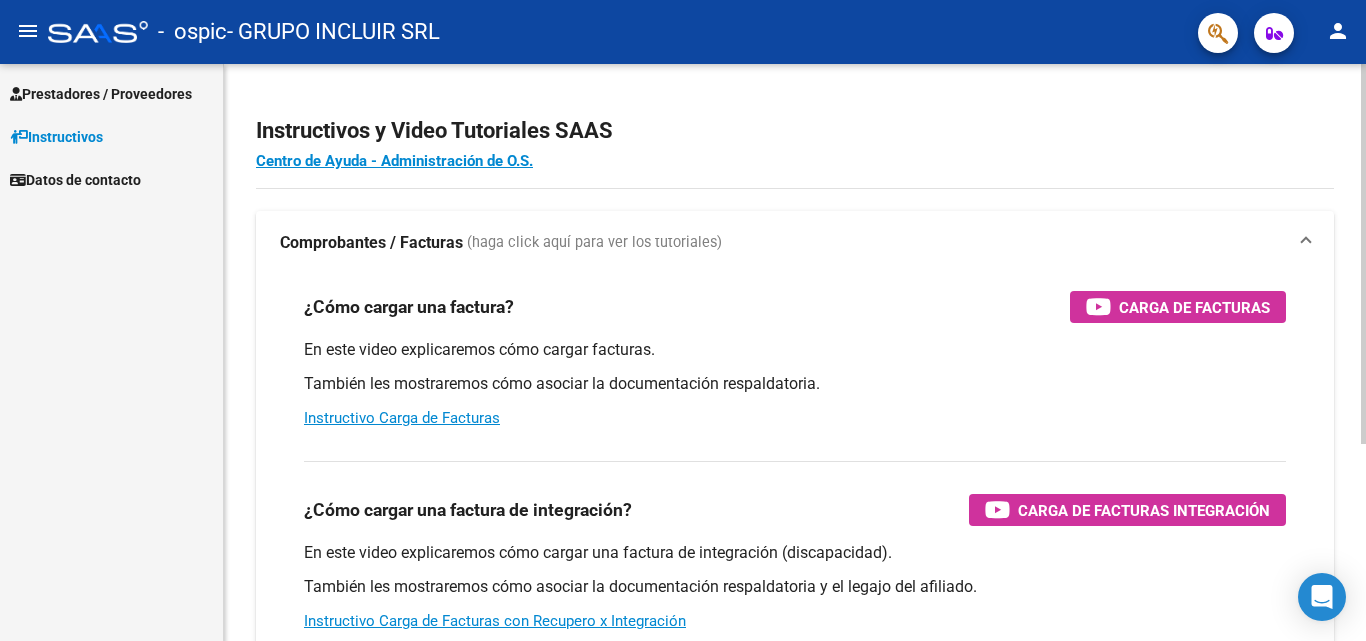scroll, scrollTop: 0, scrollLeft: 0, axis: both 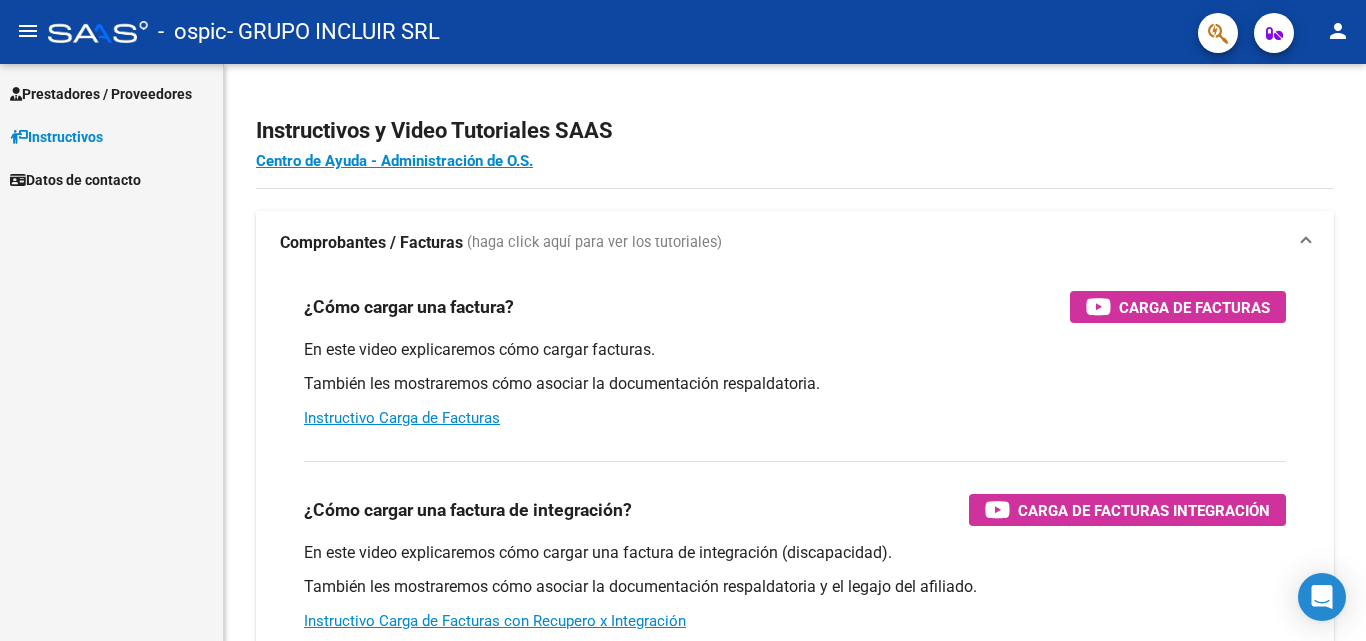 click on "Prestadores / Proveedores" at bounding box center (101, 94) 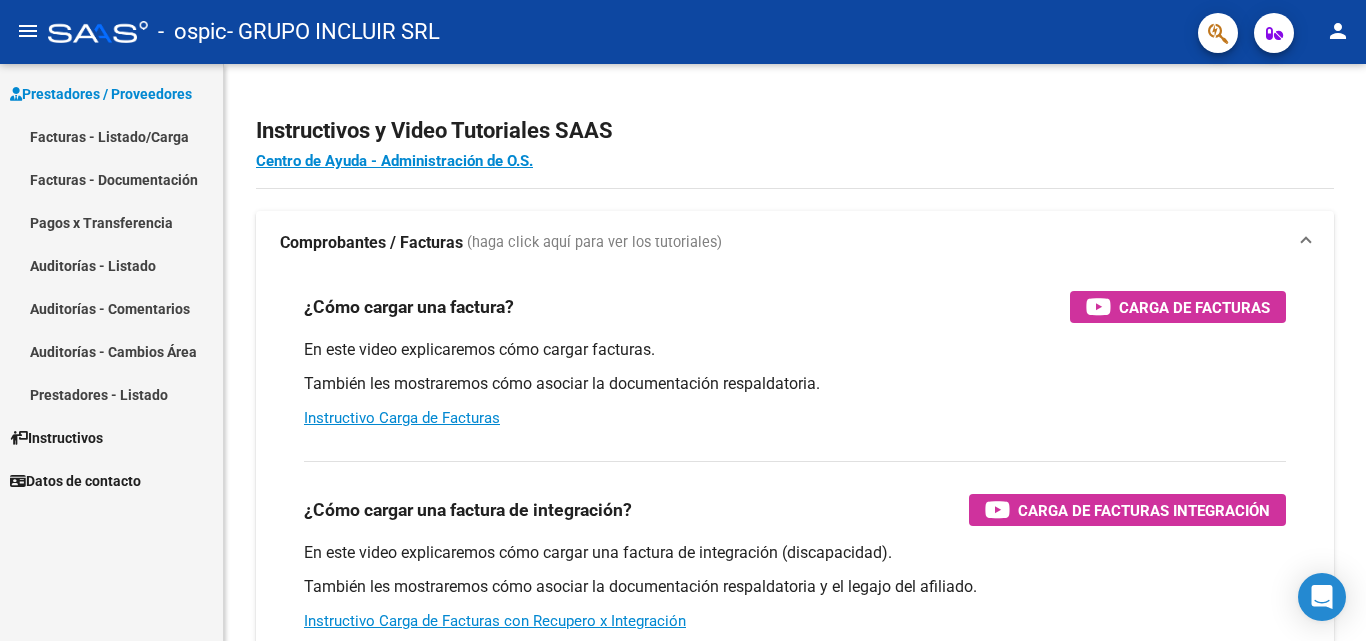 click on "Facturas - Listado/Carga" at bounding box center (111, 136) 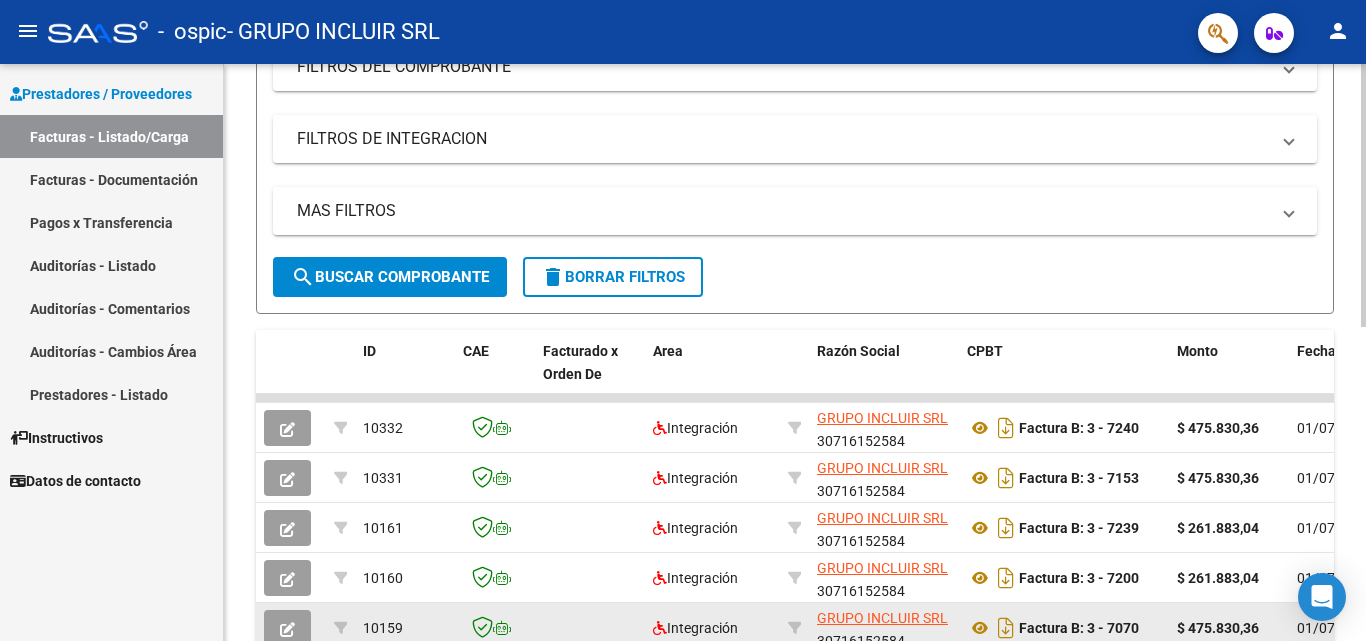 scroll, scrollTop: 291, scrollLeft: 0, axis: vertical 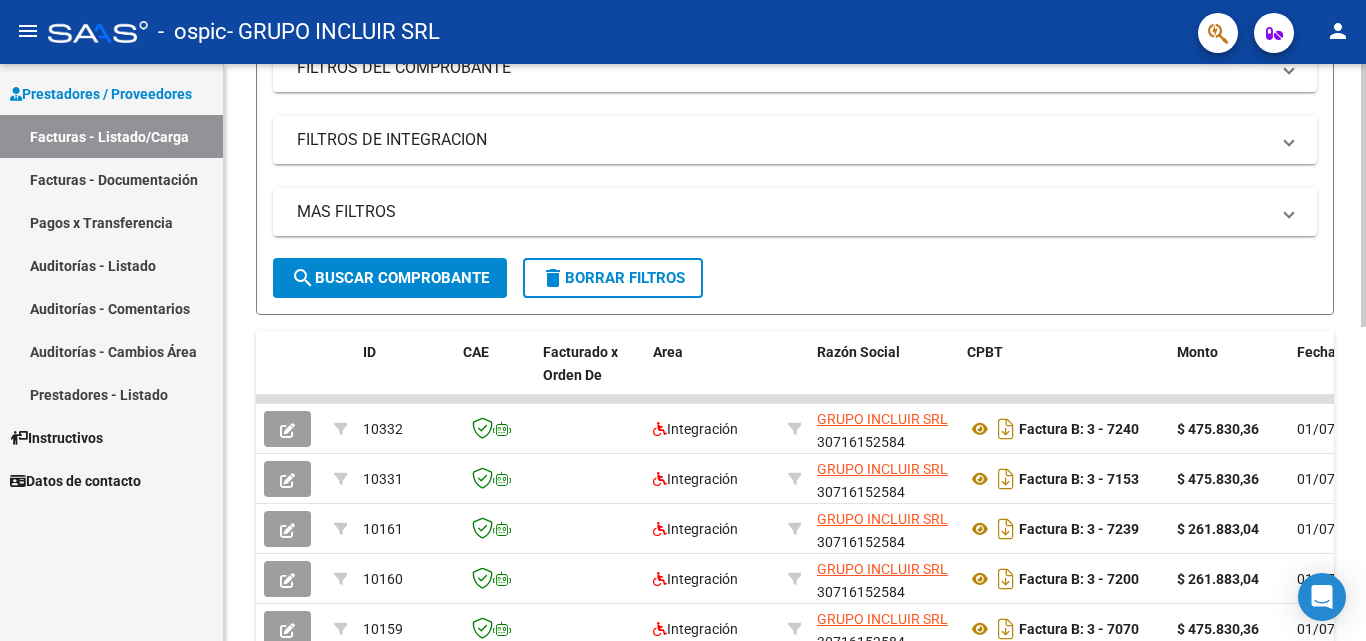 click on "search  Buscar Comprobante" 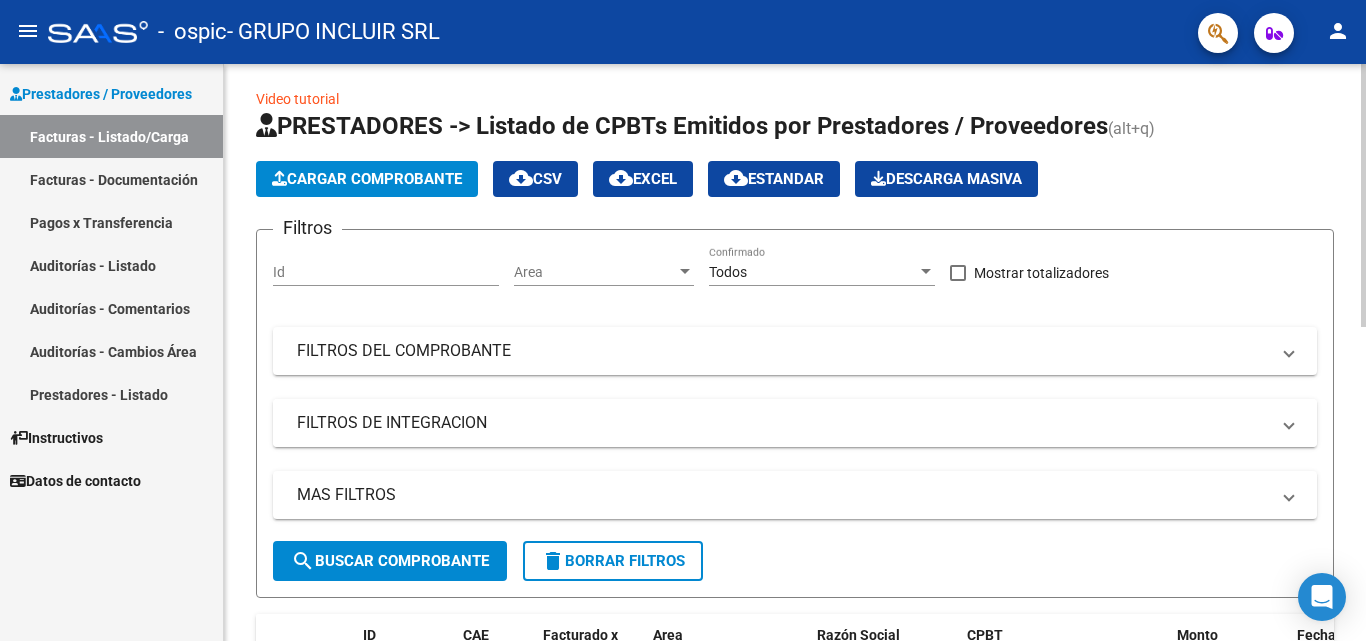 scroll, scrollTop: 0, scrollLeft: 0, axis: both 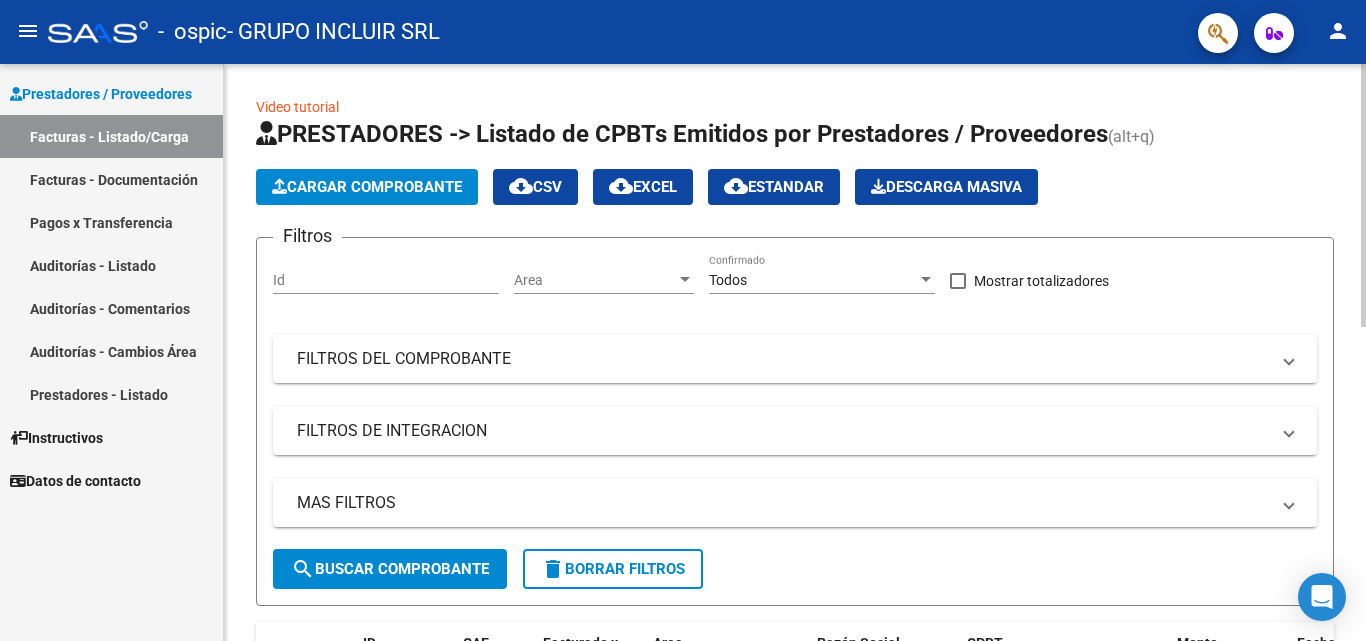click on "Cargar Comprobante" 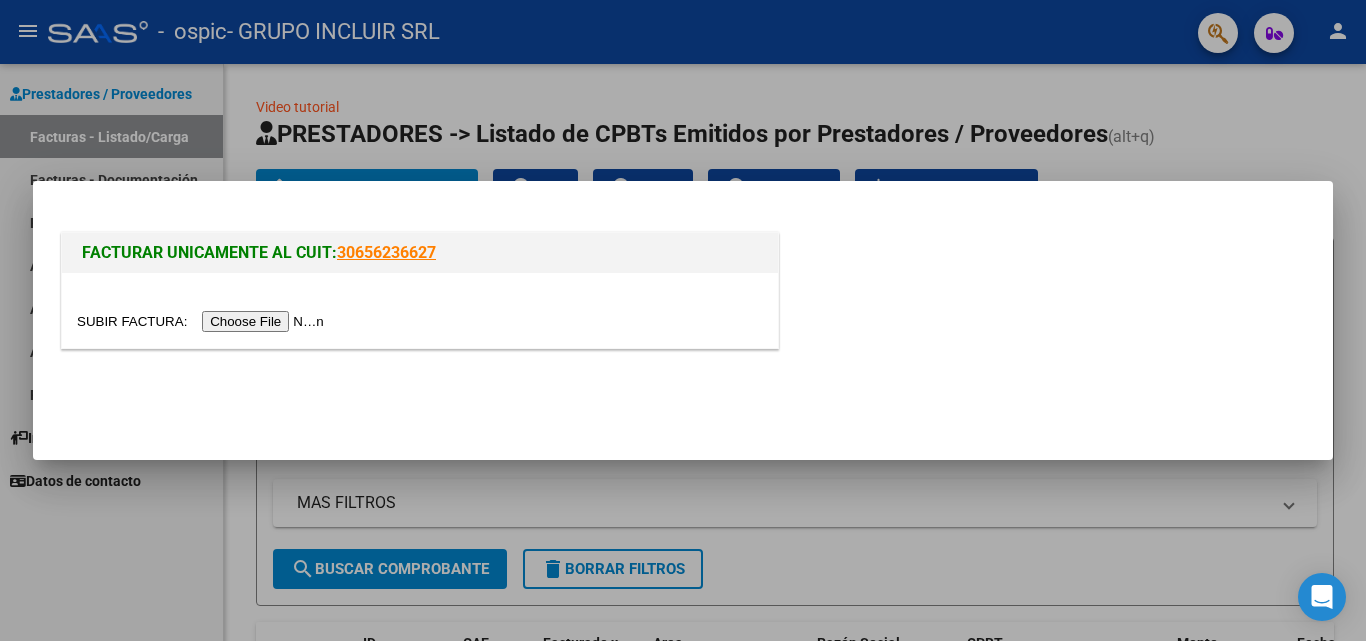 click at bounding box center [203, 321] 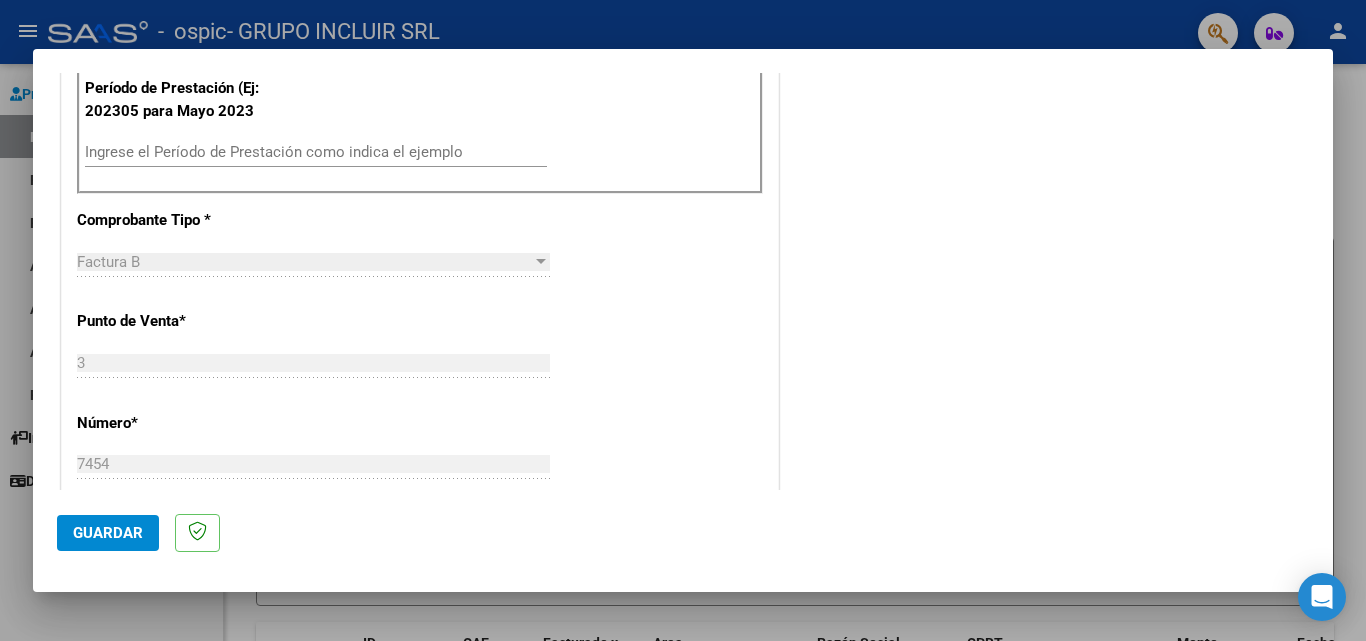 scroll, scrollTop: 400, scrollLeft: 0, axis: vertical 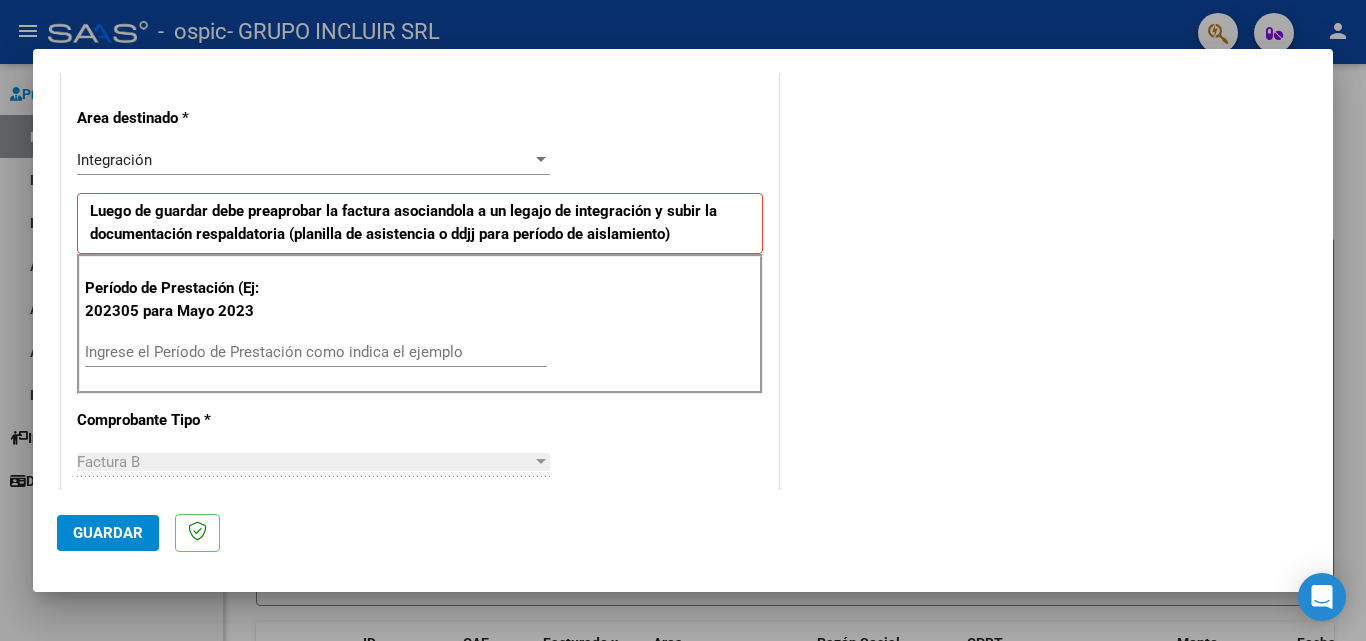 click on "Ingrese el Período de Prestación como indica el ejemplo" at bounding box center (316, 352) 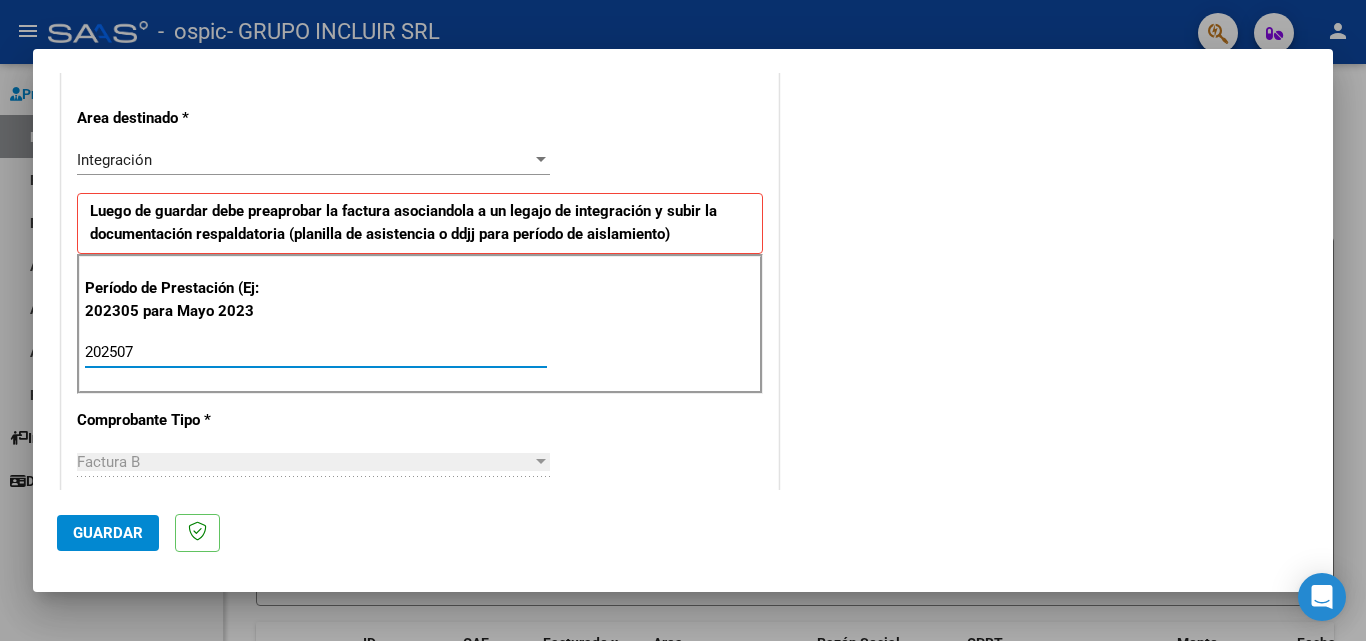 type on "202507" 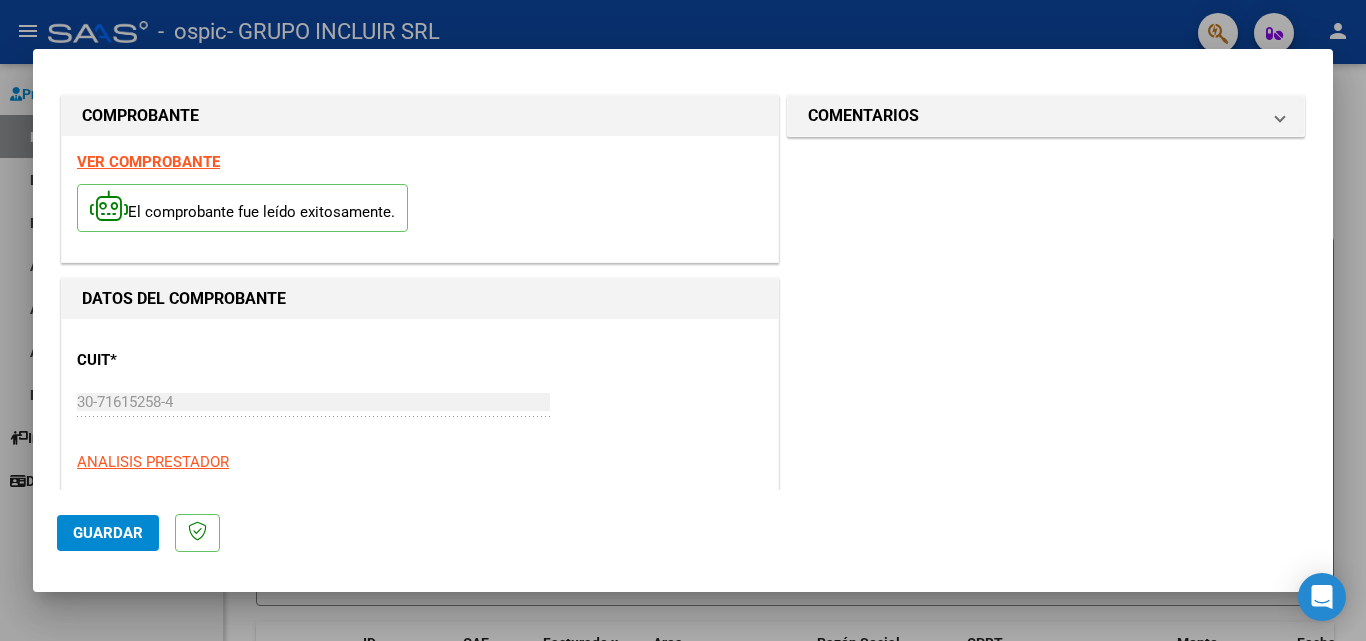 scroll, scrollTop: 0, scrollLeft: 0, axis: both 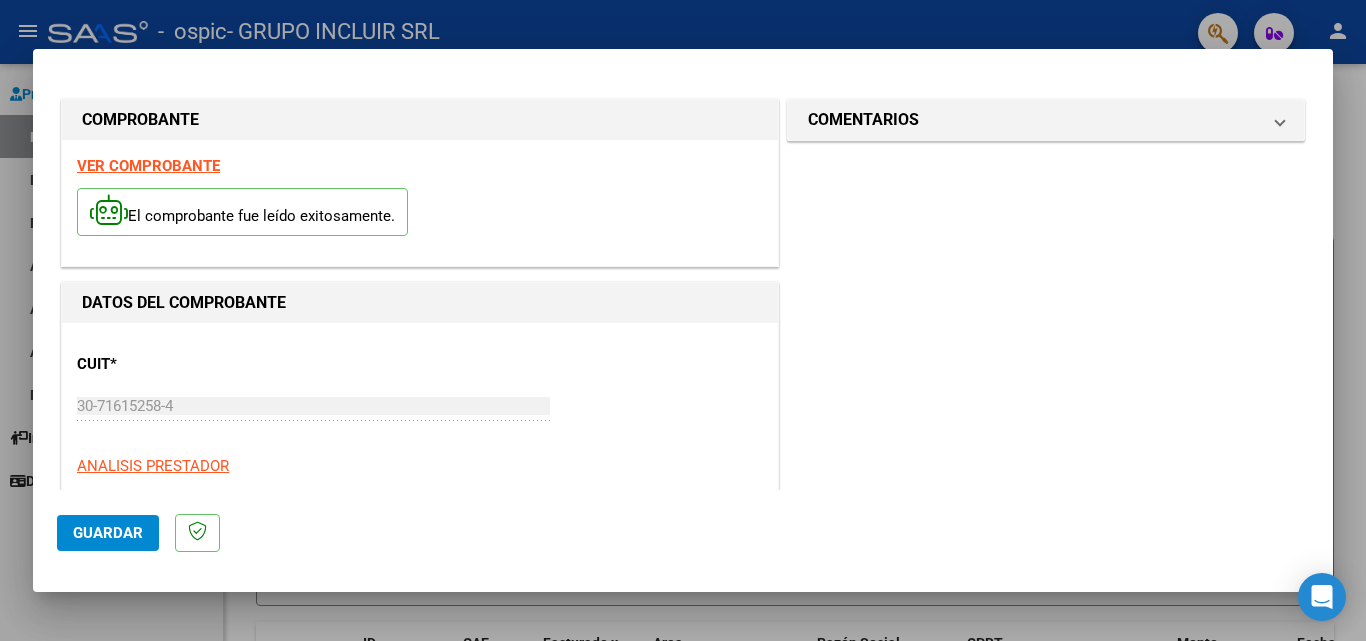 click on "Guardar" 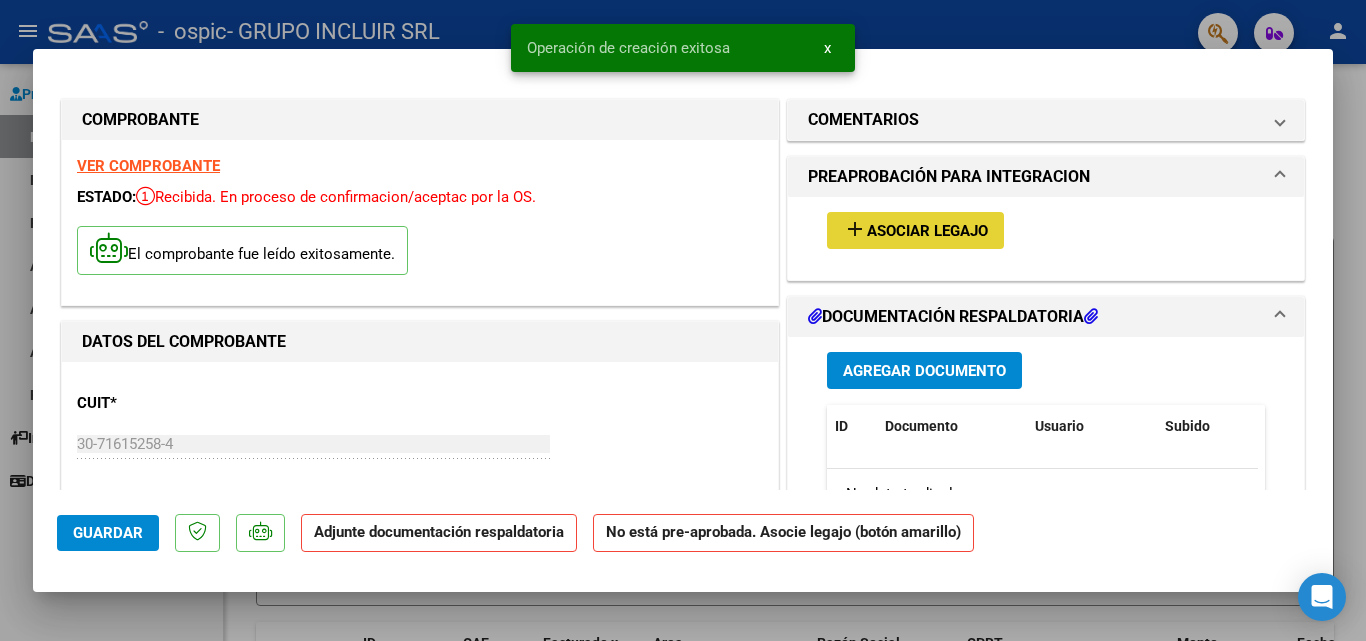 click on "Asociar Legajo" at bounding box center (927, 231) 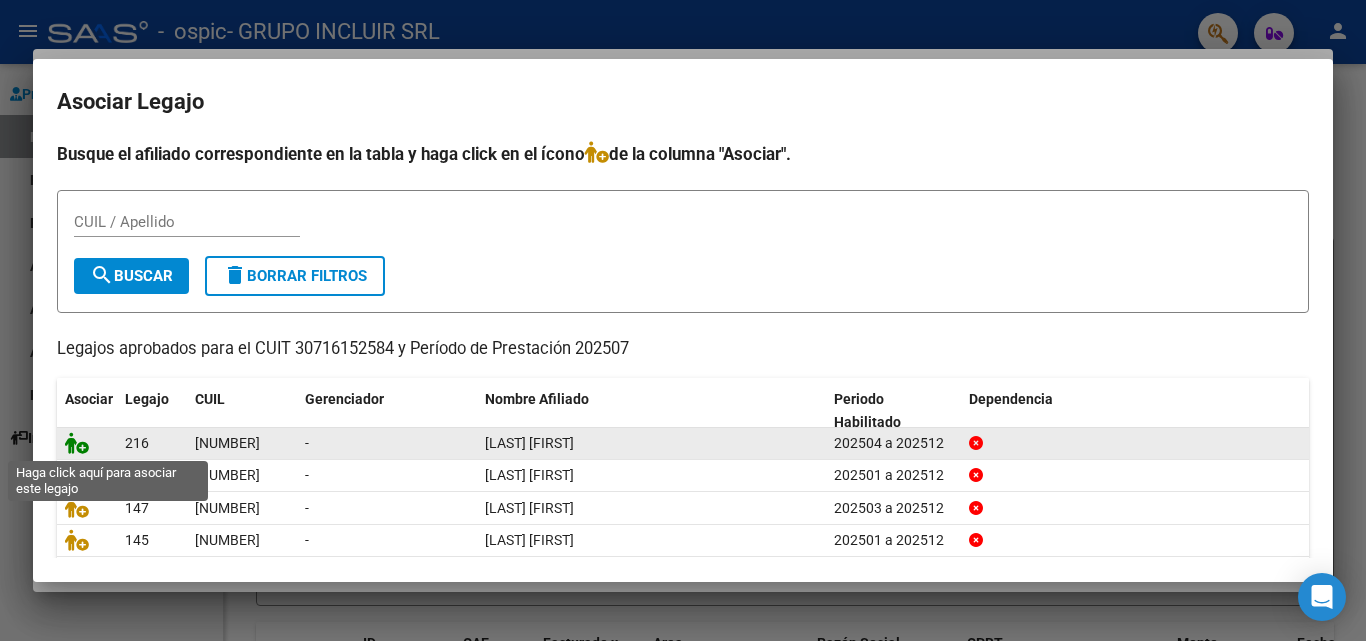 click 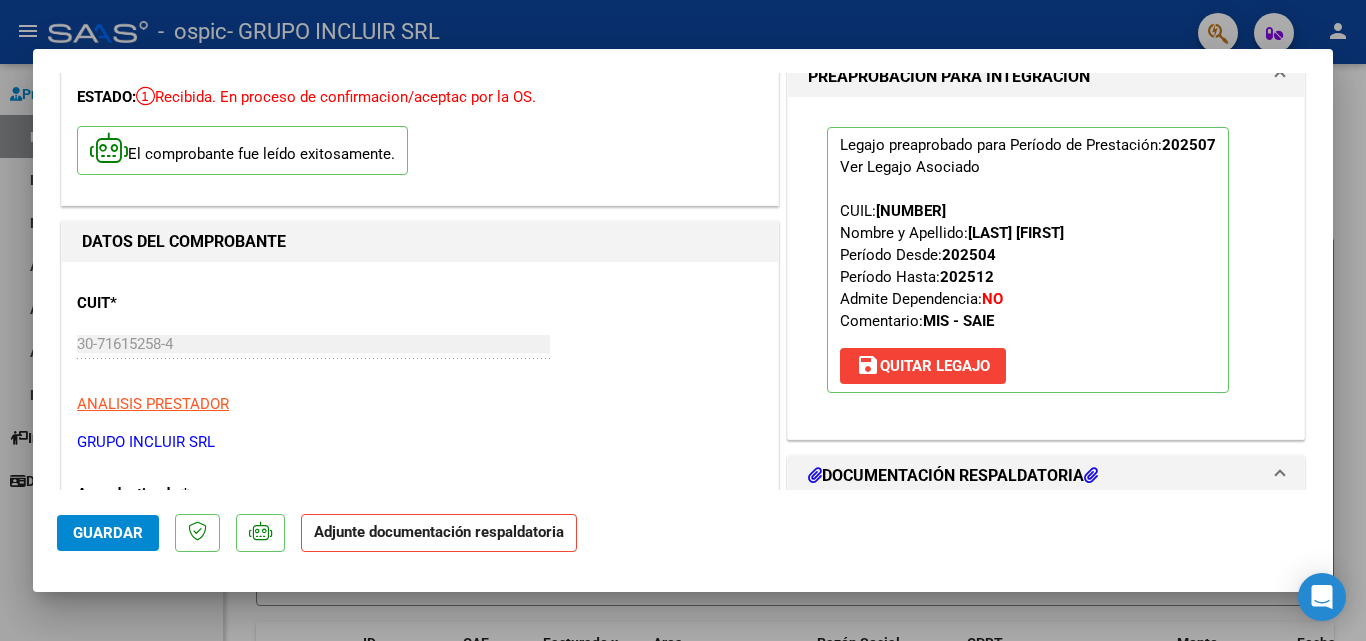 scroll, scrollTop: 400, scrollLeft: 0, axis: vertical 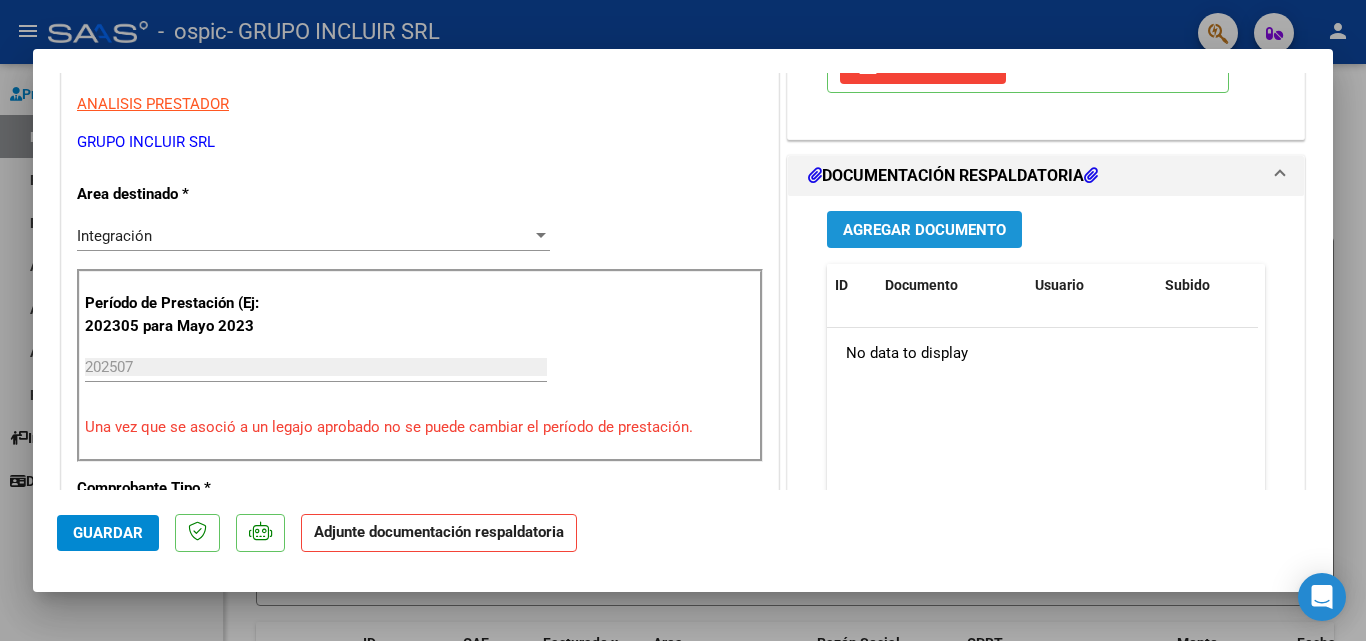 click on "Agregar Documento" at bounding box center [924, 229] 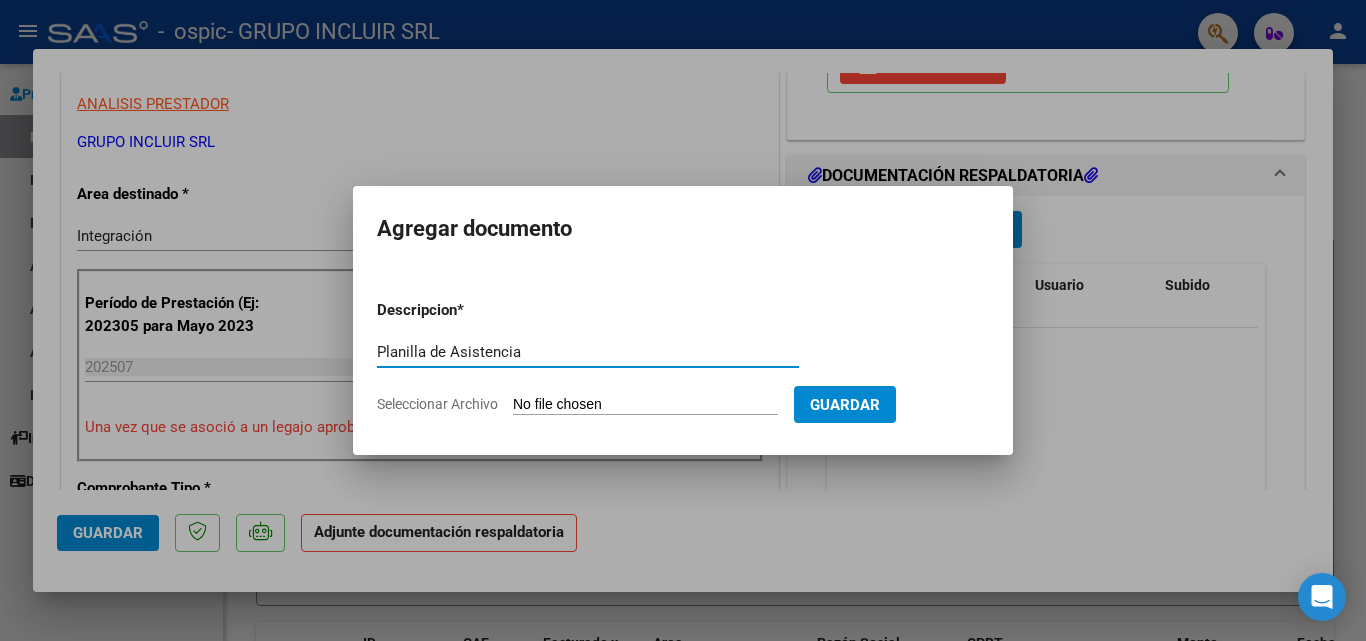 type on "Planilla de Asistencia" 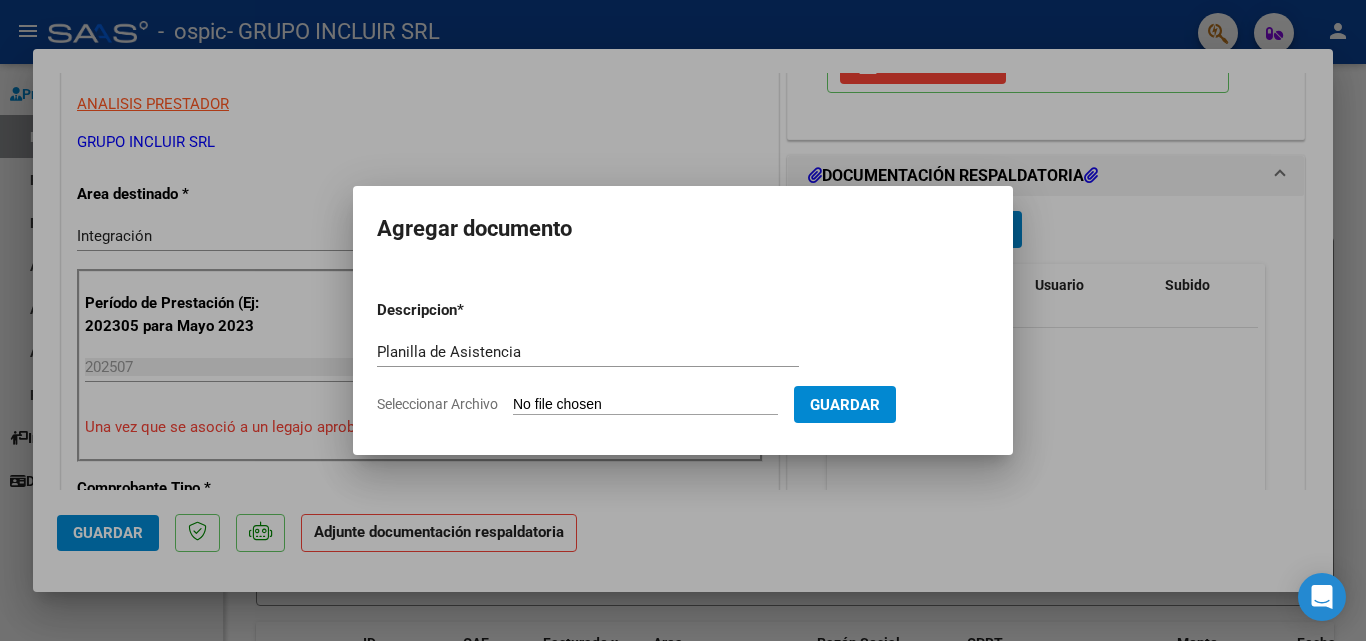 type on "C:\fakepath\07-2025.pdf" 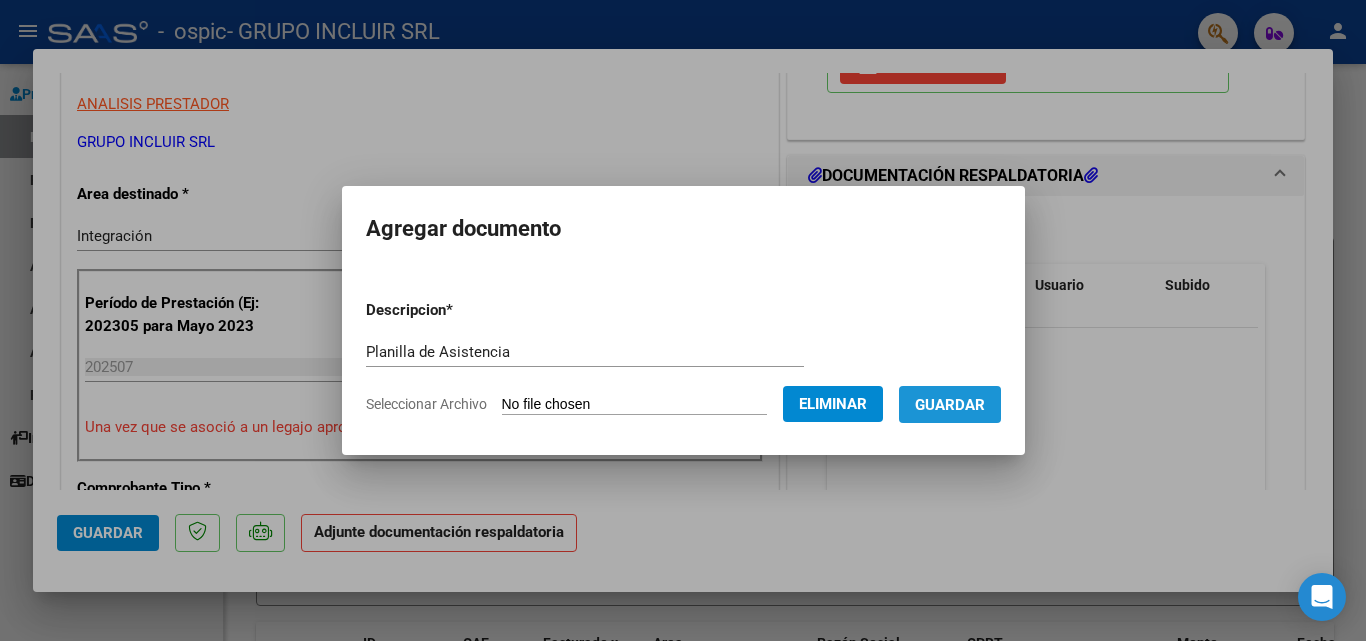 click on "Guardar" at bounding box center [950, 405] 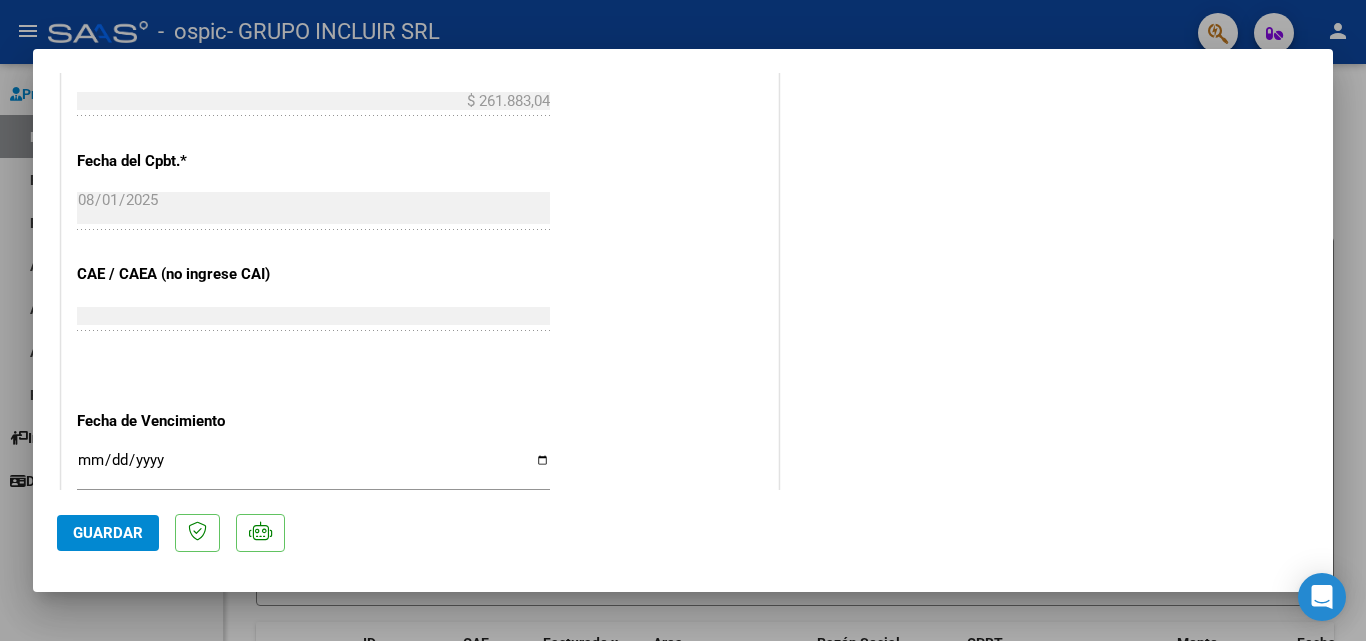 scroll, scrollTop: 1200, scrollLeft: 0, axis: vertical 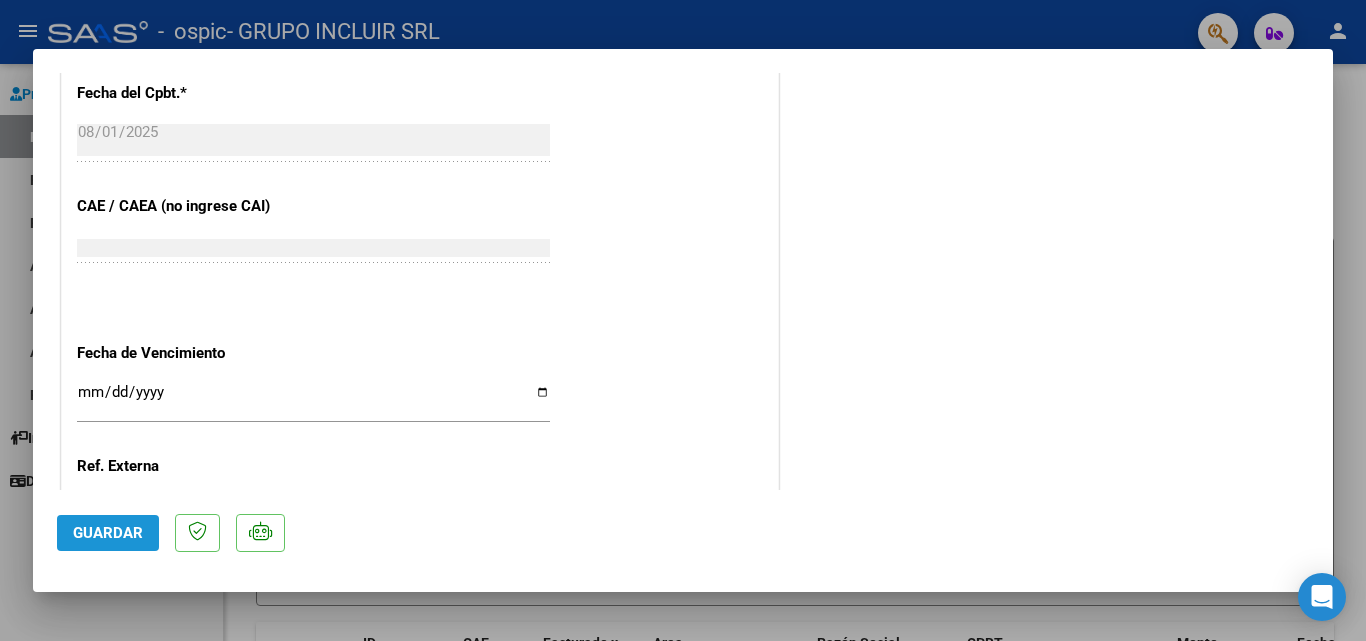 click on "Guardar" 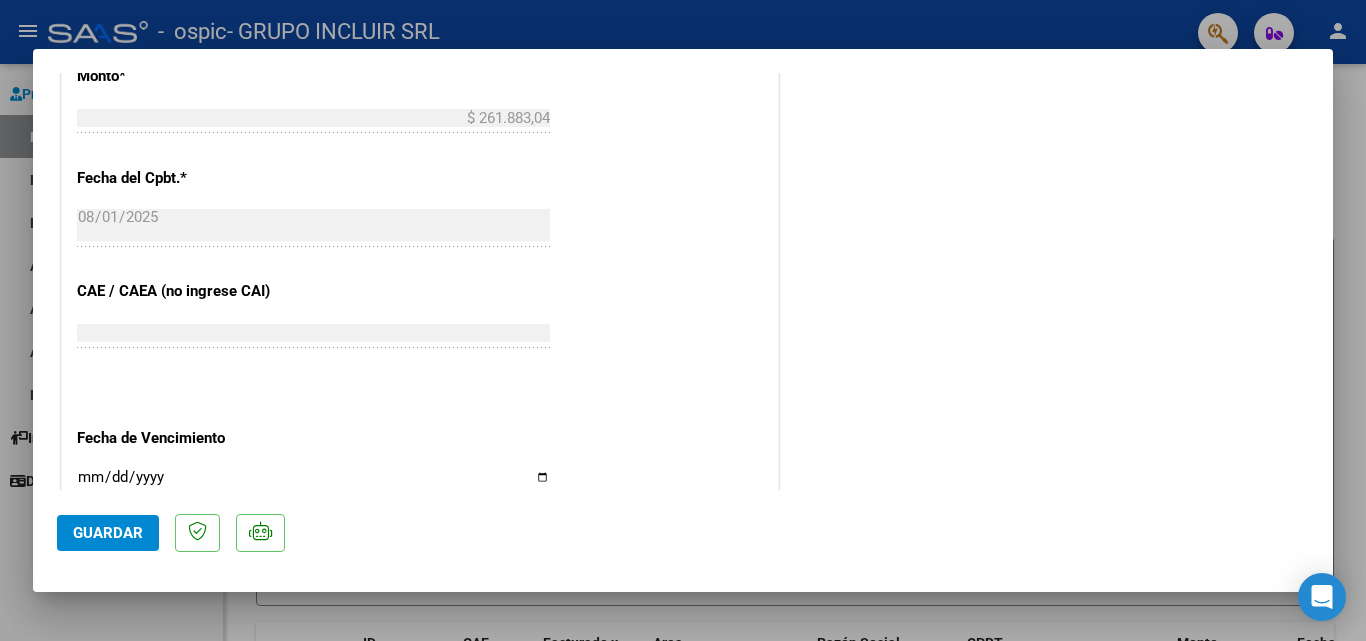 scroll, scrollTop: 1100, scrollLeft: 0, axis: vertical 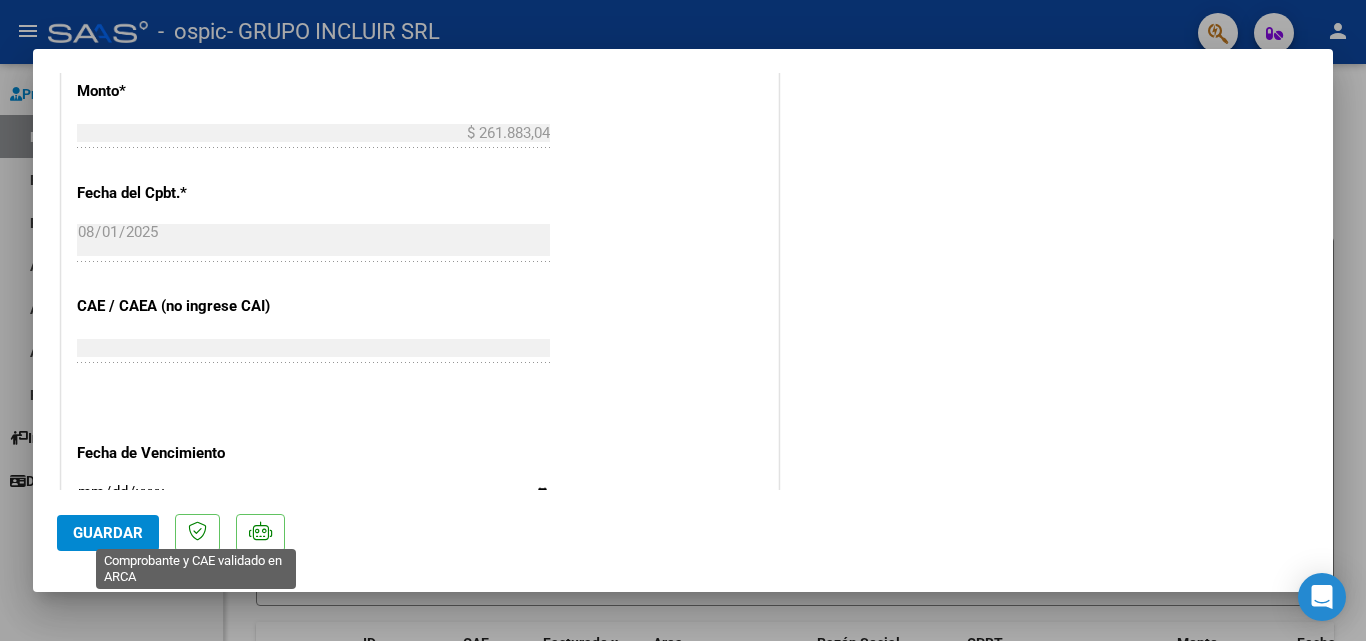 click 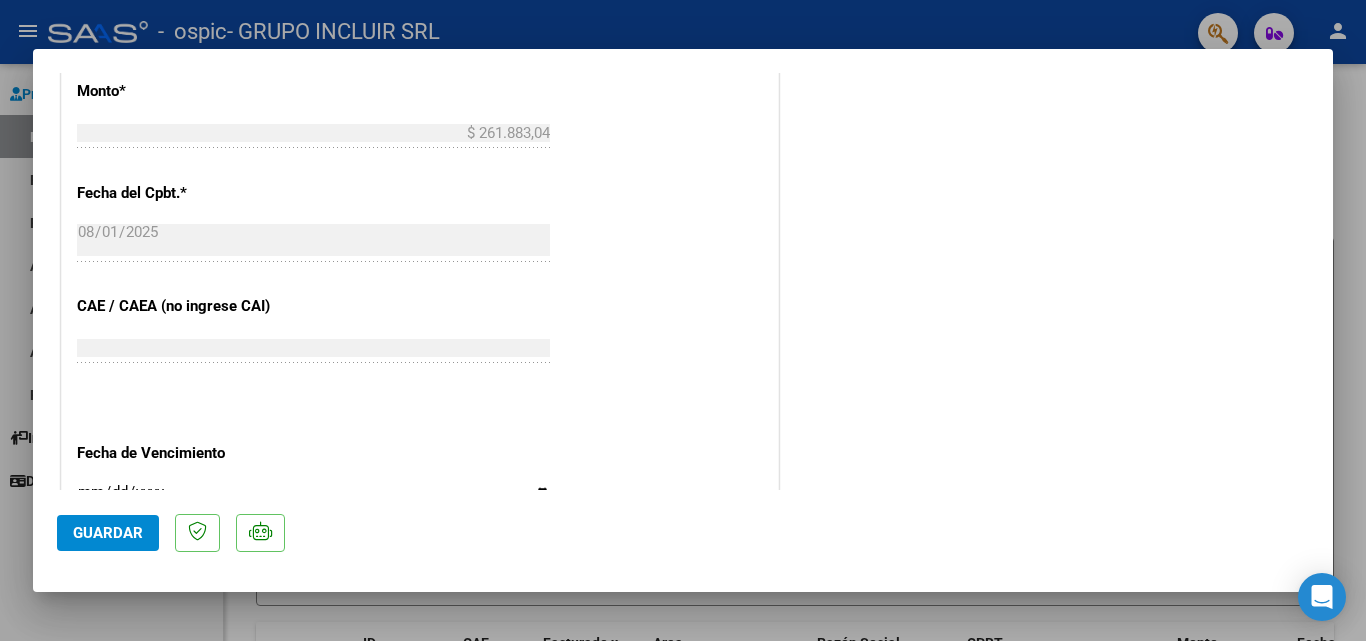 click at bounding box center (683, 320) 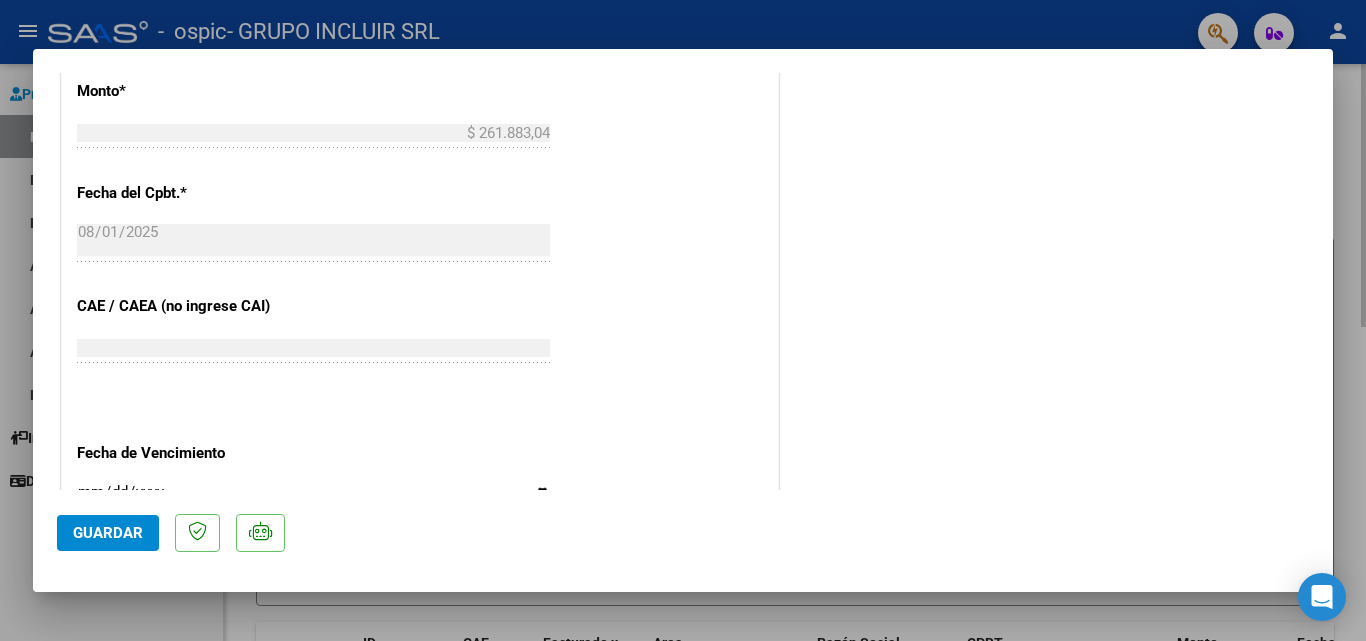 type 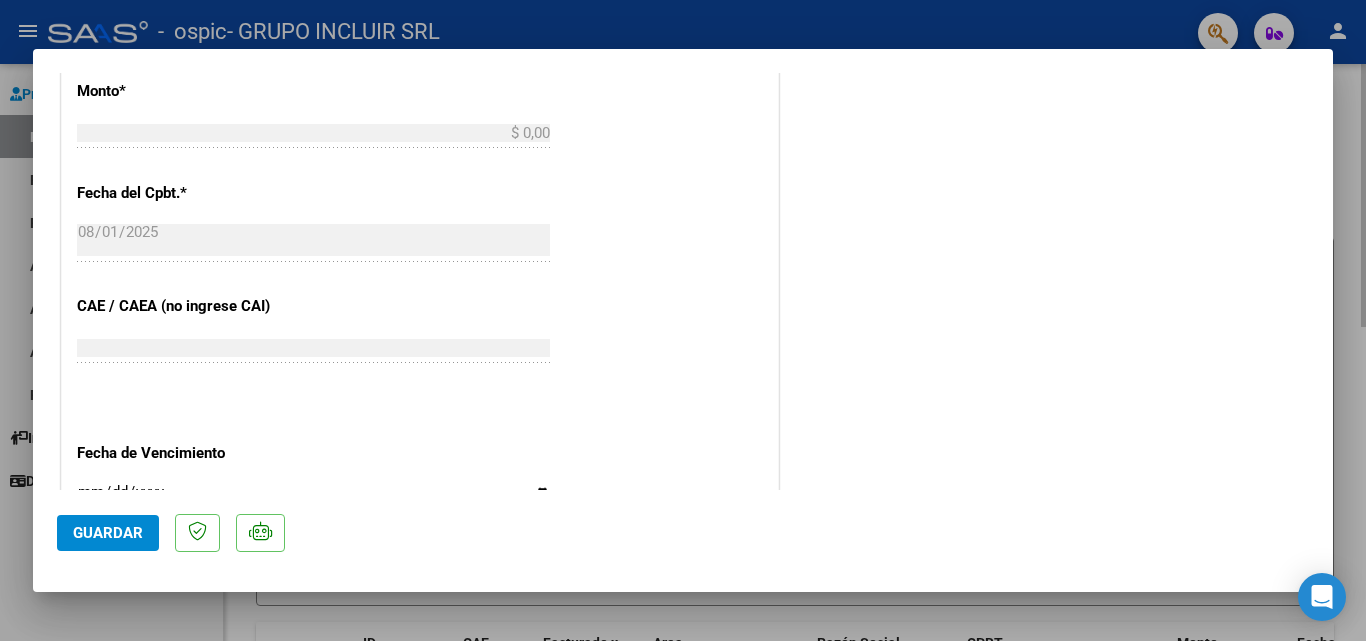 type 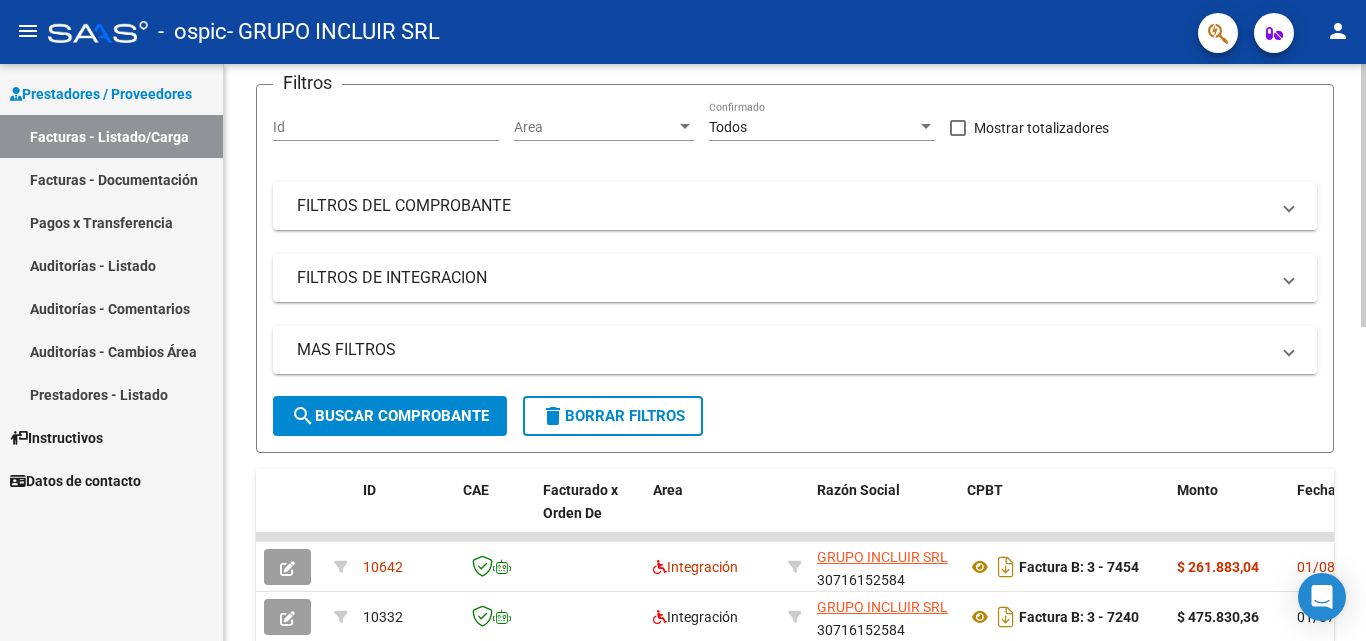 scroll, scrollTop: 0, scrollLeft: 0, axis: both 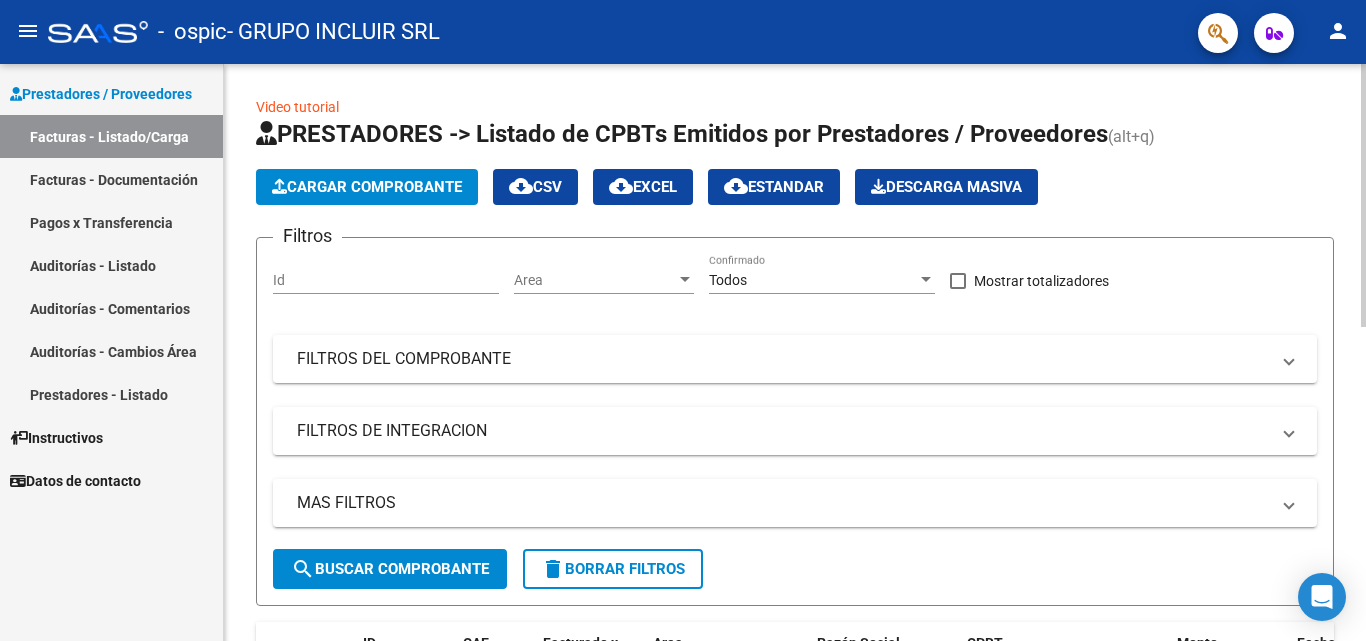 click on "Cargar Comprobante" 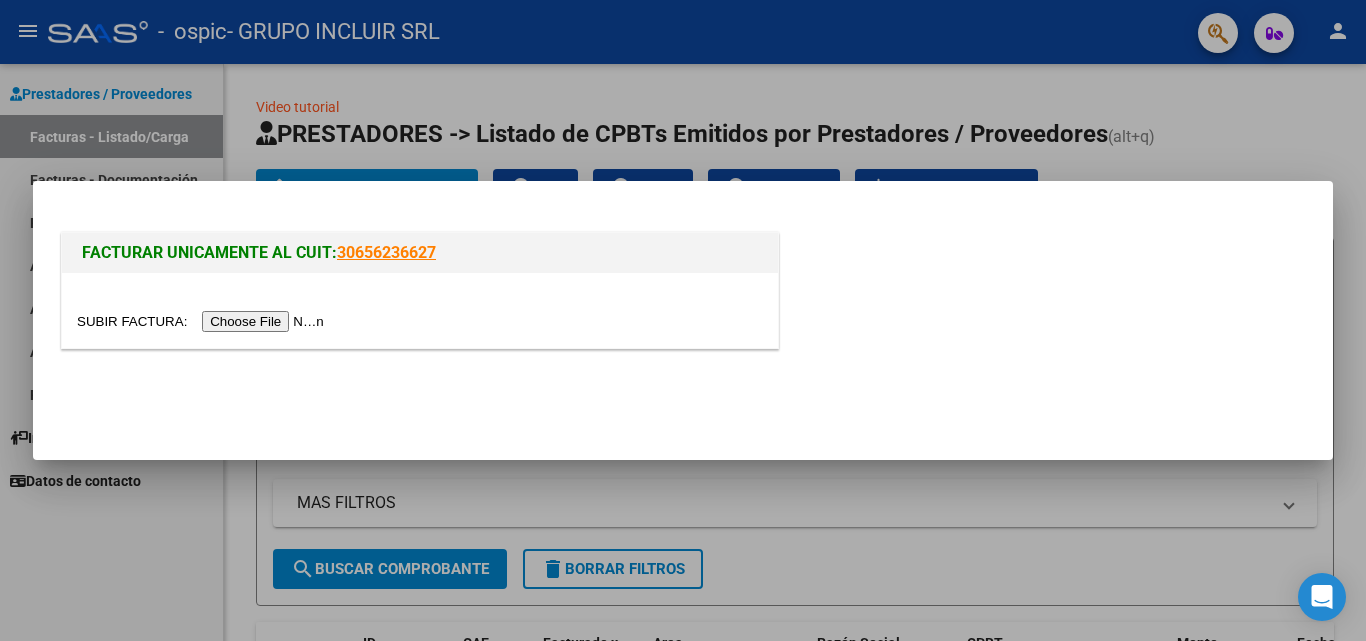 click at bounding box center [203, 321] 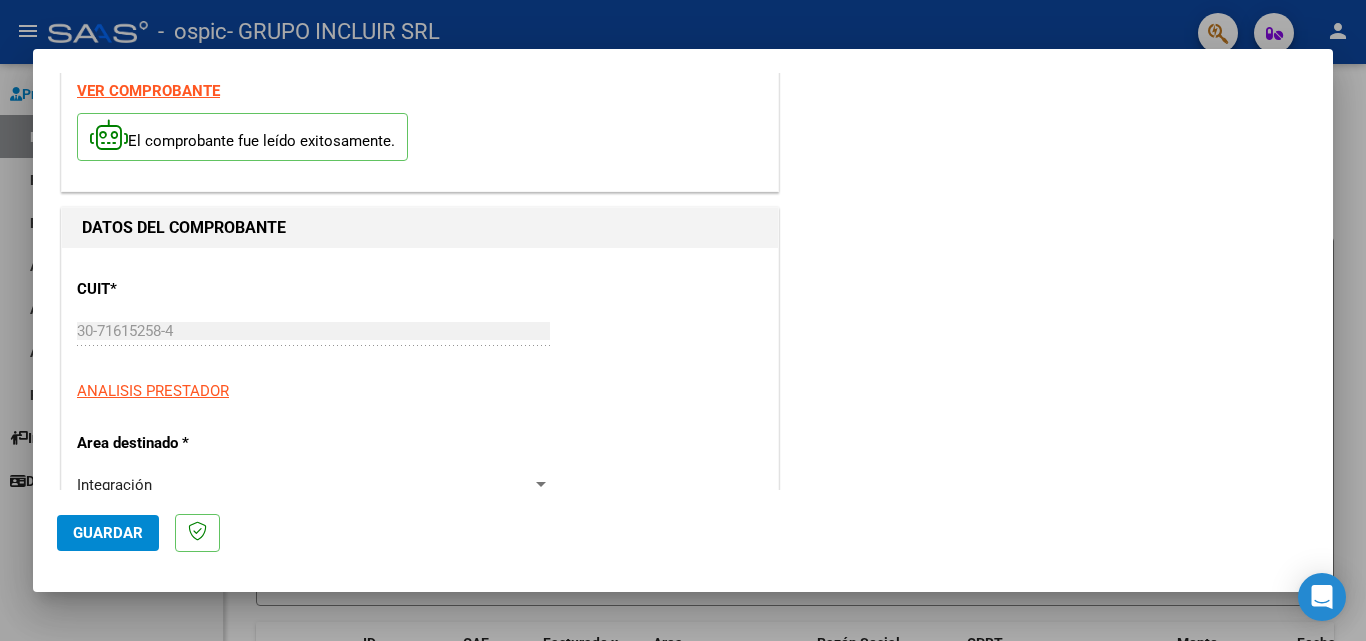 scroll, scrollTop: 300, scrollLeft: 0, axis: vertical 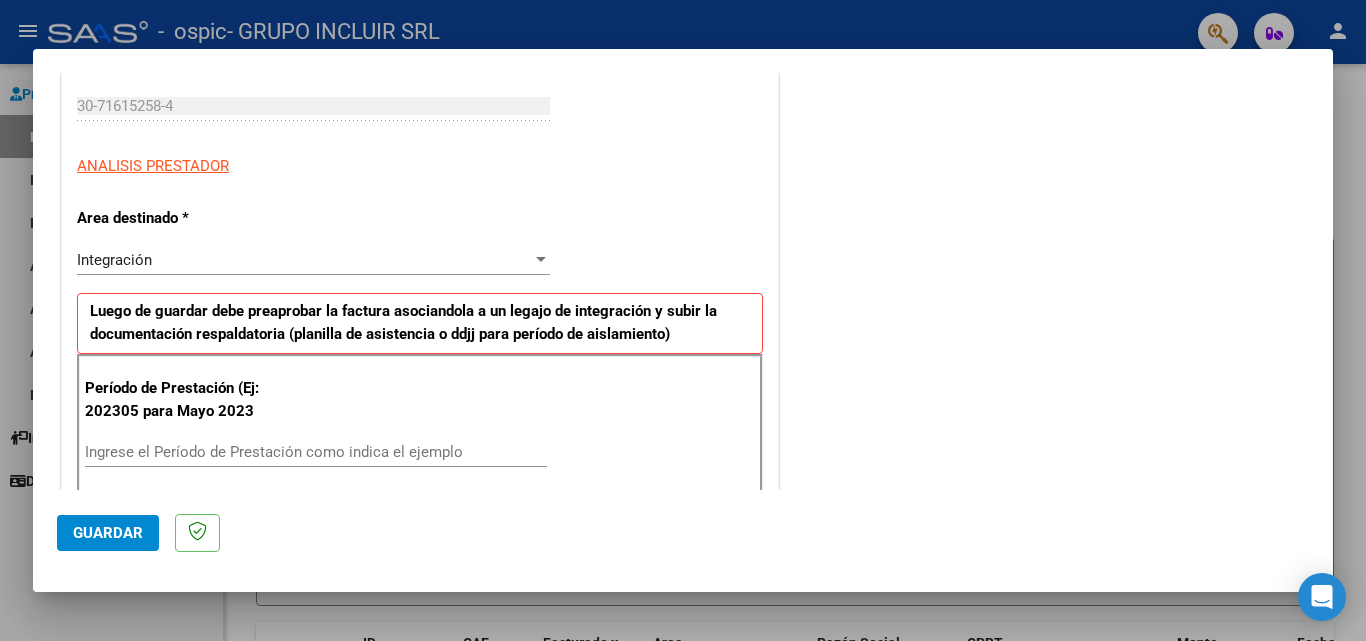 click on "Ingrese el Período de Prestación como indica el ejemplo" at bounding box center [316, 452] 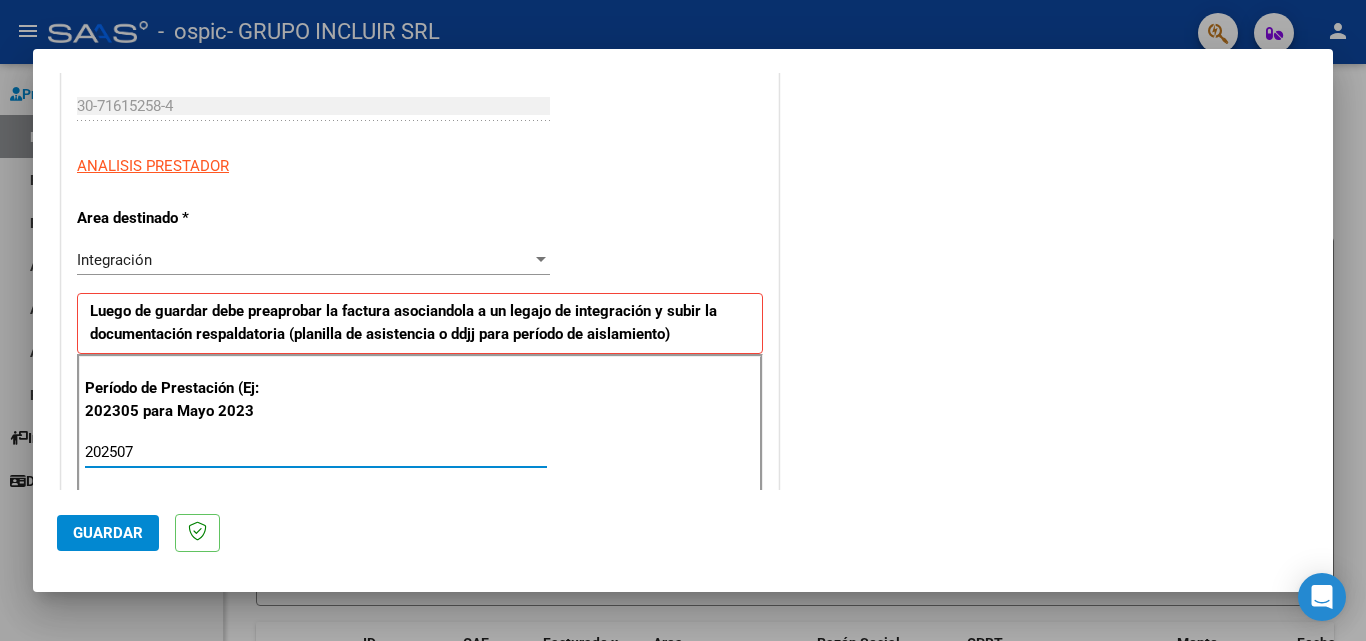 type on "202507" 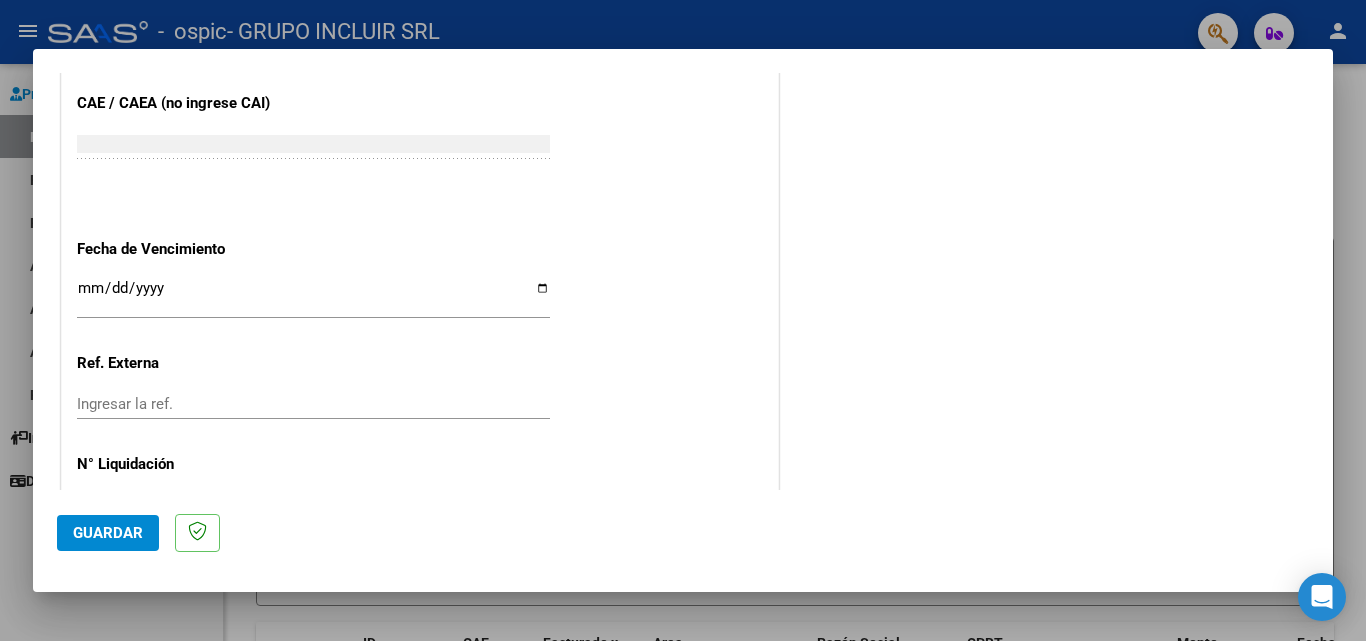 scroll, scrollTop: 1305, scrollLeft: 0, axis: vertical 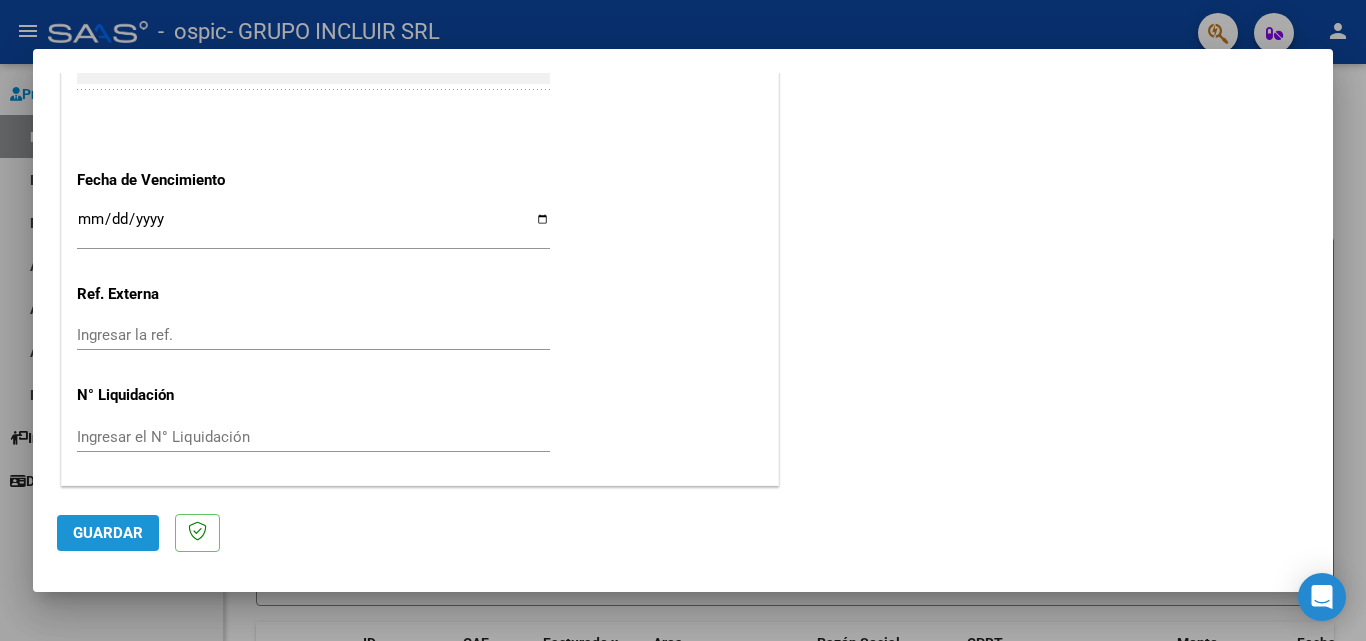 click on "Guardar" 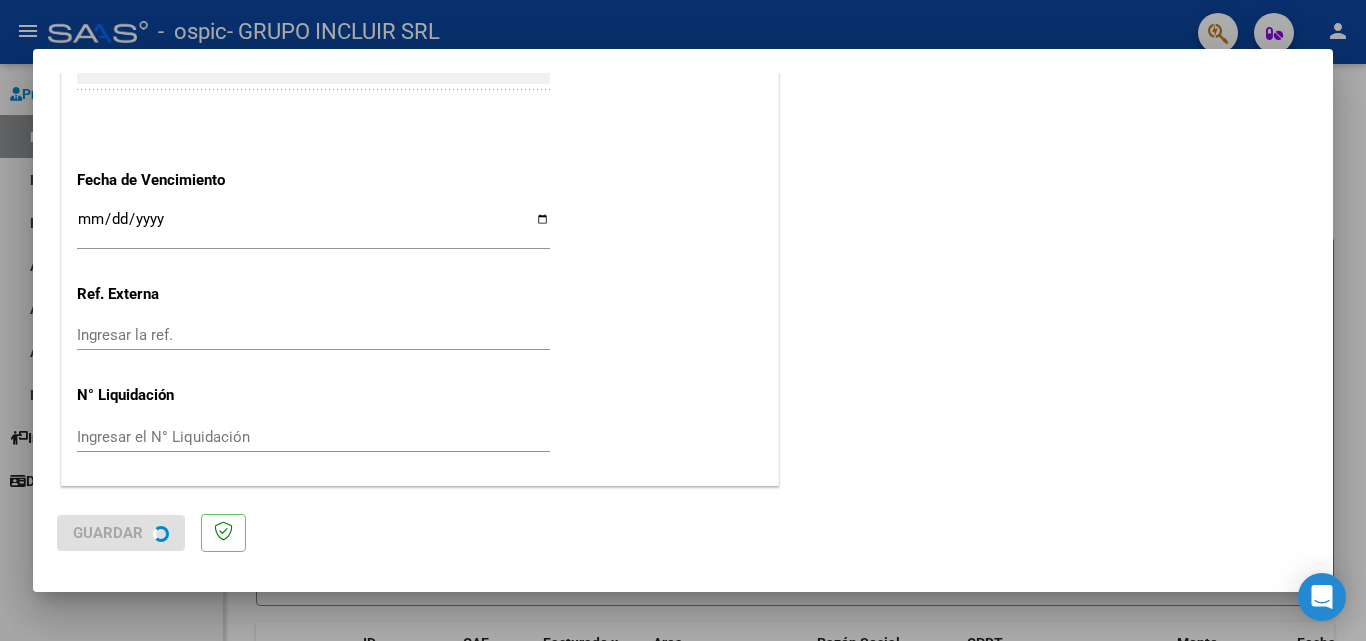 scroll, scrollTop: 0, scrollLeft: 0, axis: both 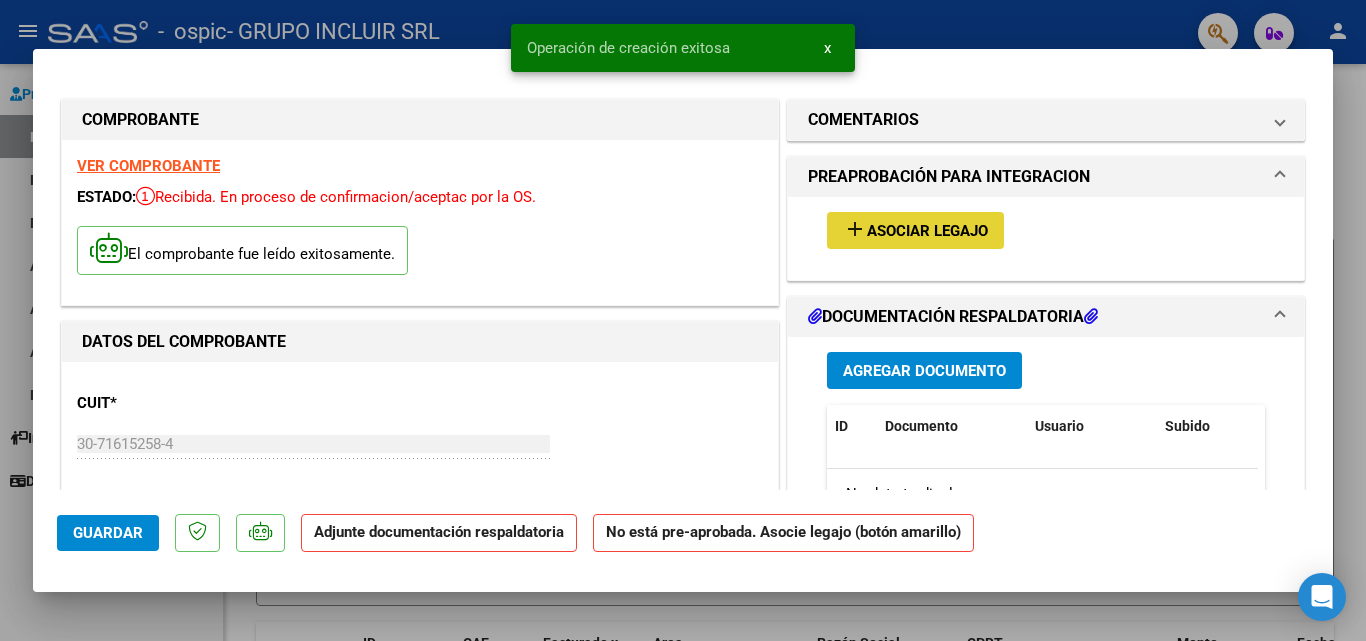 click on "Asociar Legajo" at bounding box center (927, 231) 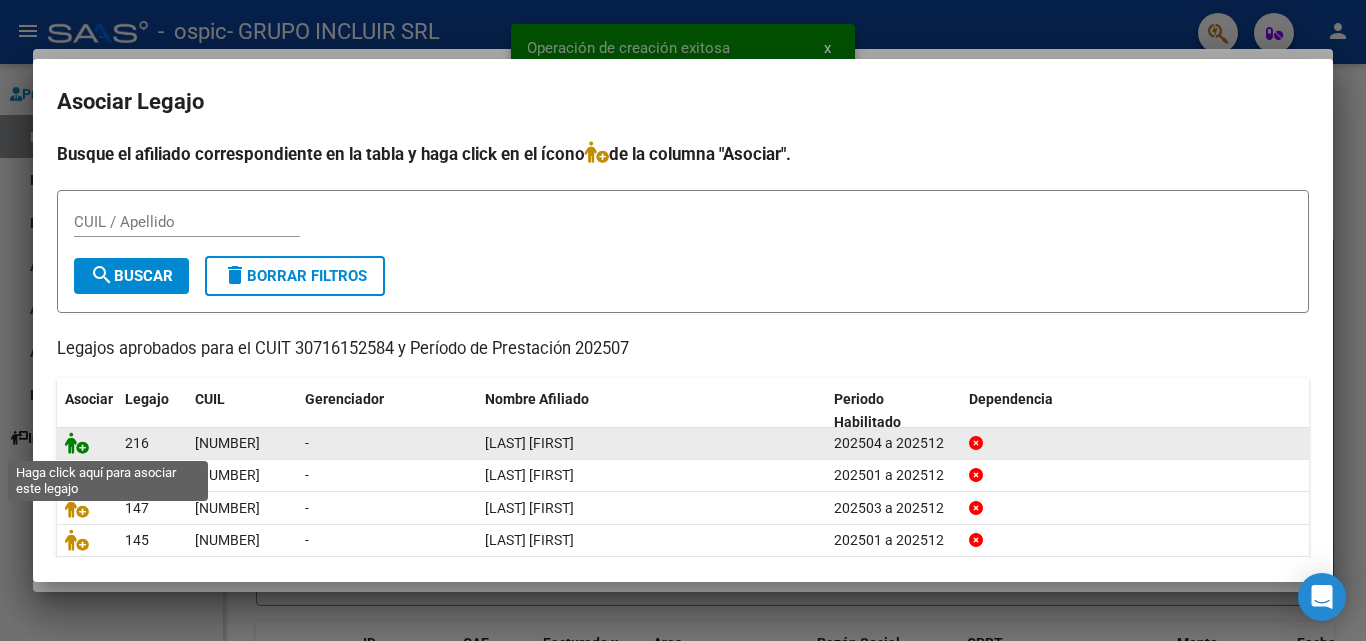 click 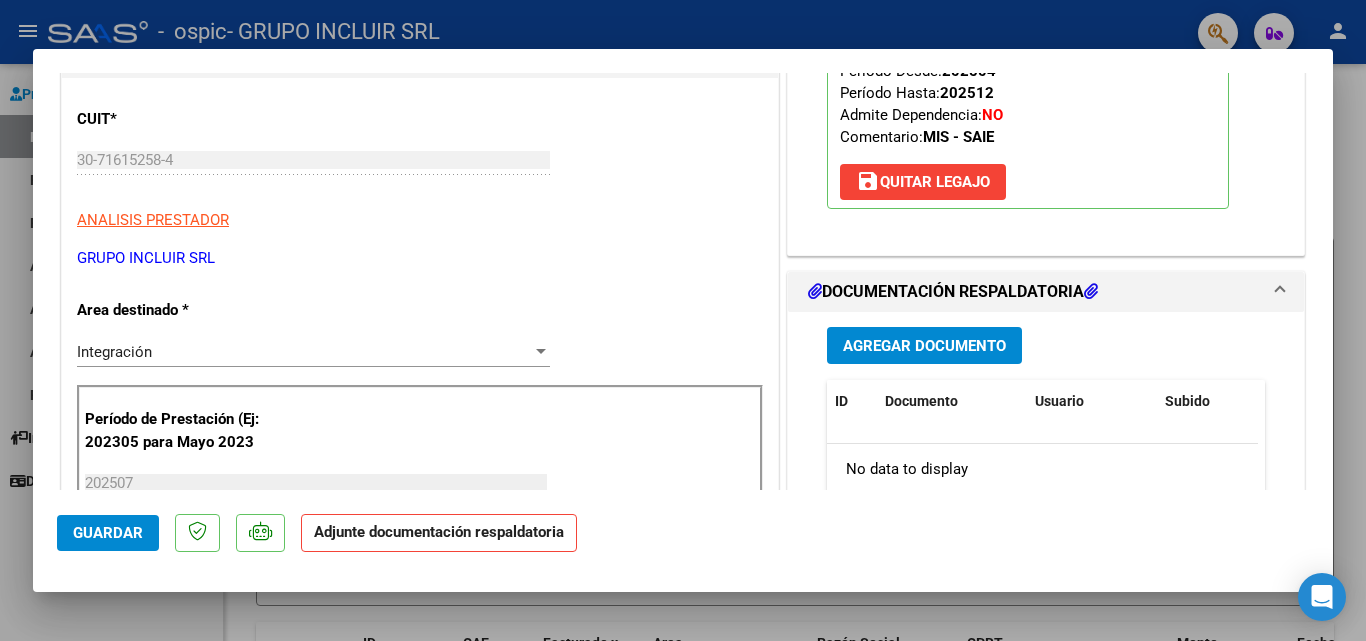 scroll, scrollTop: 400, scrollLeft: 0, axis: vertical 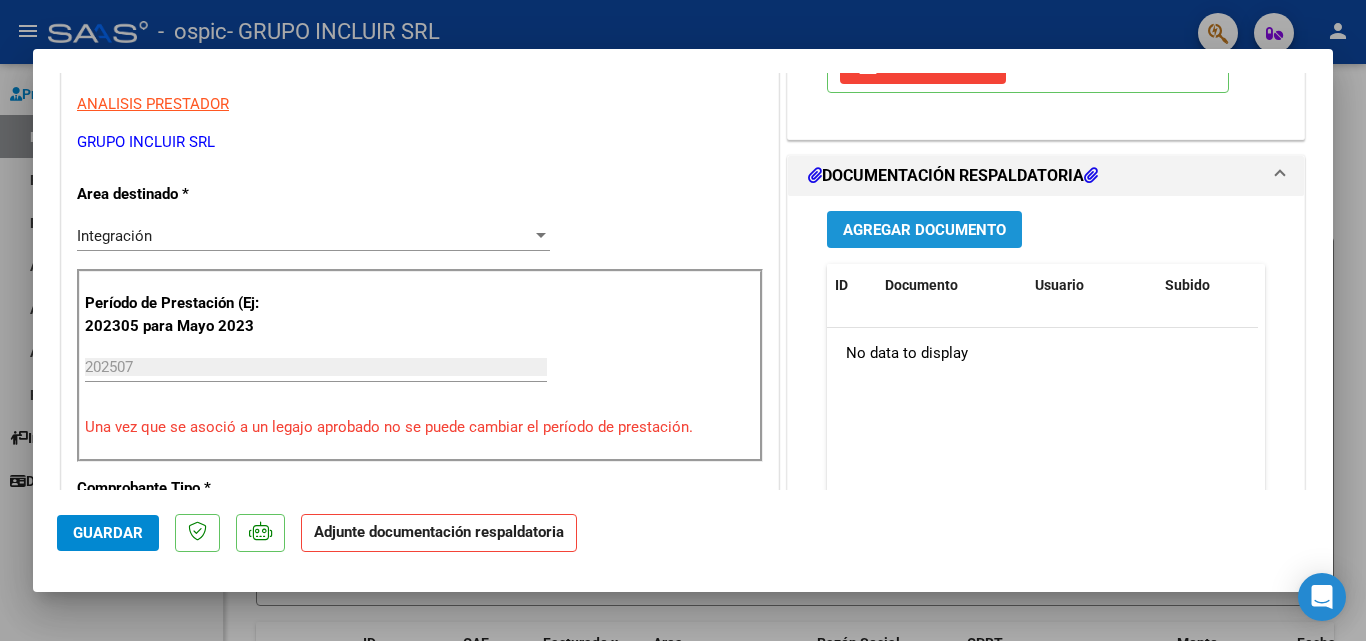 click on "Agregar Documento" at bounding box center [924, 230] 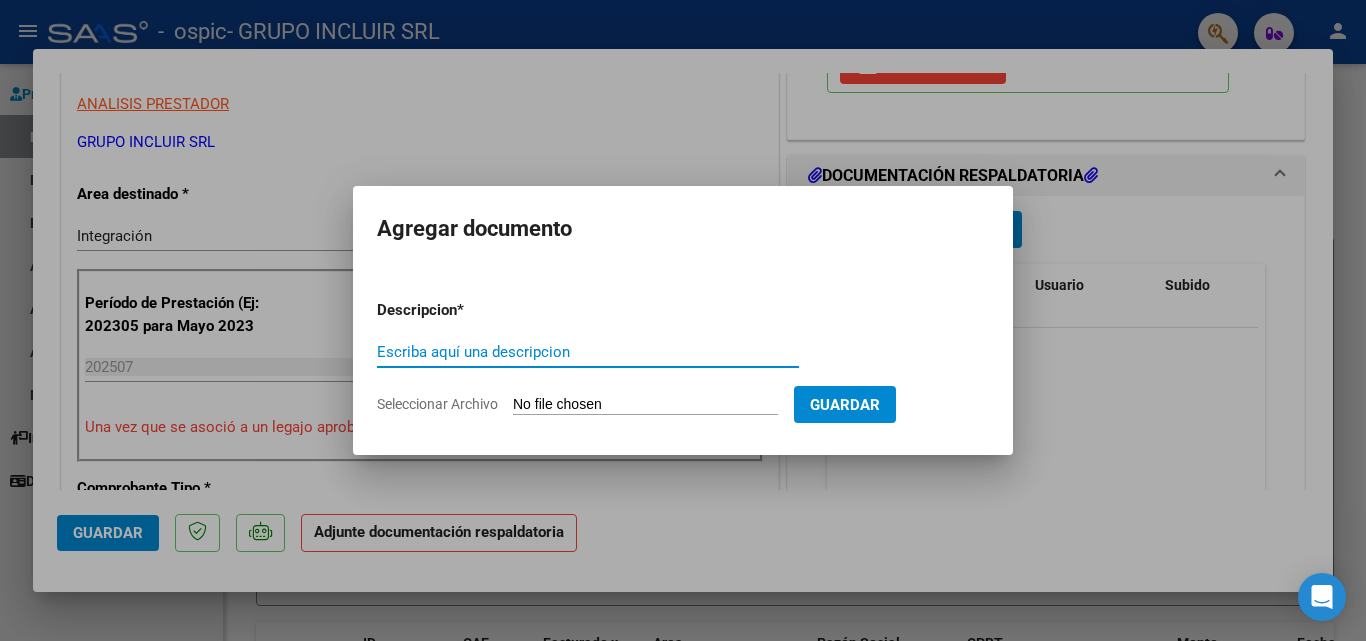 click on "Escriba aquí una descripcion" at bounding box center (588, 352) 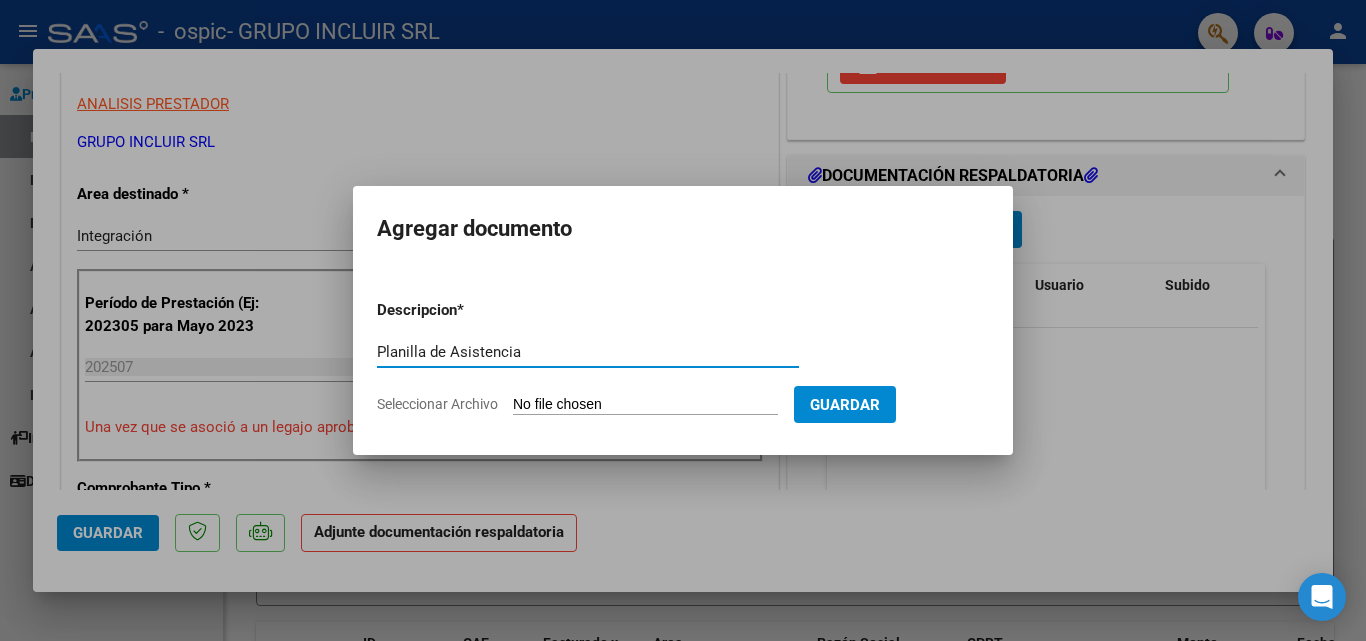 type on "Planilla de Asistencia" 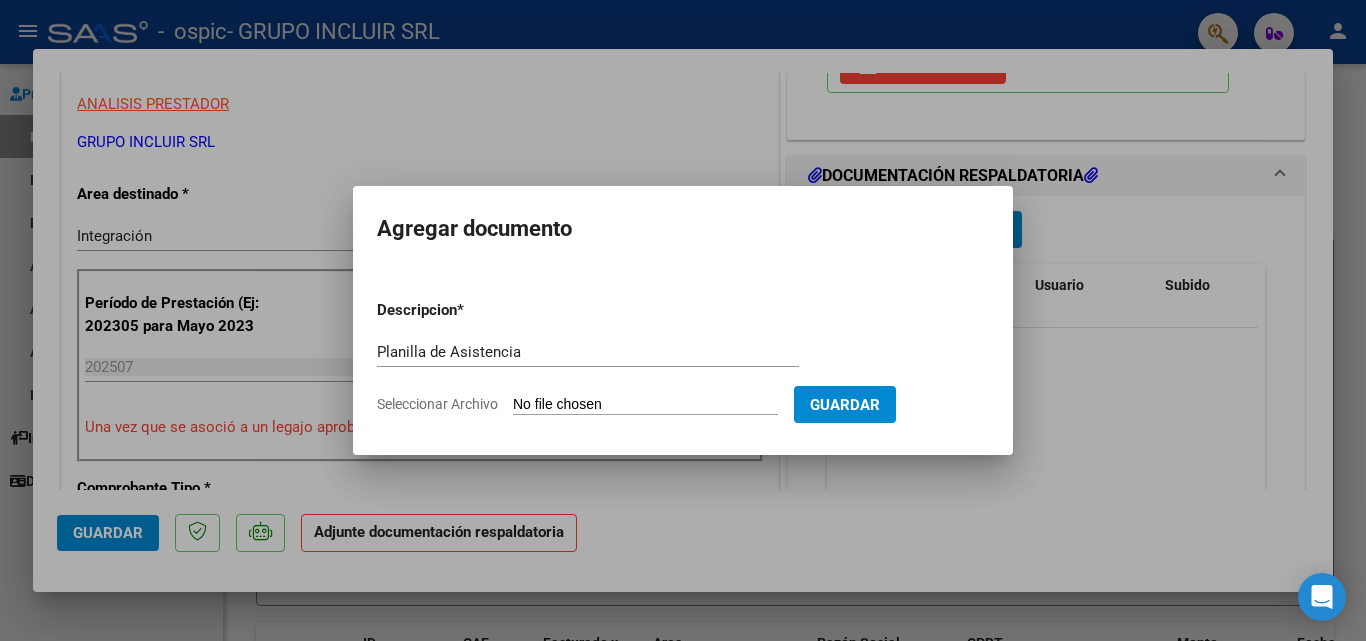 type on "C:\fakepath\07-2025.pdf" 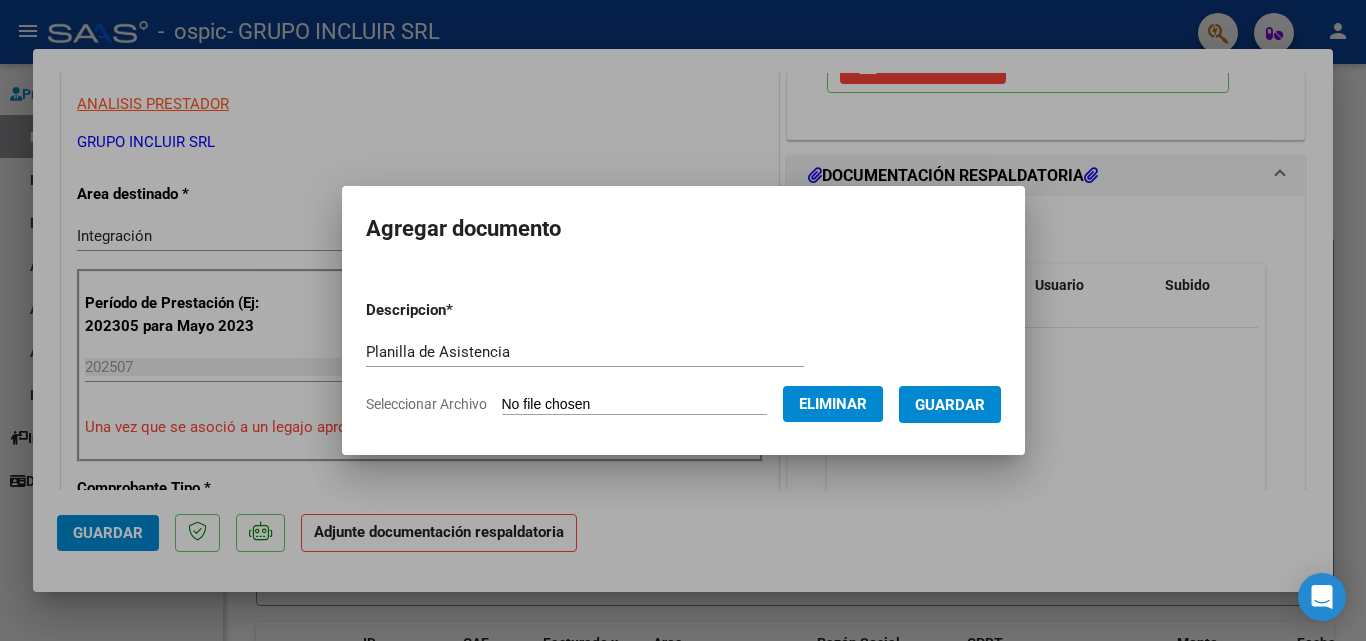 click on "Guardar" at bounding box center (950, 405) 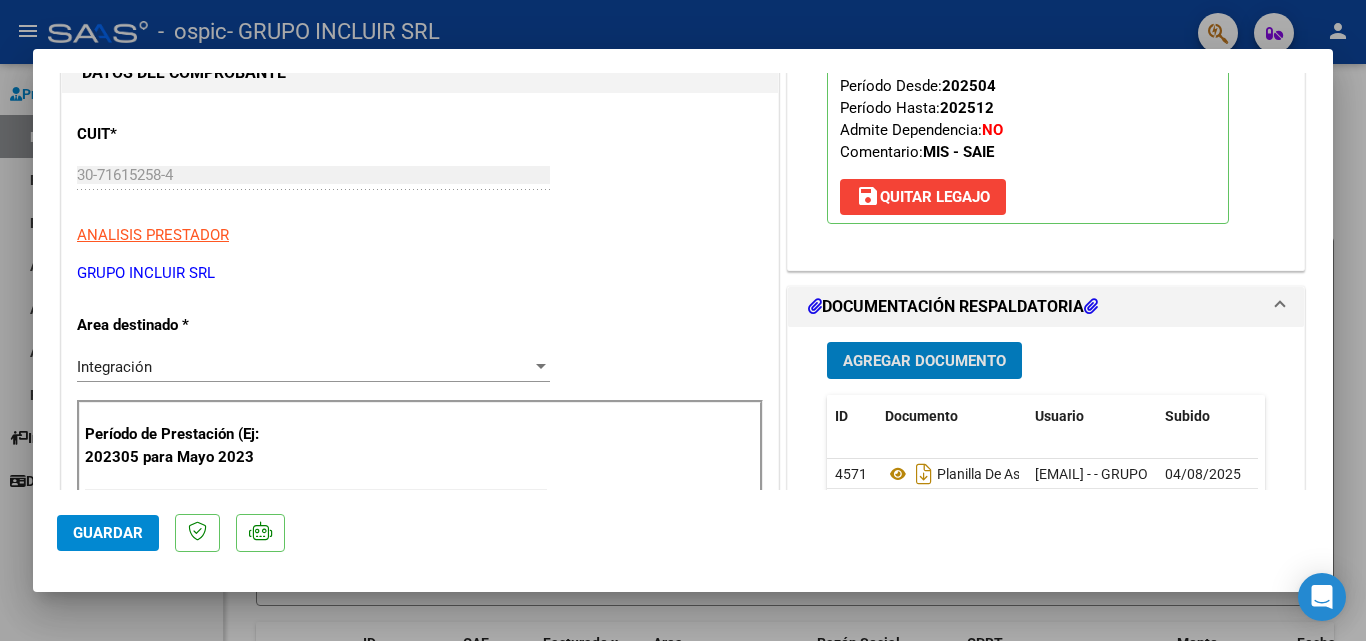 scroll, scrollTop: 200, scrollLeft: 0, axis: vertical 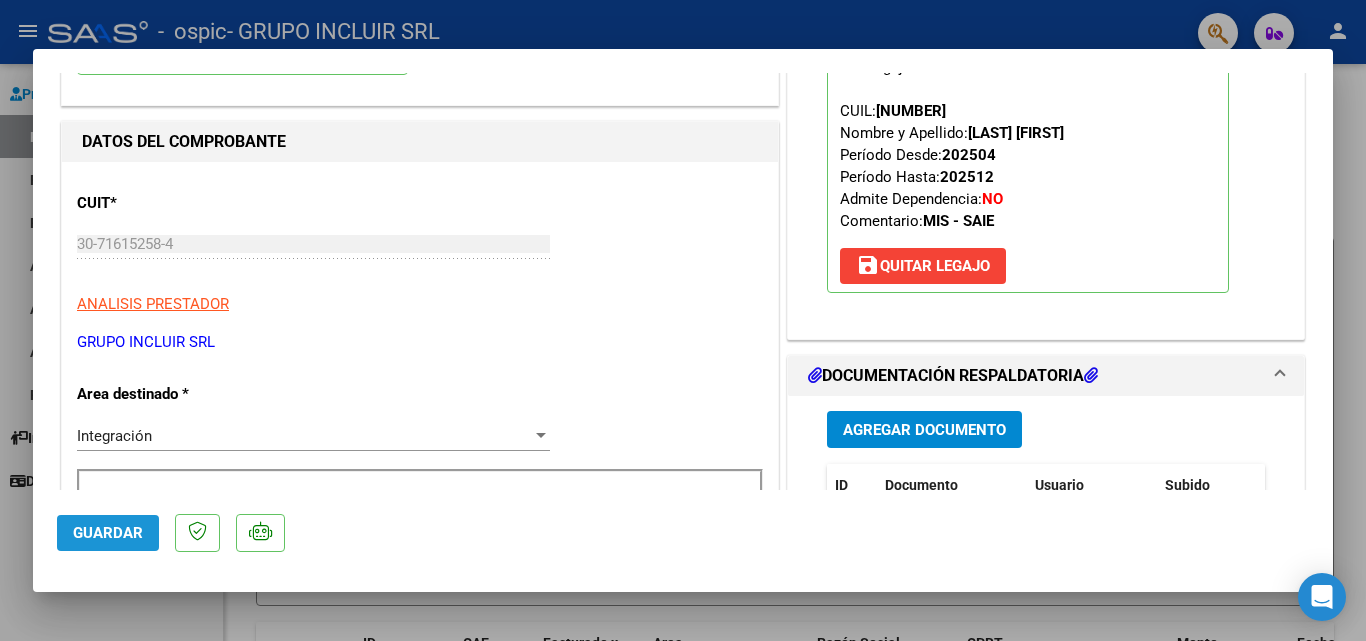 click on "Guardar" 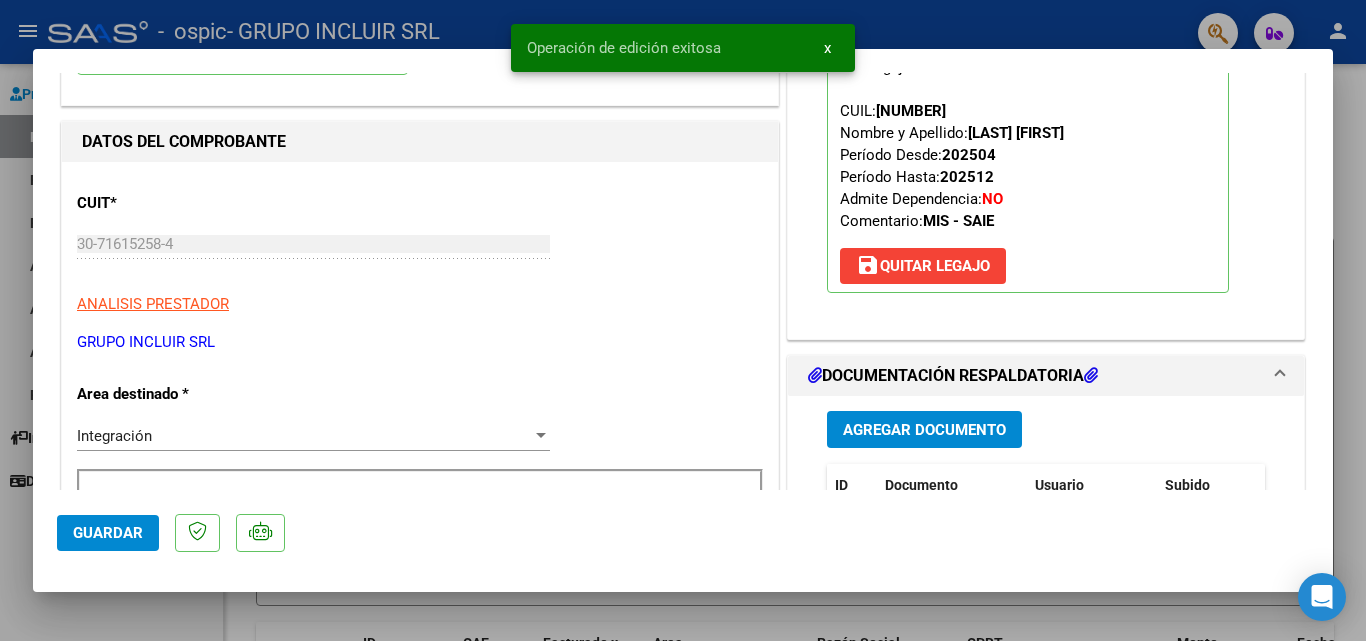 click at bounding box center (683, 320) 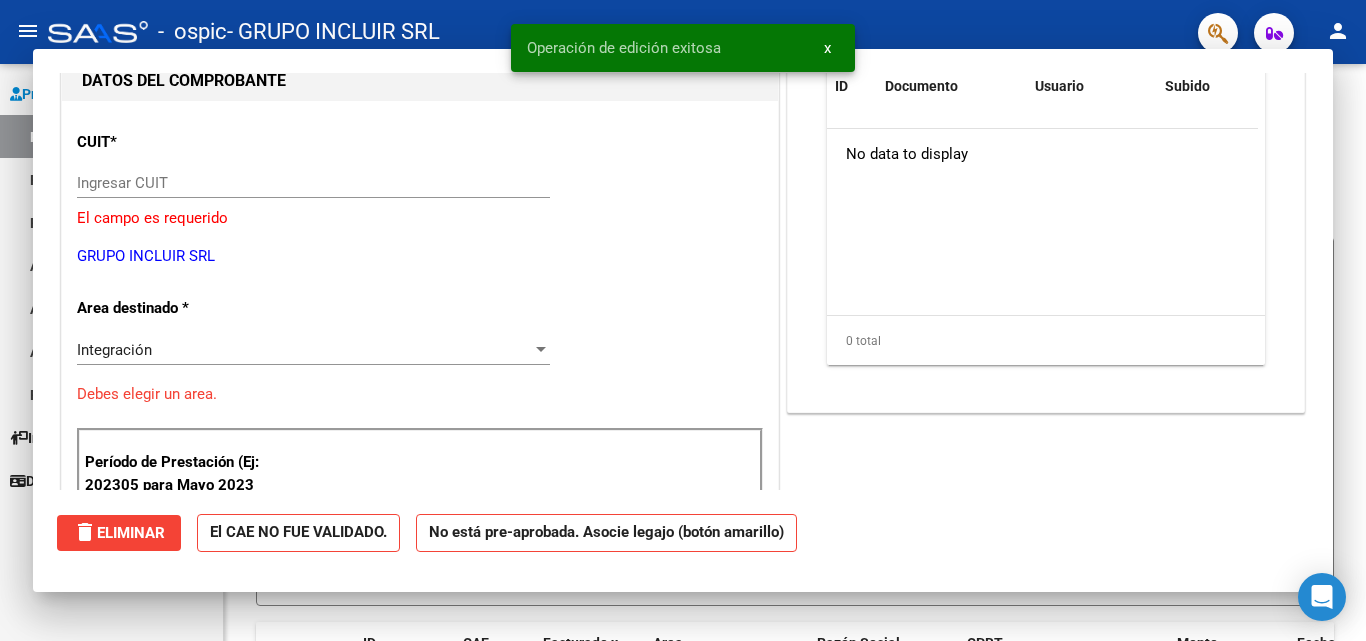 scroll, scrollTop: 0, scrollLeft: 0, axis: both 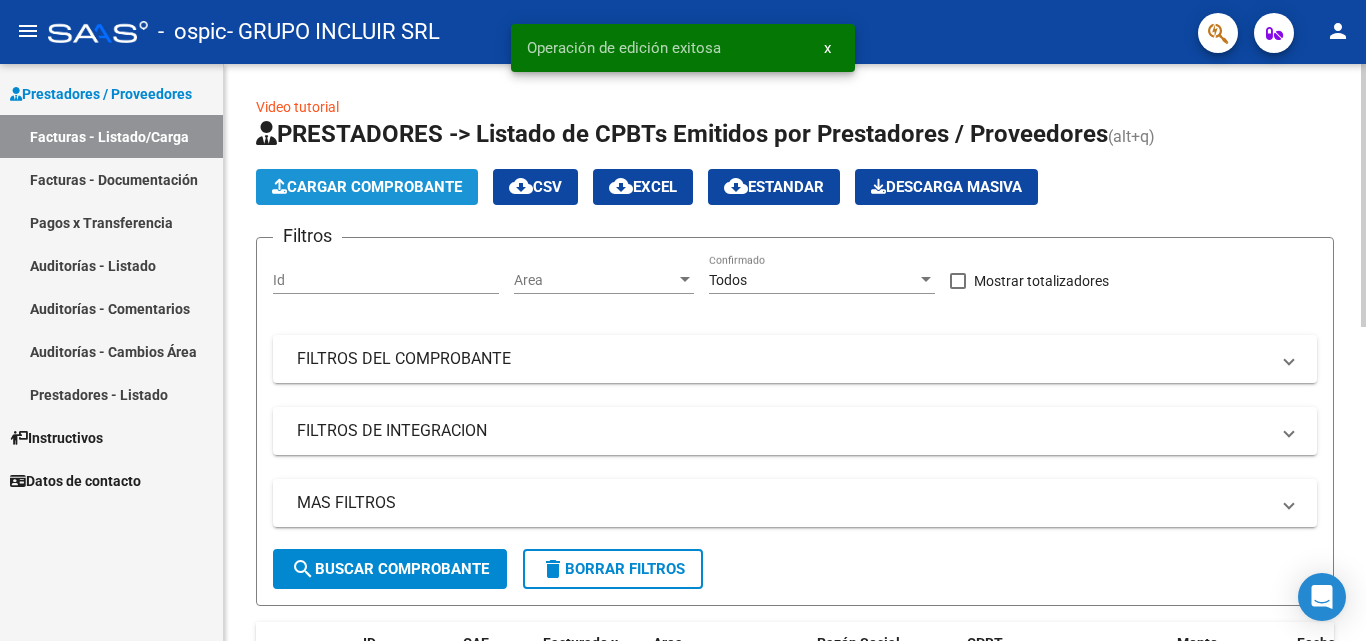 click on "Cargar Comprobante" 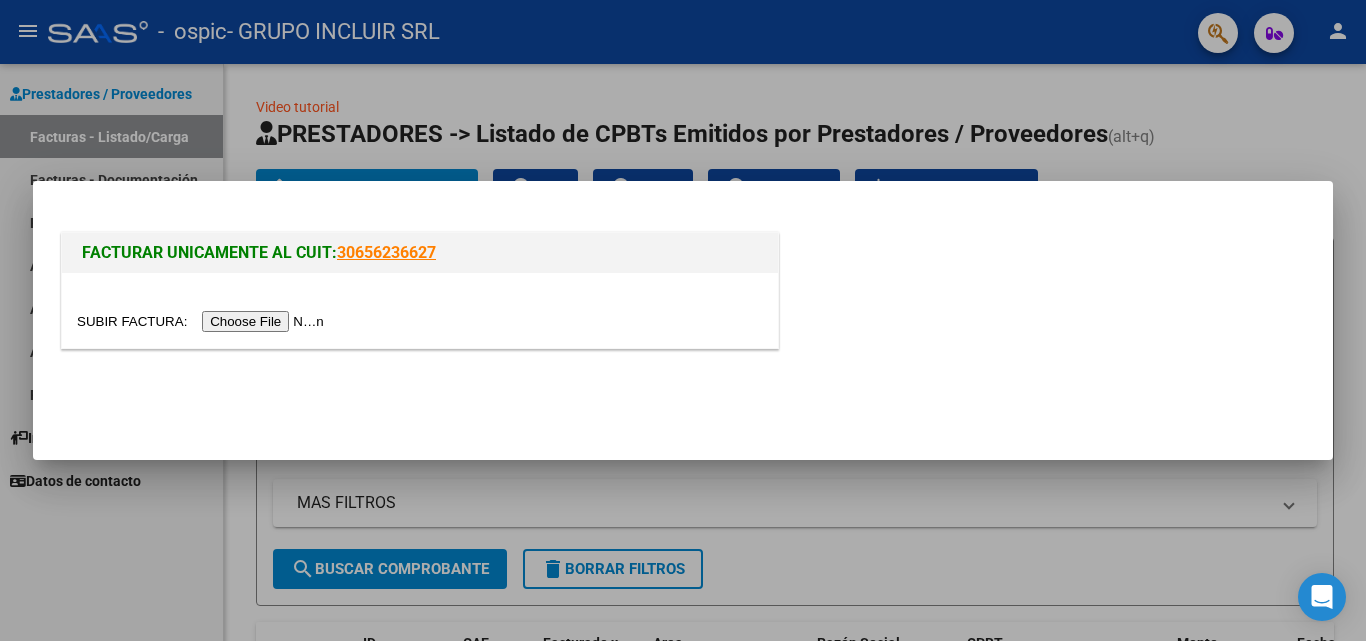click at bounding box center [203, 321] 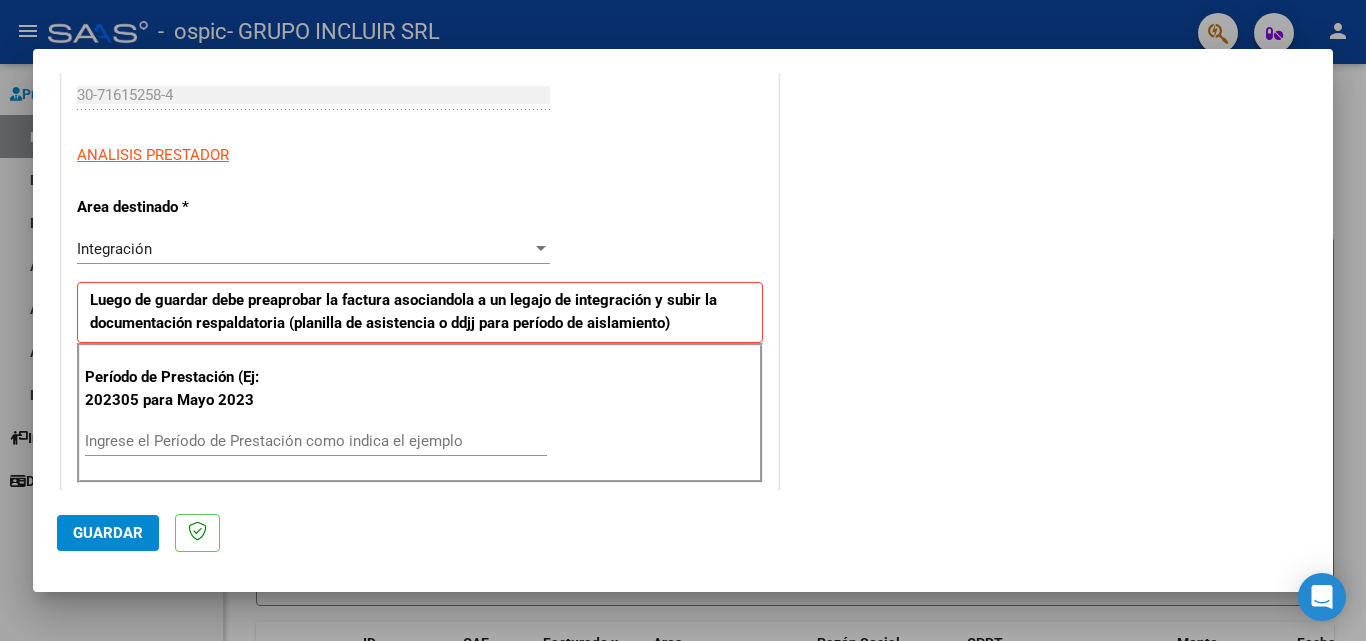 scroll, scrollTop: 500, scrollLeft: 0, axis: vertical 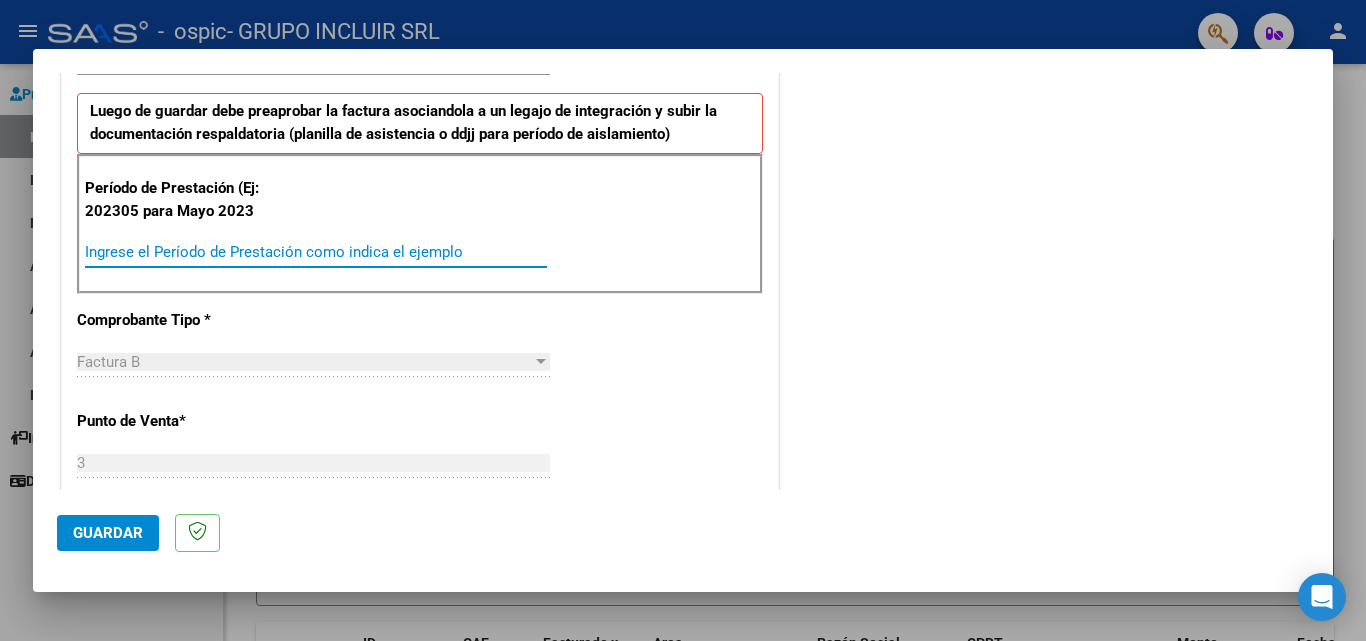 click on "Ingrese el Período de Prestación como indica el ejemplo" at bounding box center (316, 252) 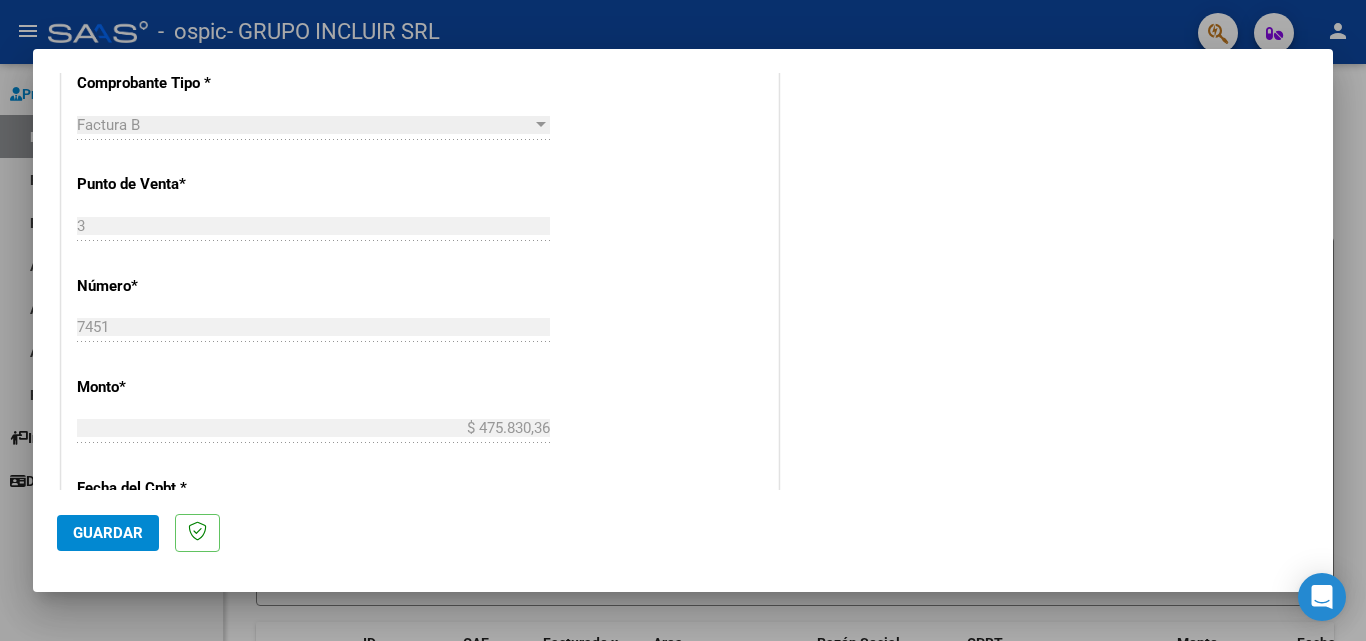 scroll, scrollTop: 800, scrollLeft: 0, axis: vertical 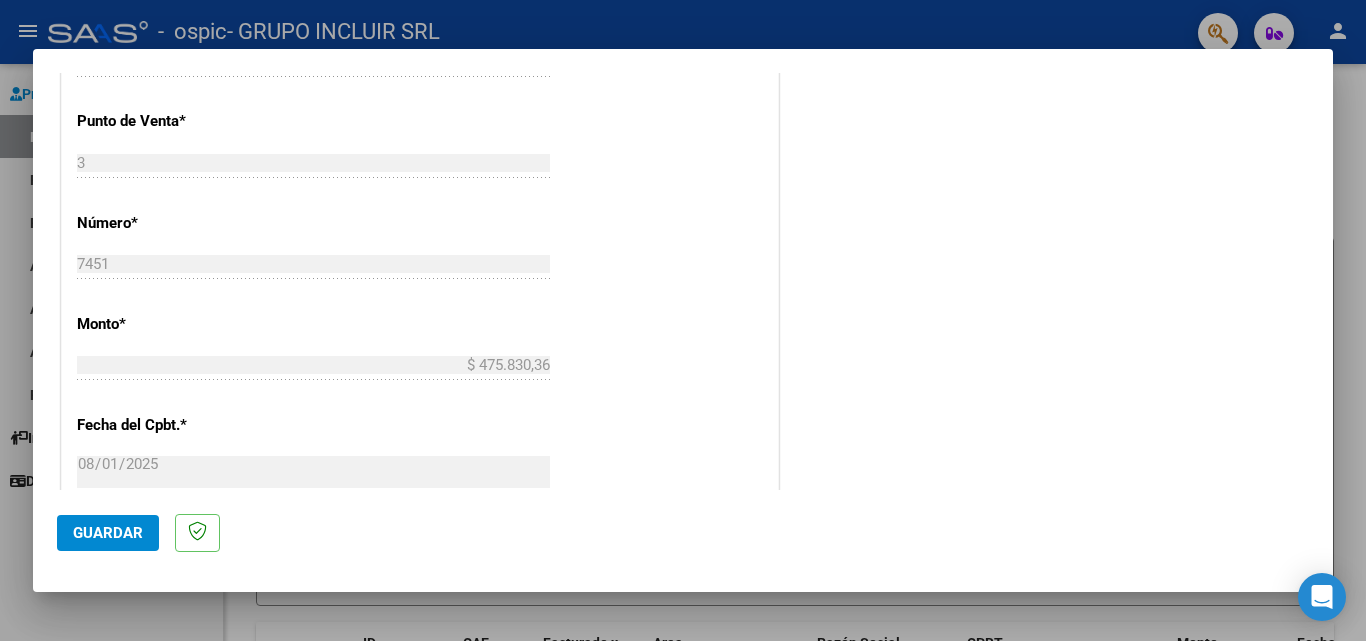 type on "202507" 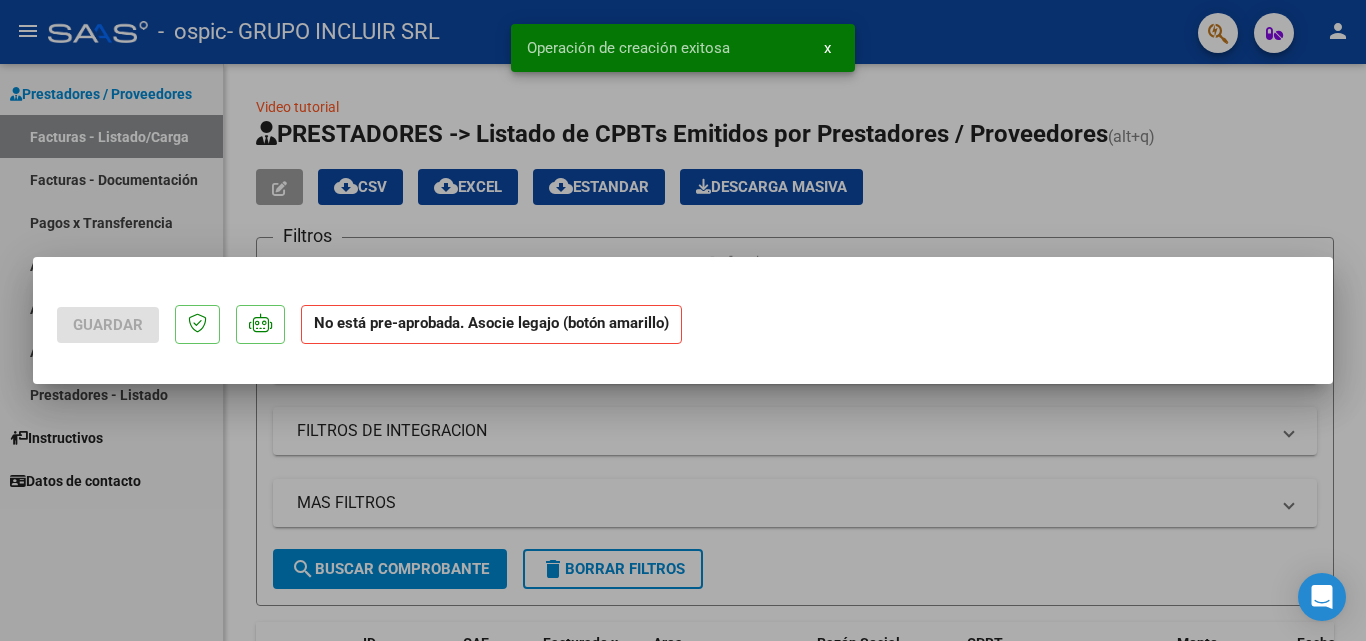 scroll, scrollTop: 0, scrollLeft: 0, axis: both 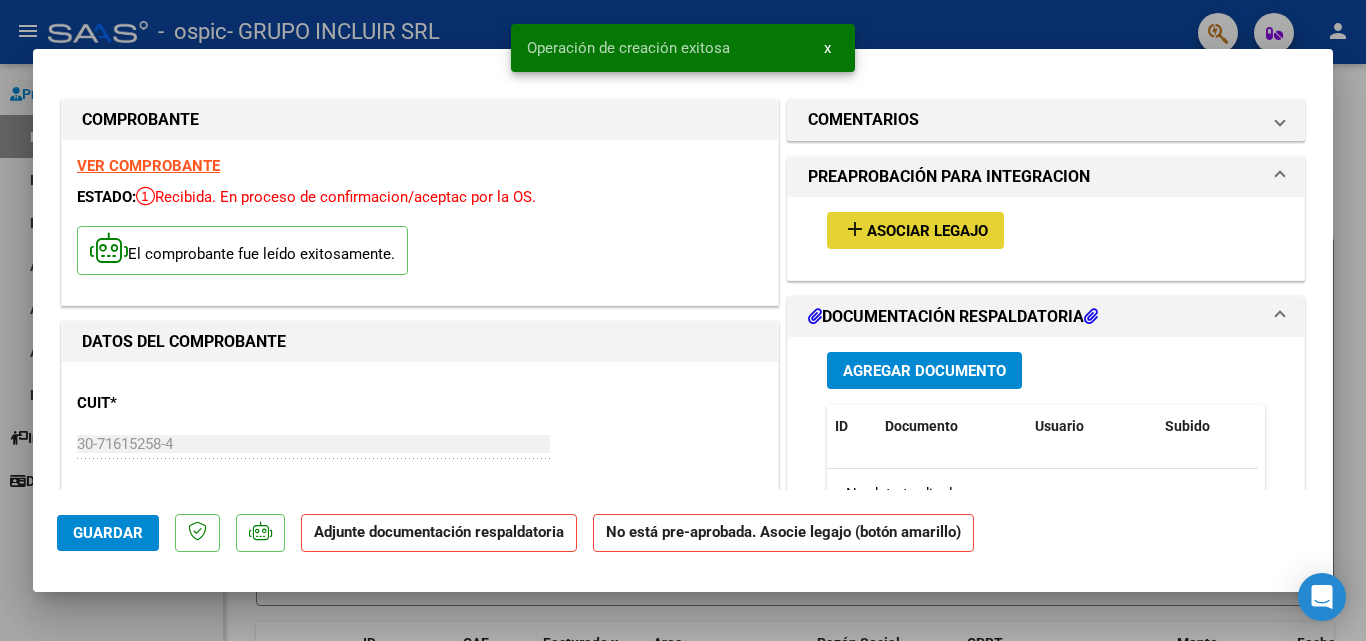 click on "Asociar Legajo" at bounding box center (927, 231) 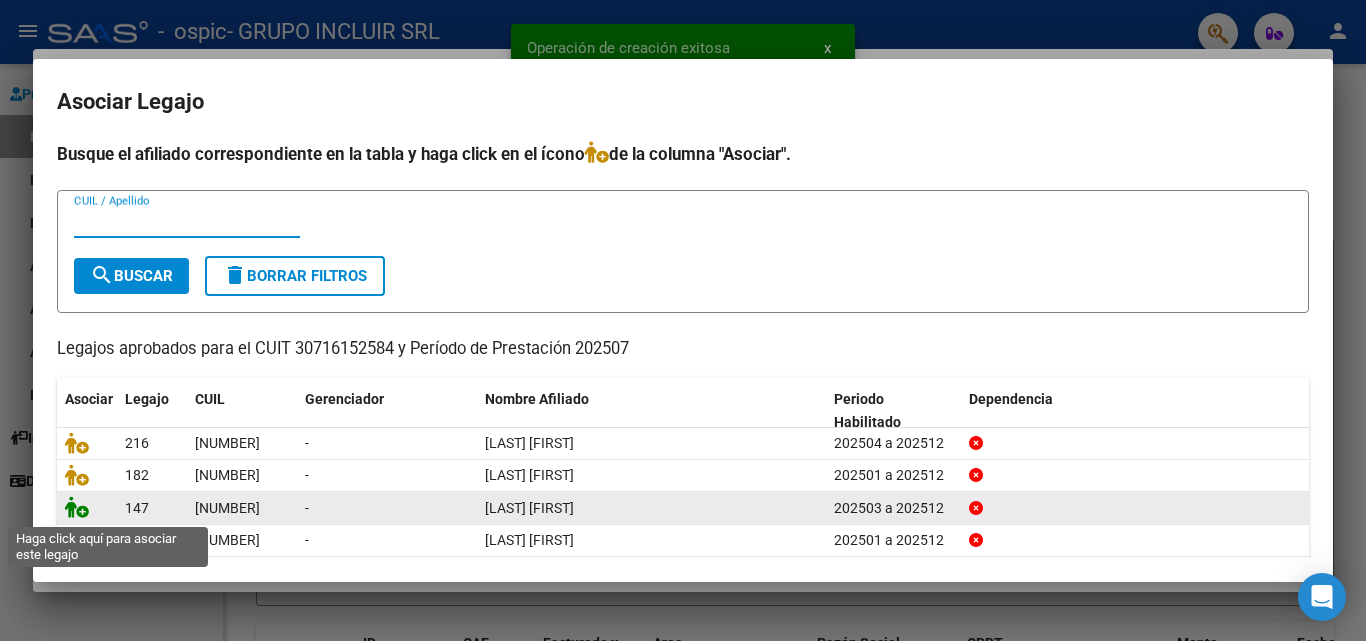 click 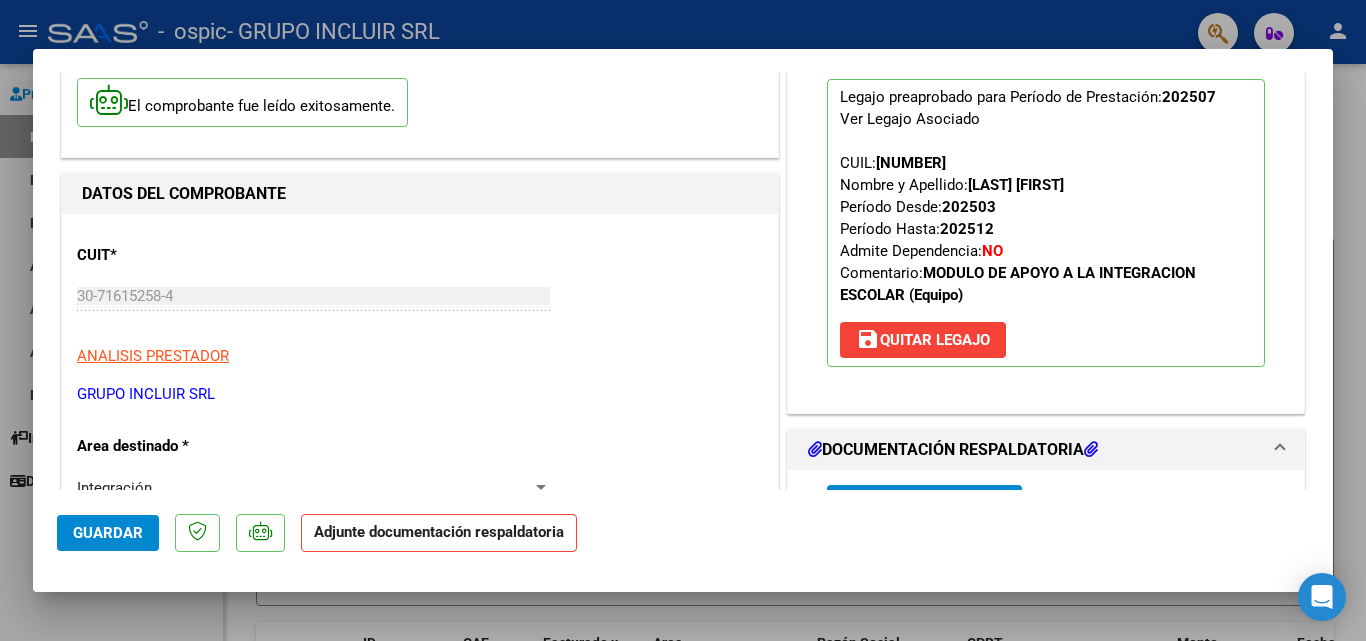 scroll, scrollTop: 400, scrollLeft: 0, axis: vertical 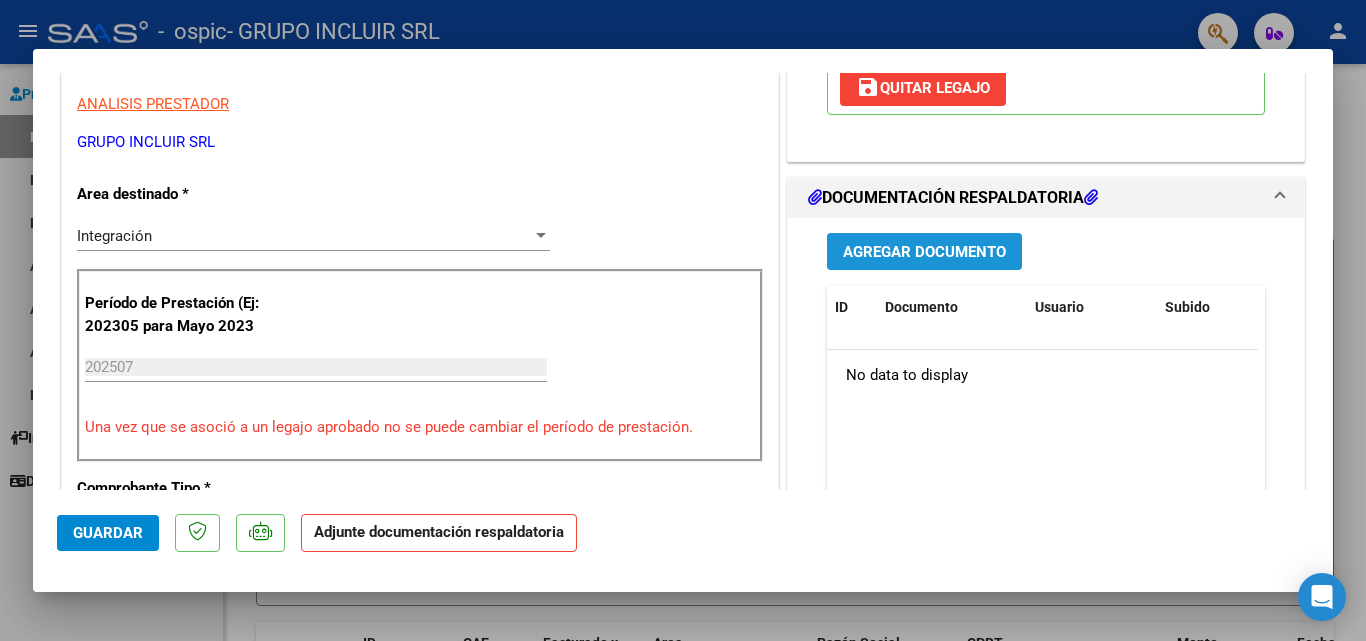 click on "Agregar Documento" at bounding box center (924, 251) 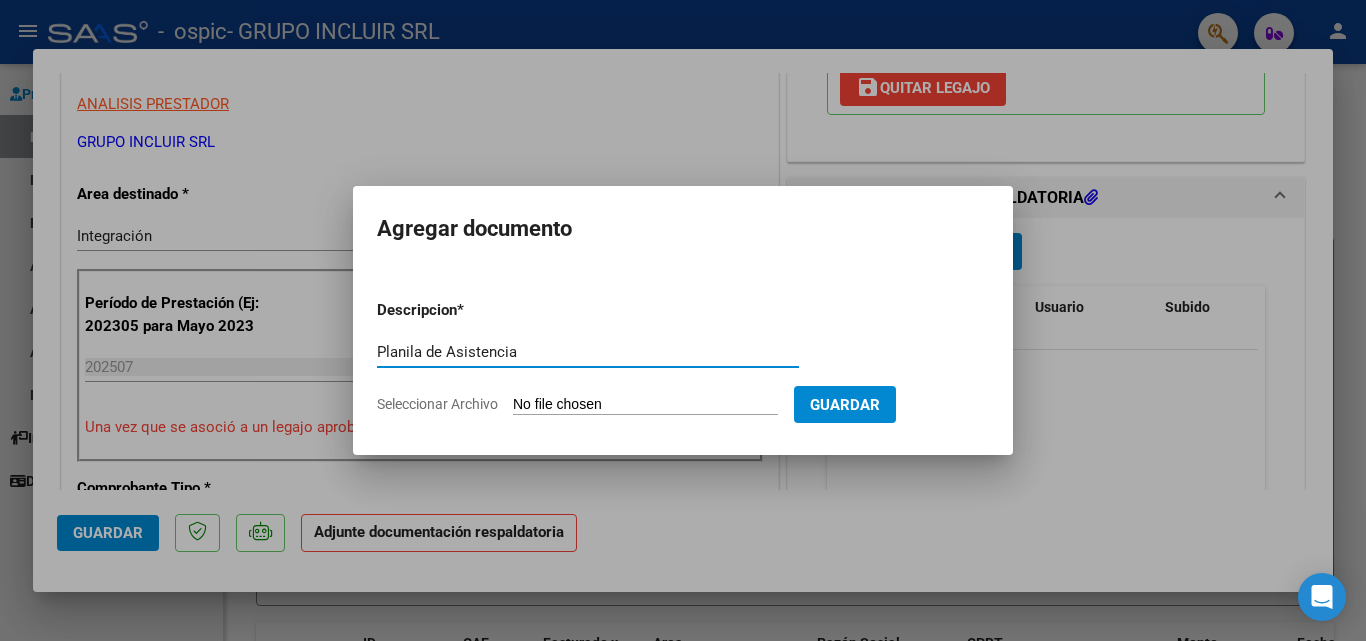 click on "Planila de Asistencia" at bounding box center (588, 352) 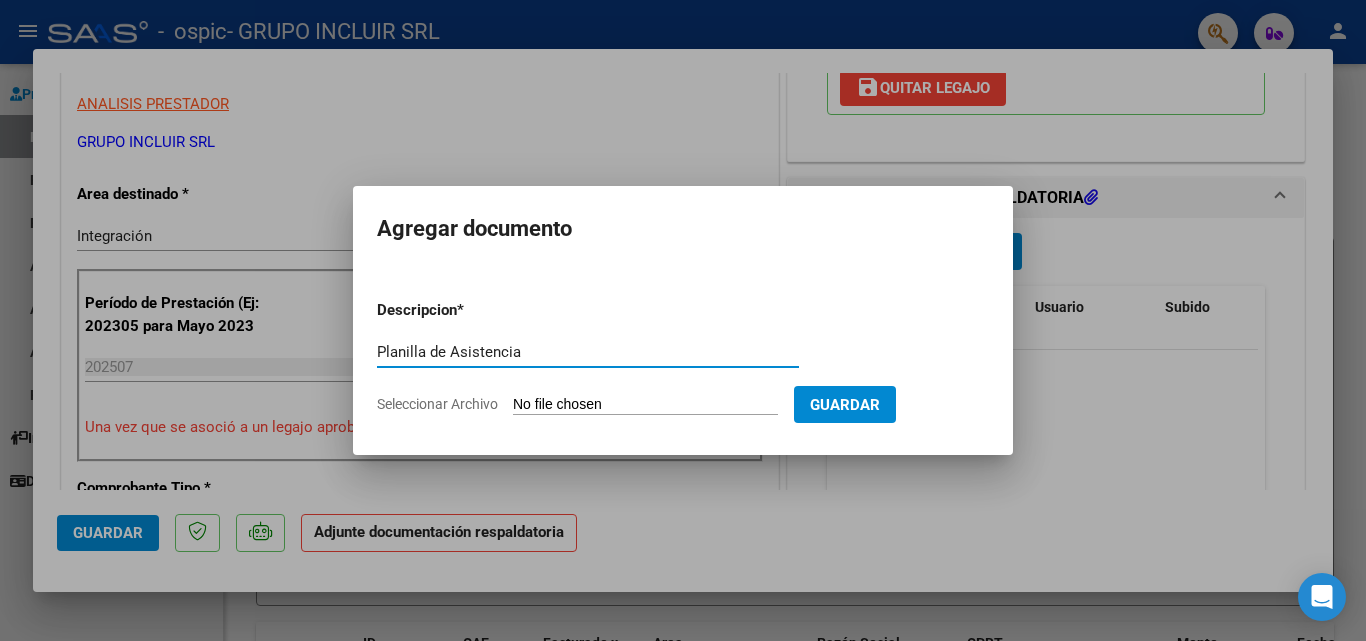 drag, startPoint x: 522, startPoint y: 358, endPoint x: 339, endPoint y: 338, distance: 184.08965 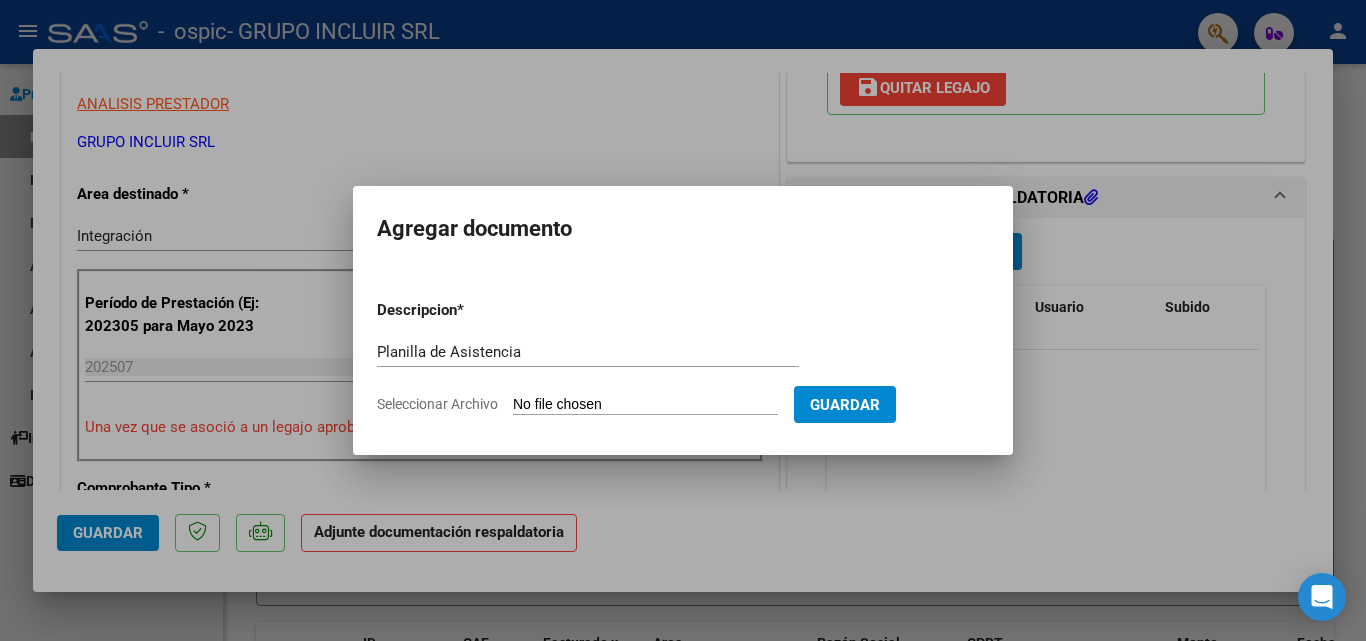 click on "Seleccionar Archivo" 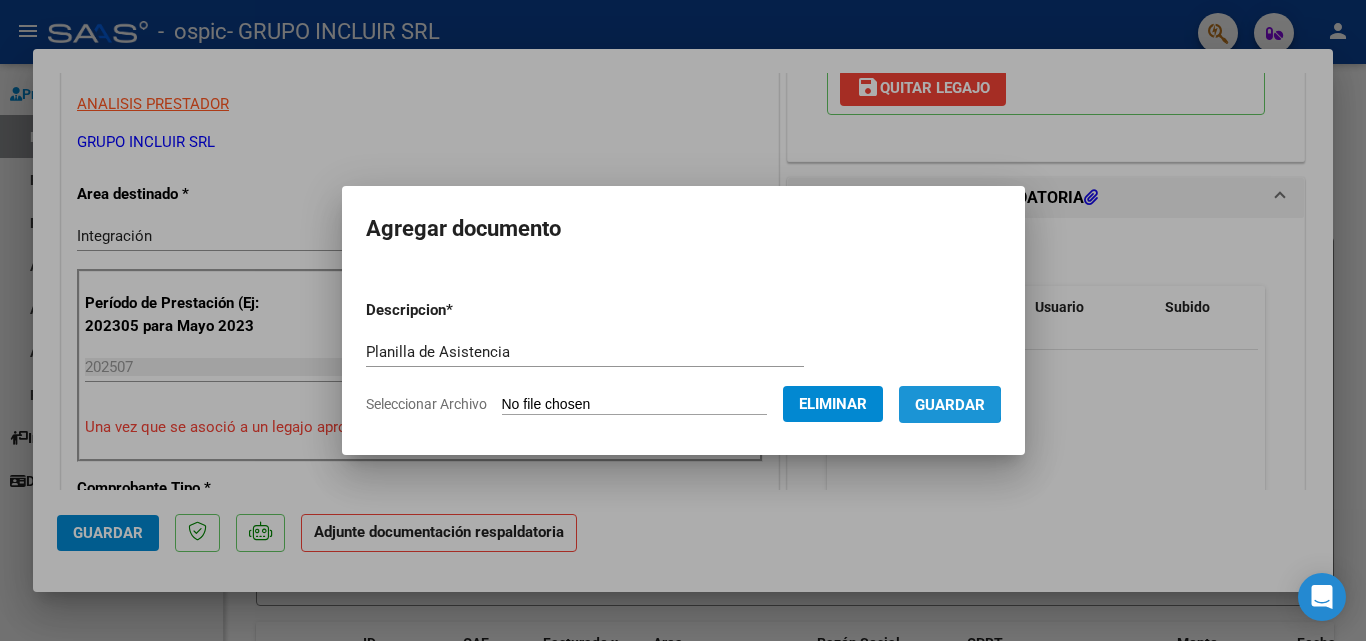 click on "Guardar" at bounding box center (950, 405) 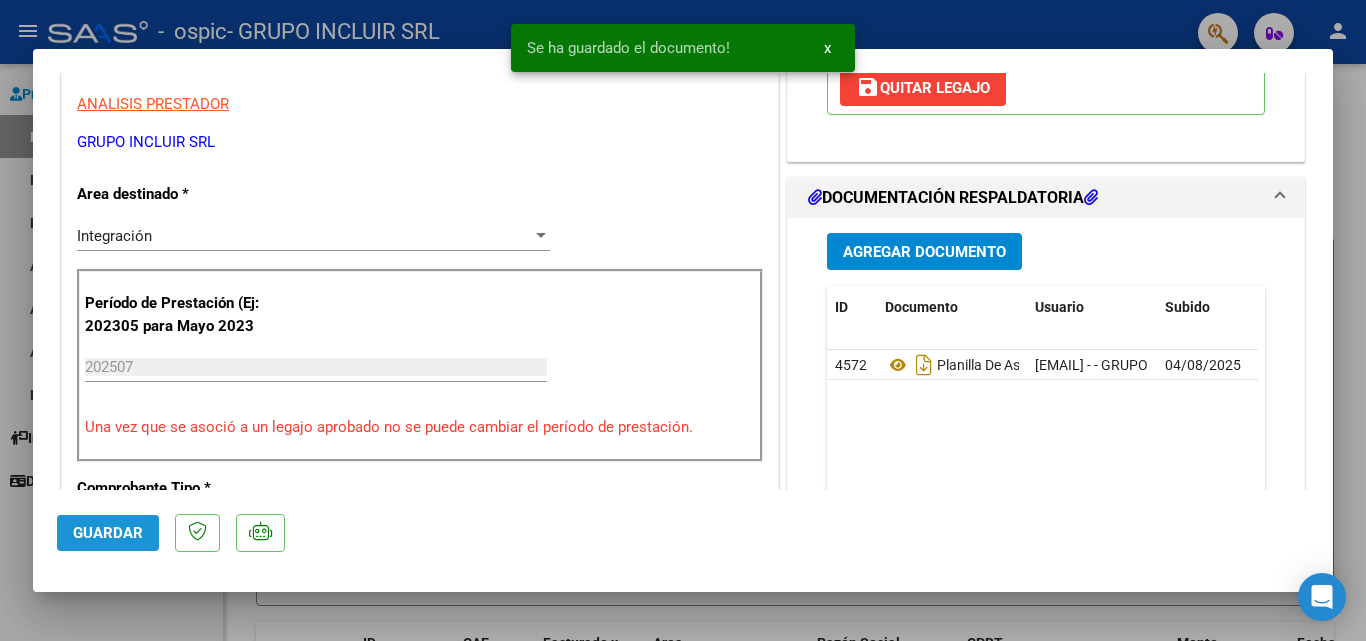 click on "Guardar" 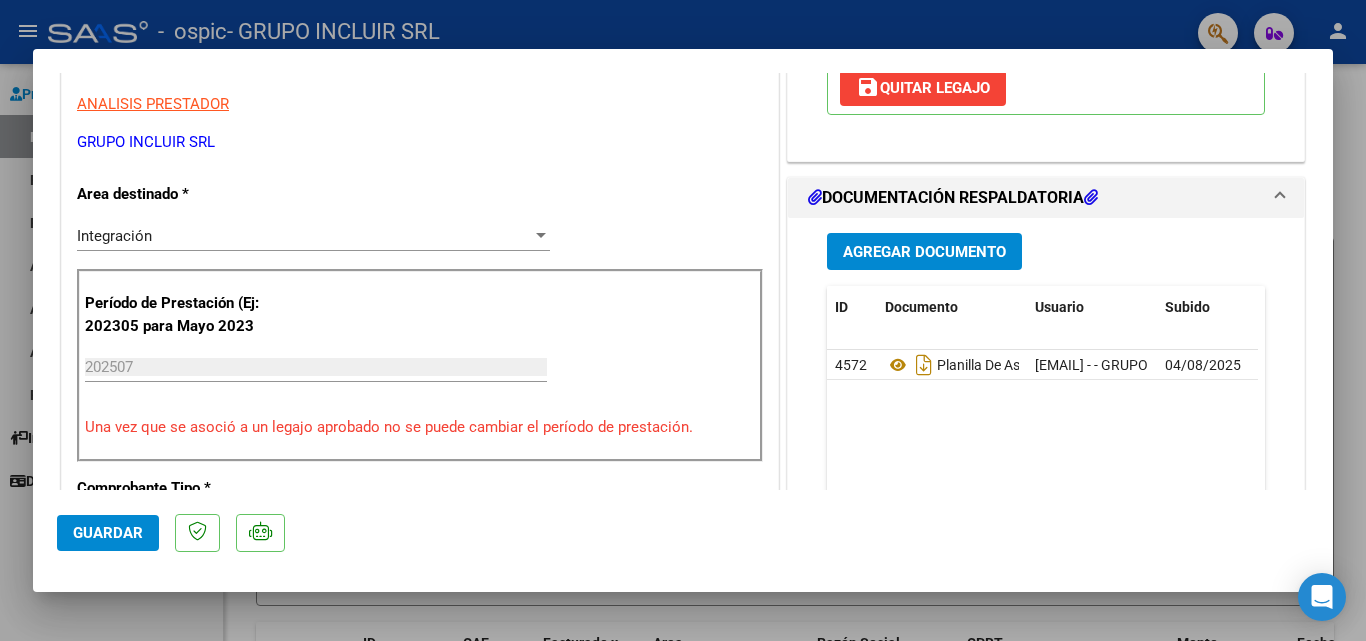 drag, startPoint x: 1339, startPoint y: 126, endPoint x: 1332, endPoint y: 138, distance: 13.892444 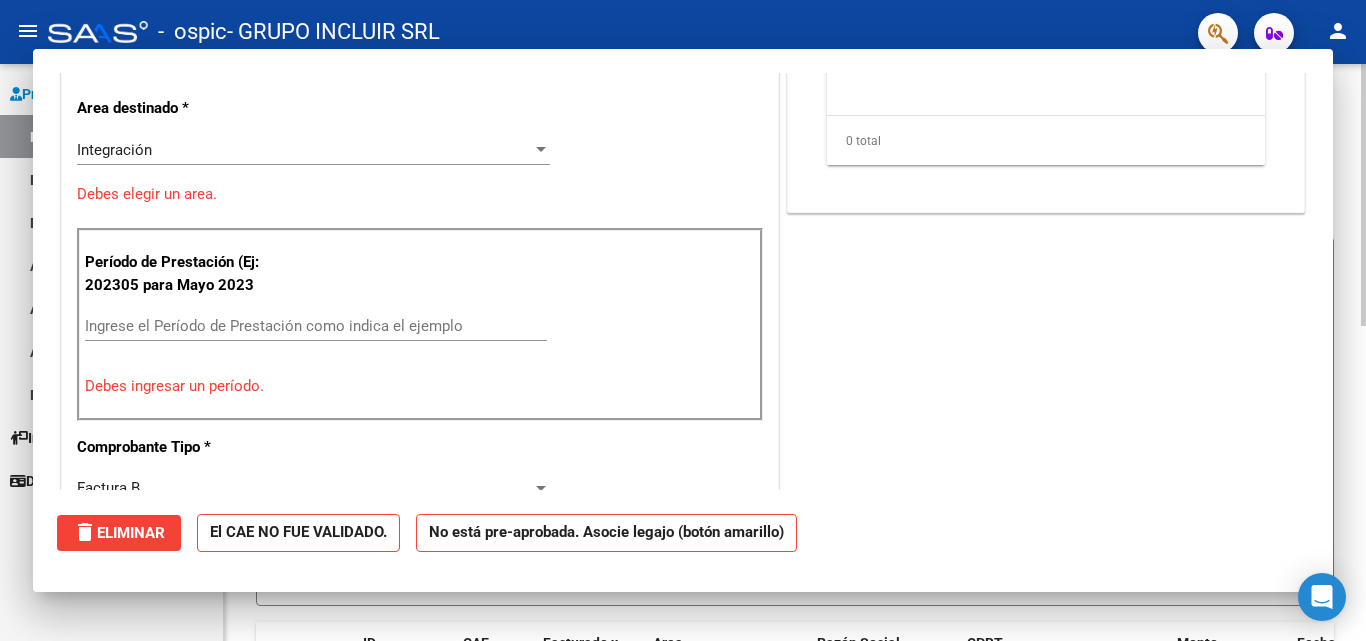 scroll, scrollTop: 0, scrollLeft: 0, axis: both 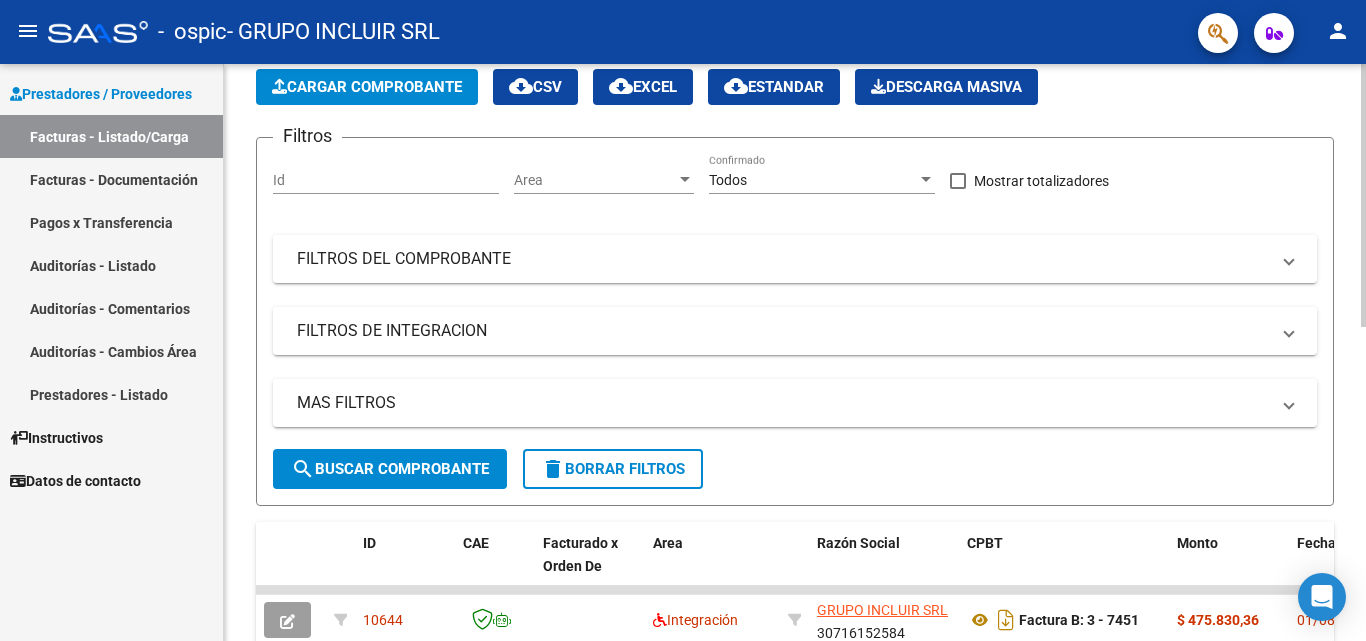 click on "Cargar Comprobante" 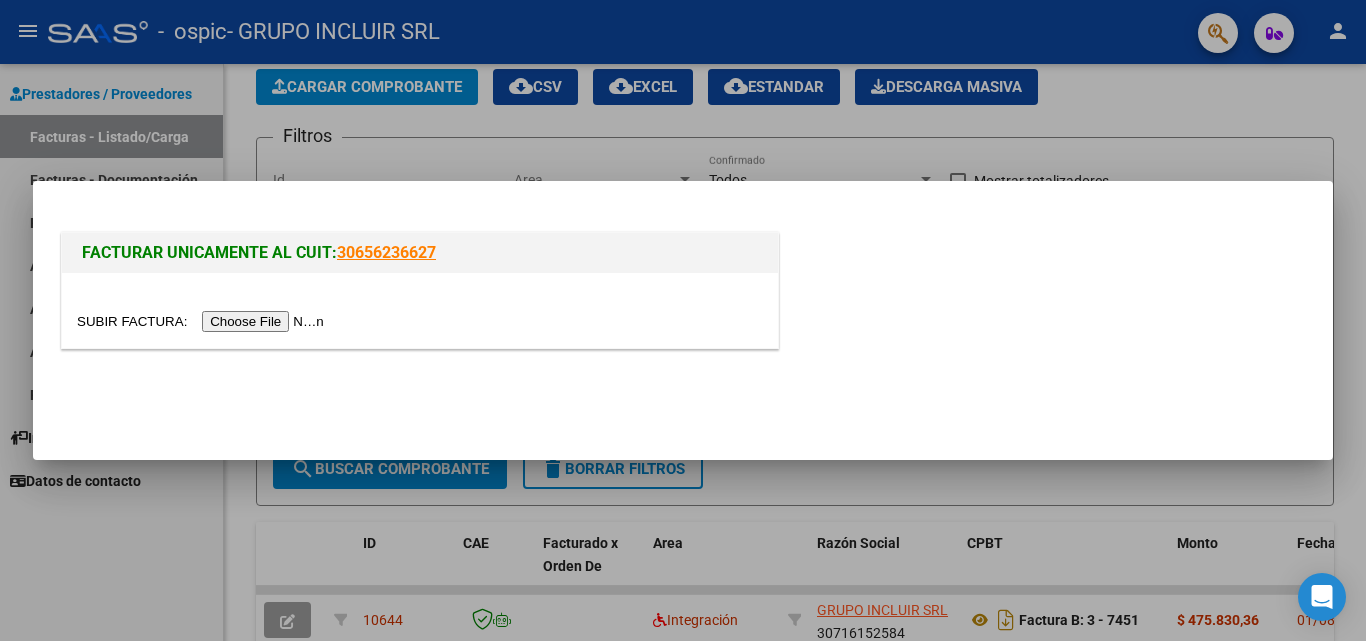 click at bounding box center [203, 321] 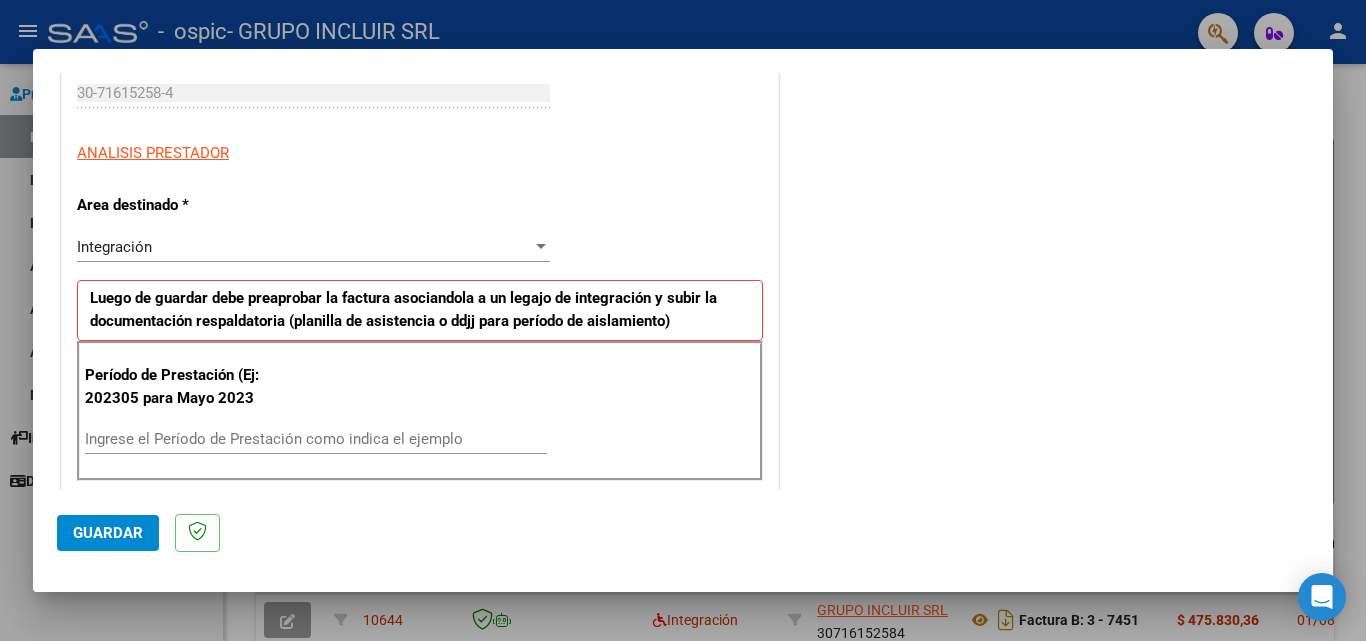 scroll, scrollTop: 400, scrollLeft: 0, axis: vertical 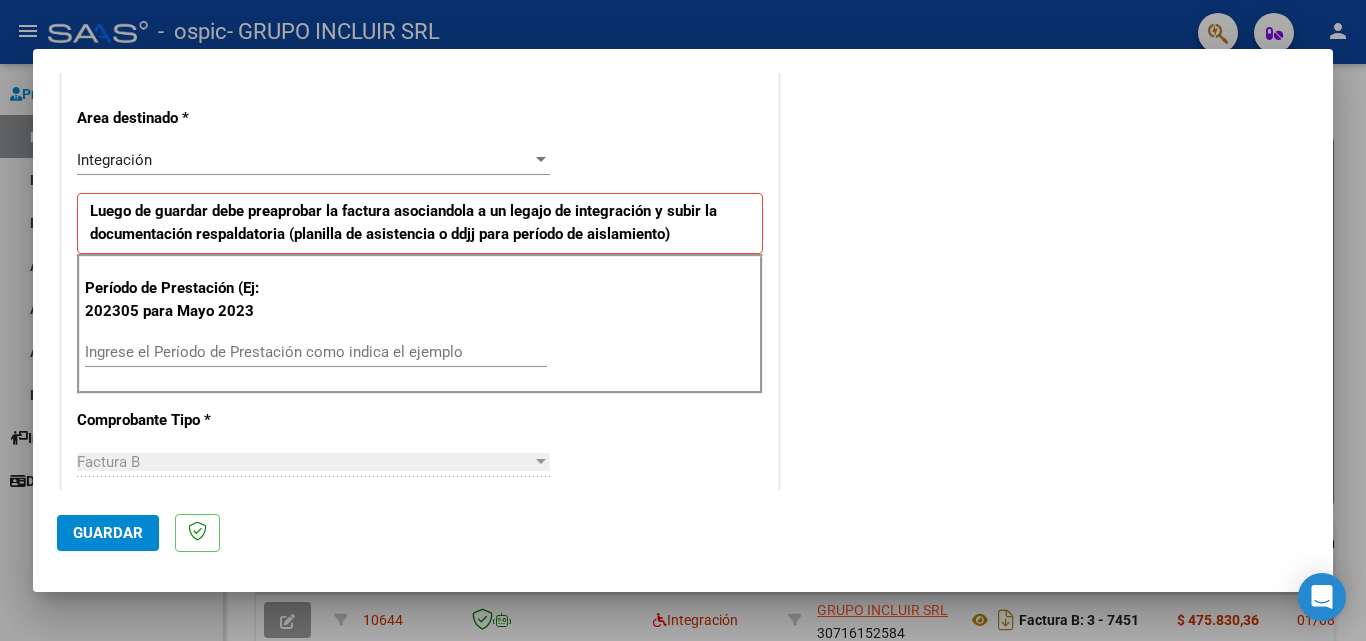 click on "Ingrese el Período de Prestación como indica el ejemplo" at bounding box center [316, 352] 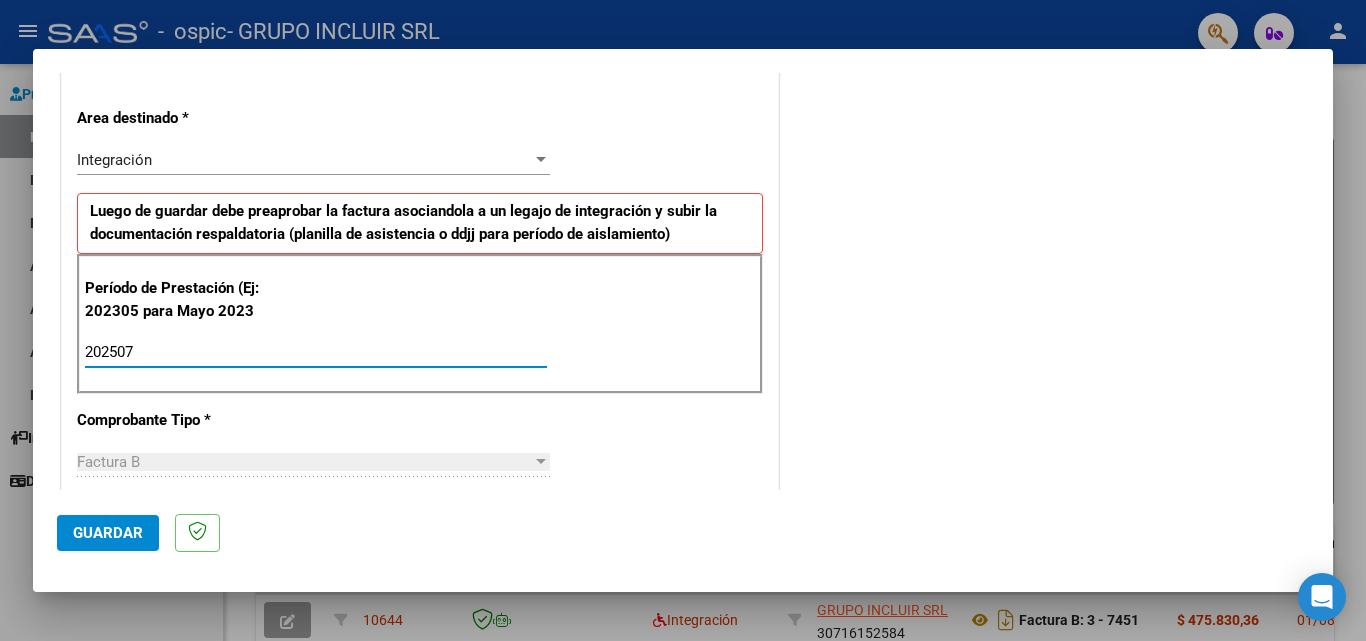 type on "202507" 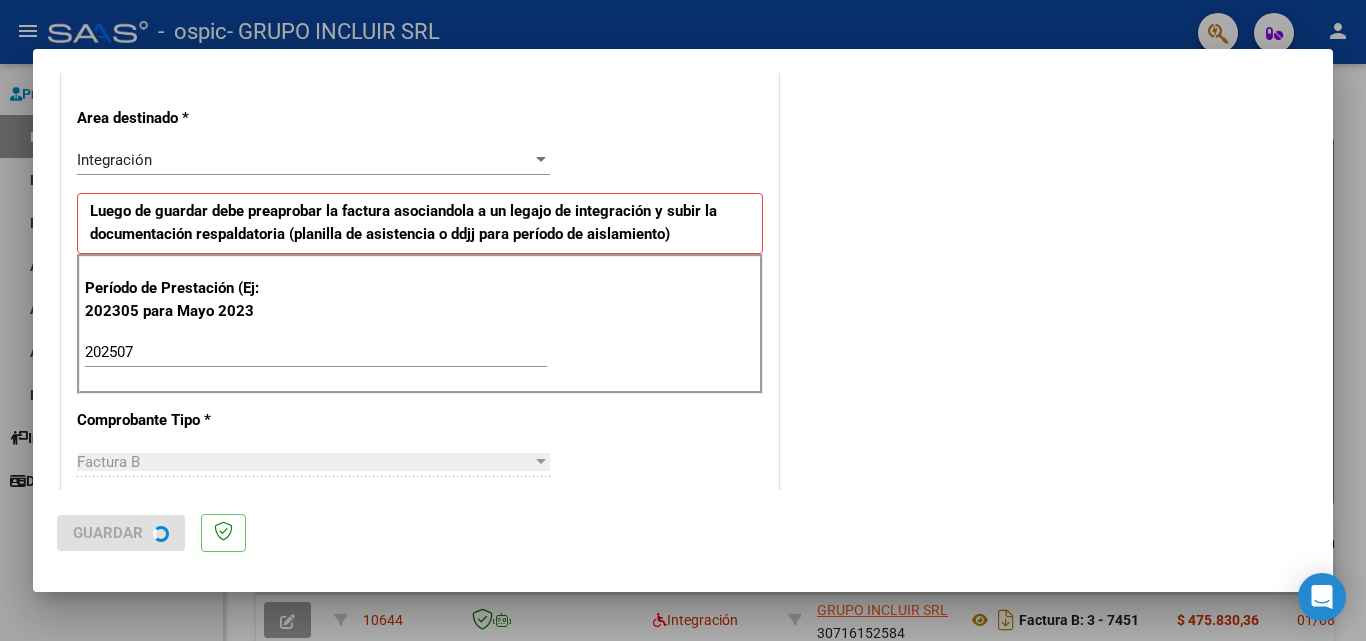 scroll, scrollTop: 0, scrollLeft: 0, axis: both 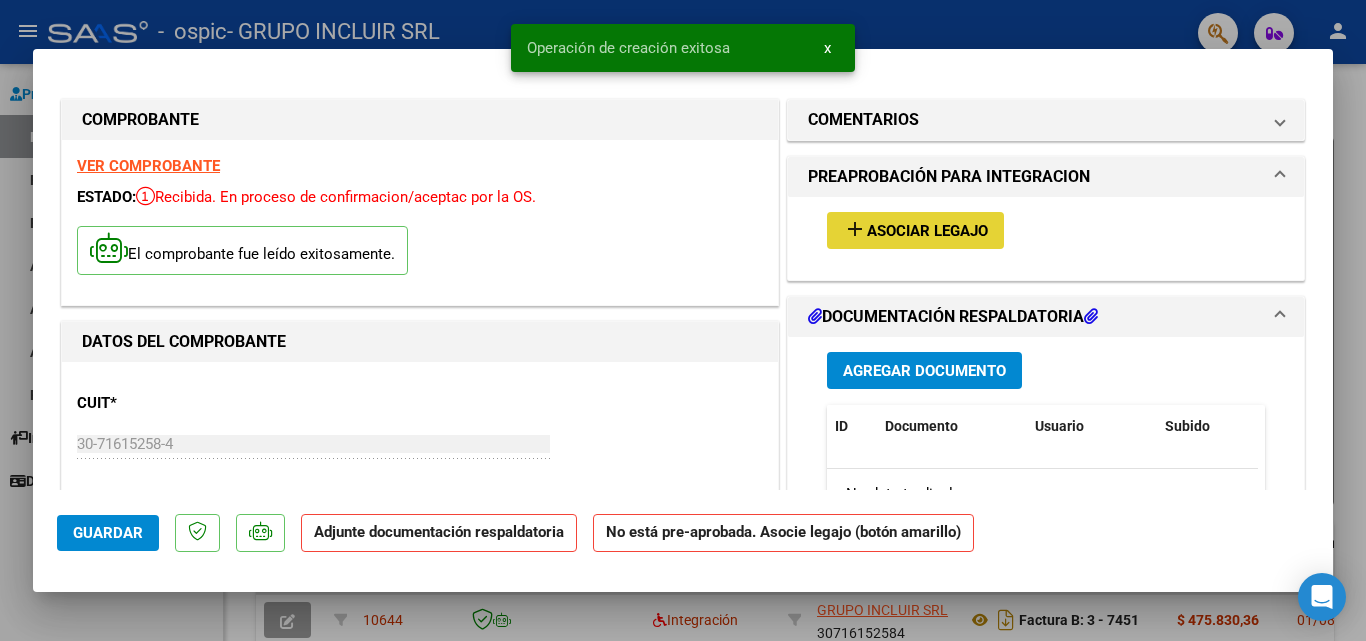 click on "add Asociar Legajo" at bounding box center (915, 230) 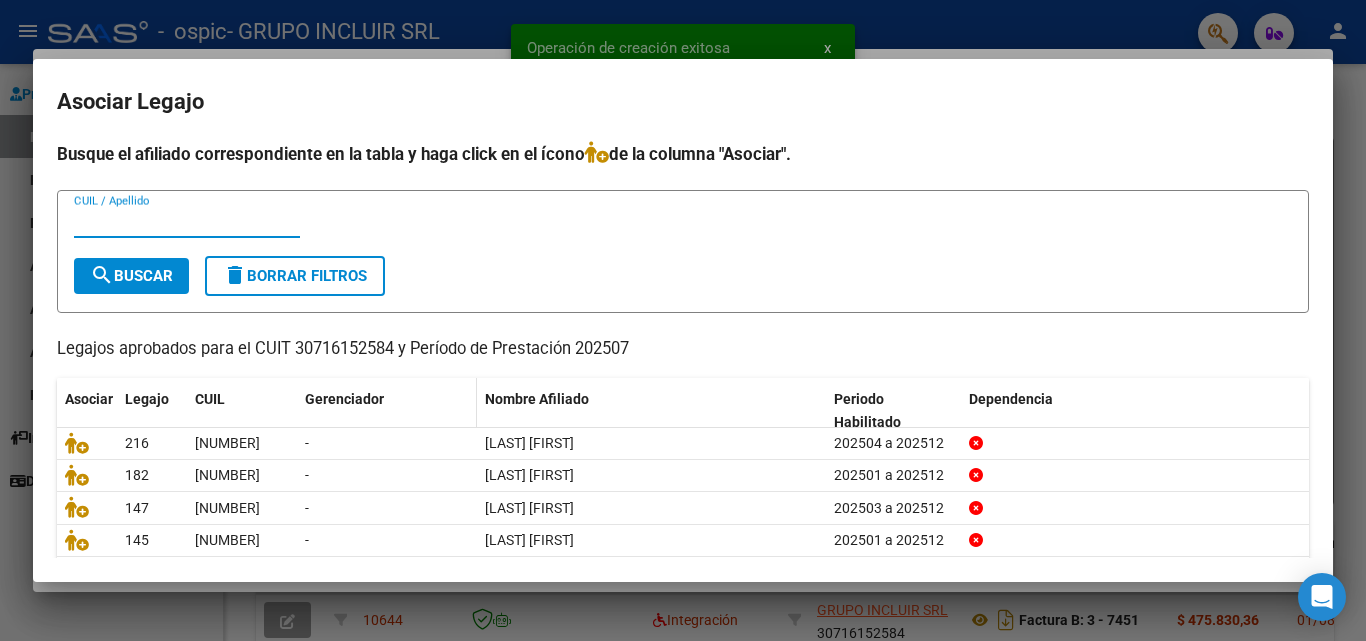 scroll, scrollTop: 76, scrollLeft: 0, axis: vertical 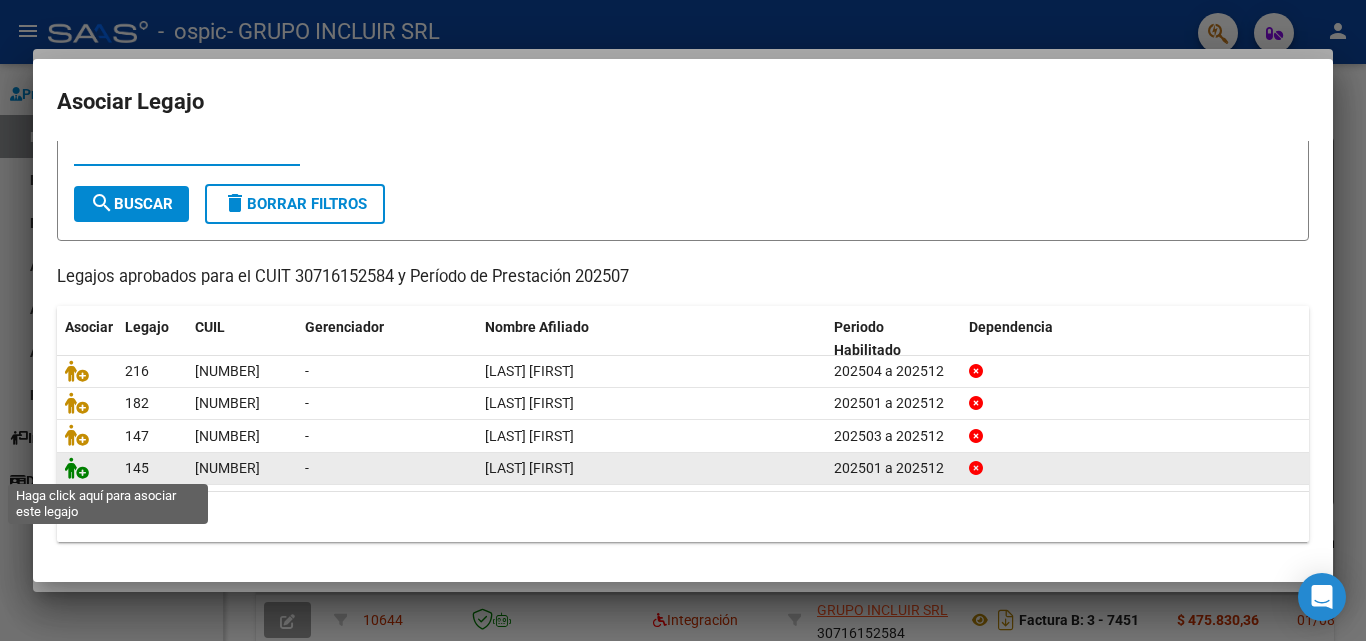 click 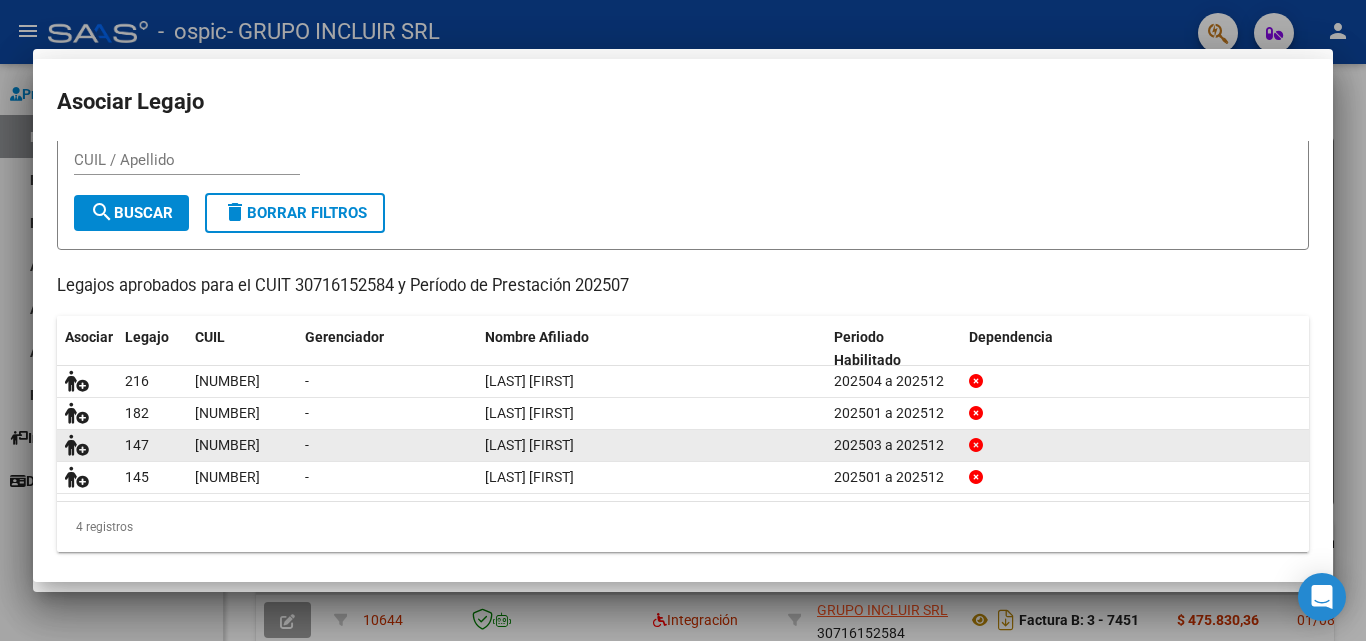 scroll, scrollTop: 89, scrollLeft: 0, axis: vertical 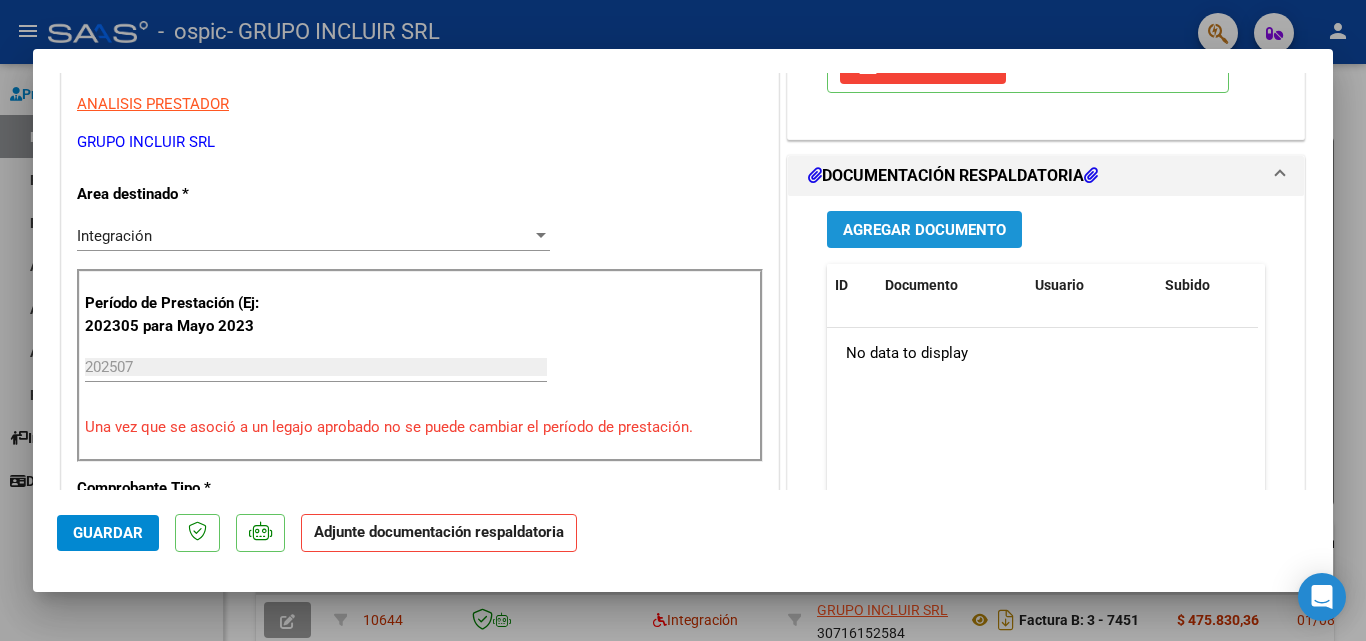 click on "Agregar Documento" at bounding box center [924, 230] 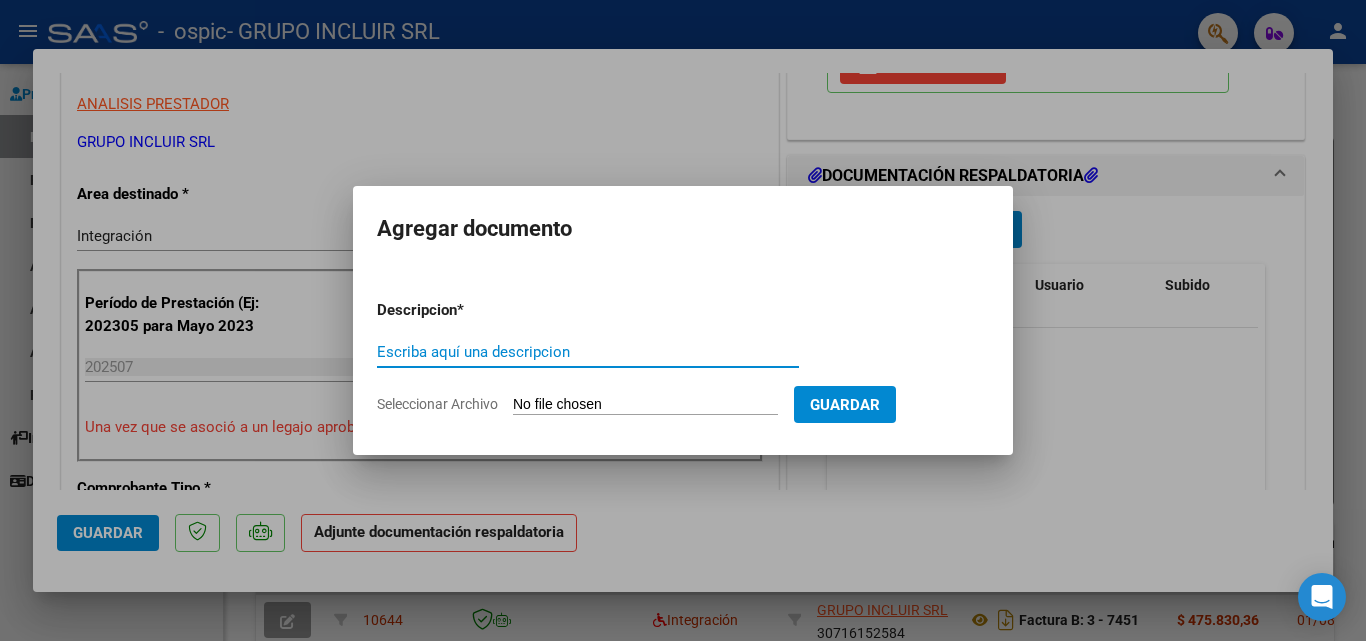 click on "Escriba aquí una descripcion" at bounding box center (588, 352) 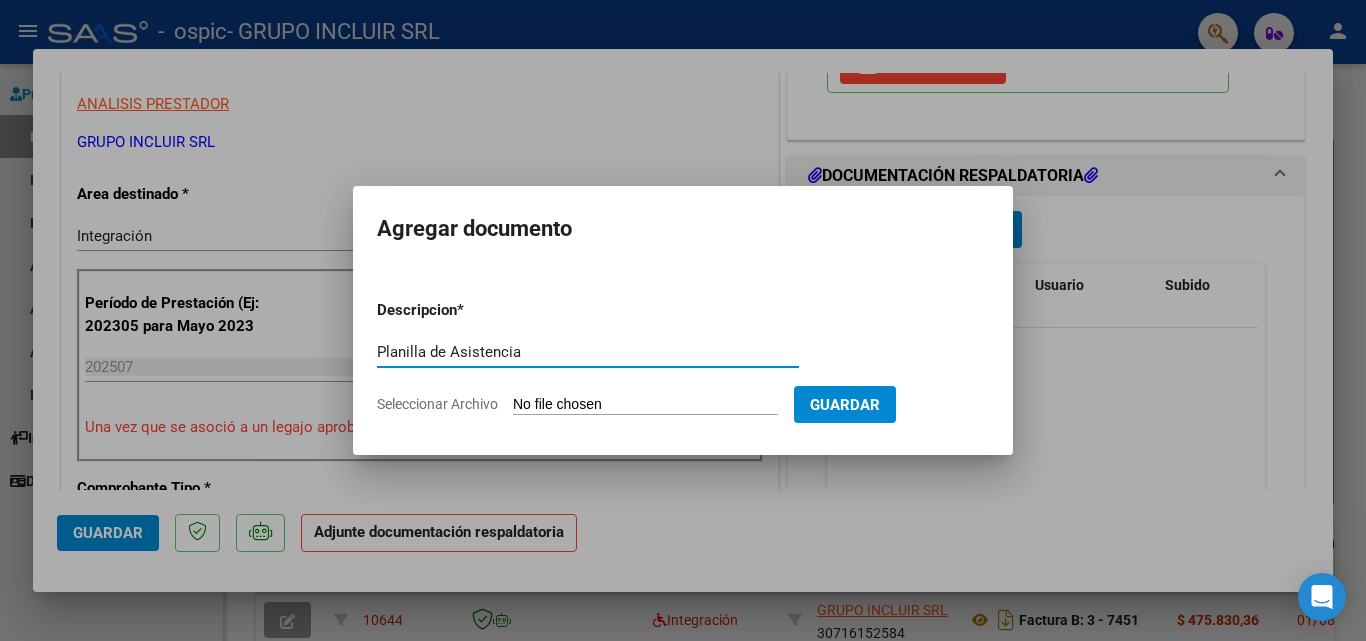 type on "Planilla de Asistencia" 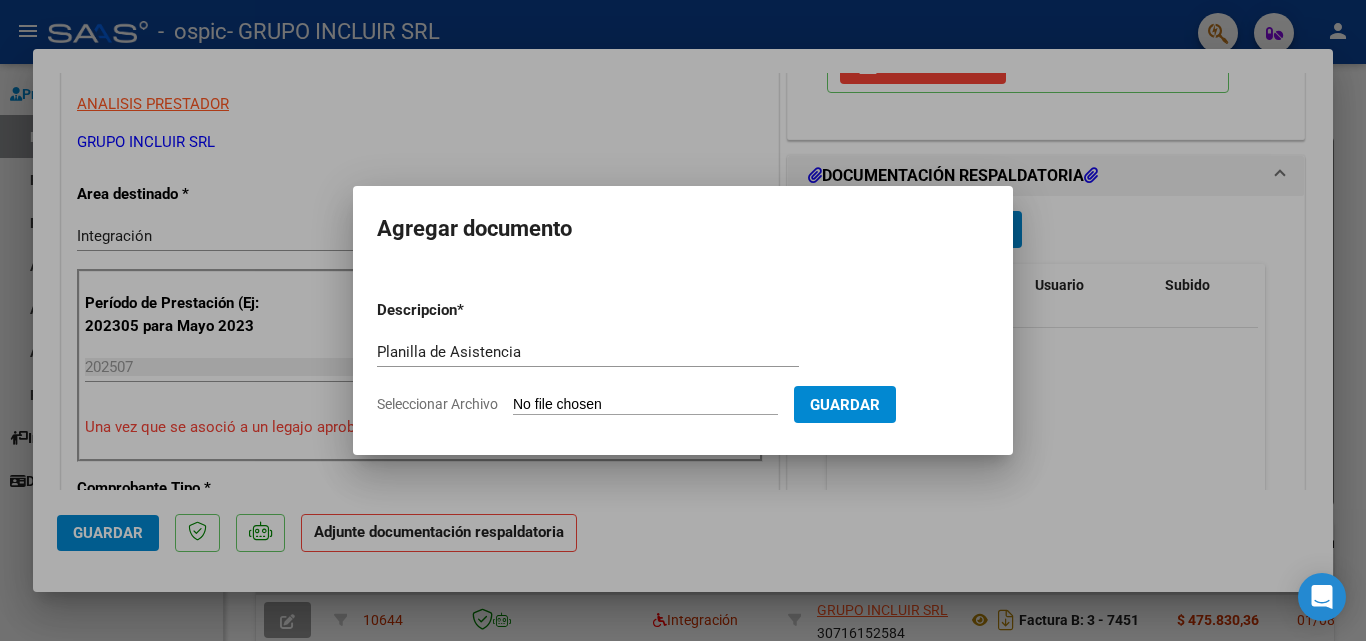 click on "Seleccionar Archivo" 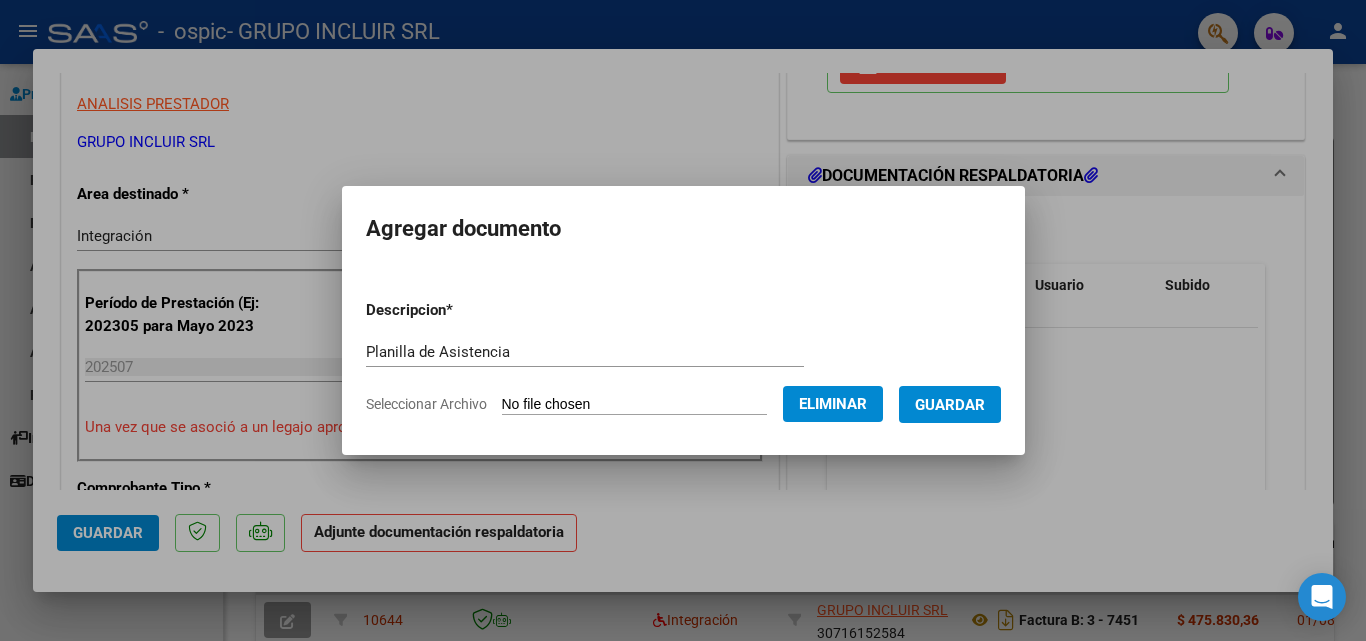 click on "Guardar" at bounding box center [950, 405] 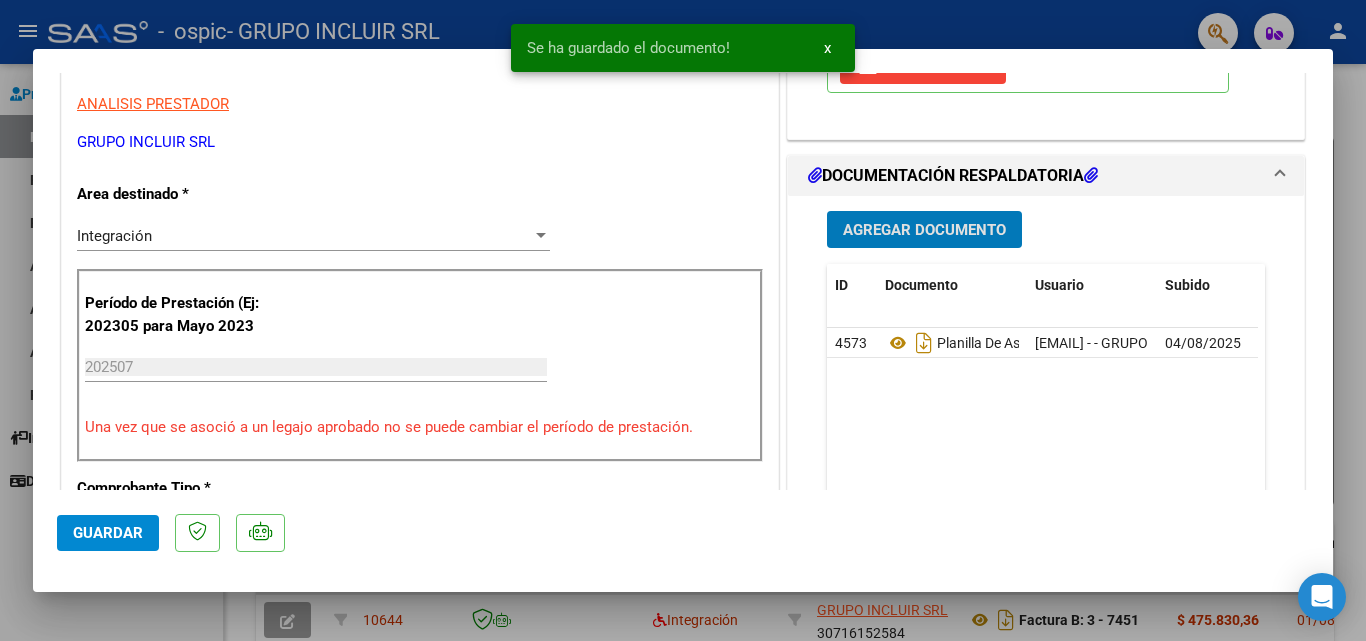 click on "Guardar" 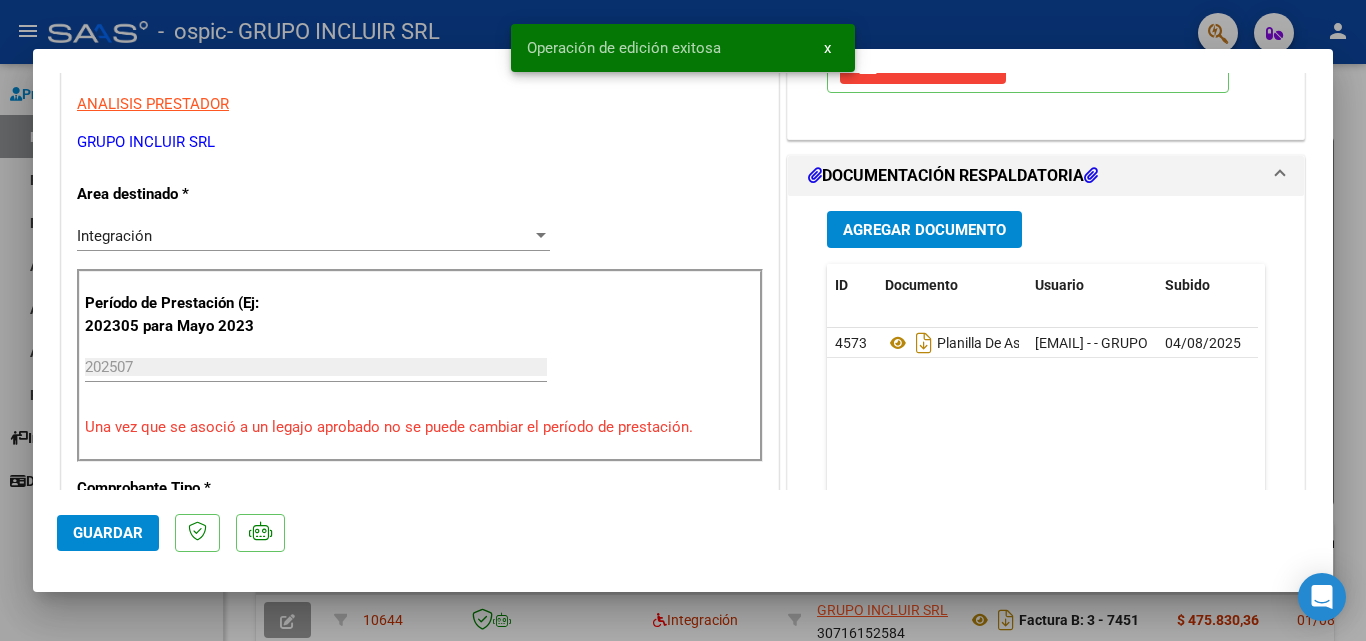 click on "Guardar" 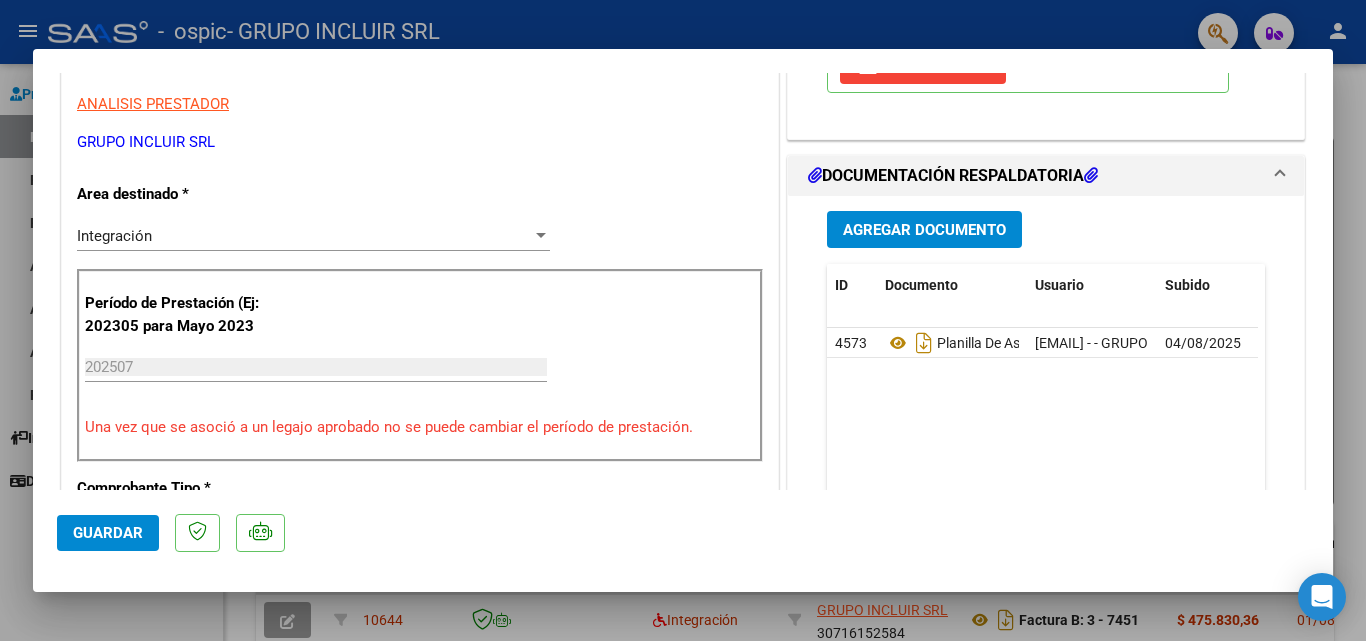 click at bounding box center (683, 320) 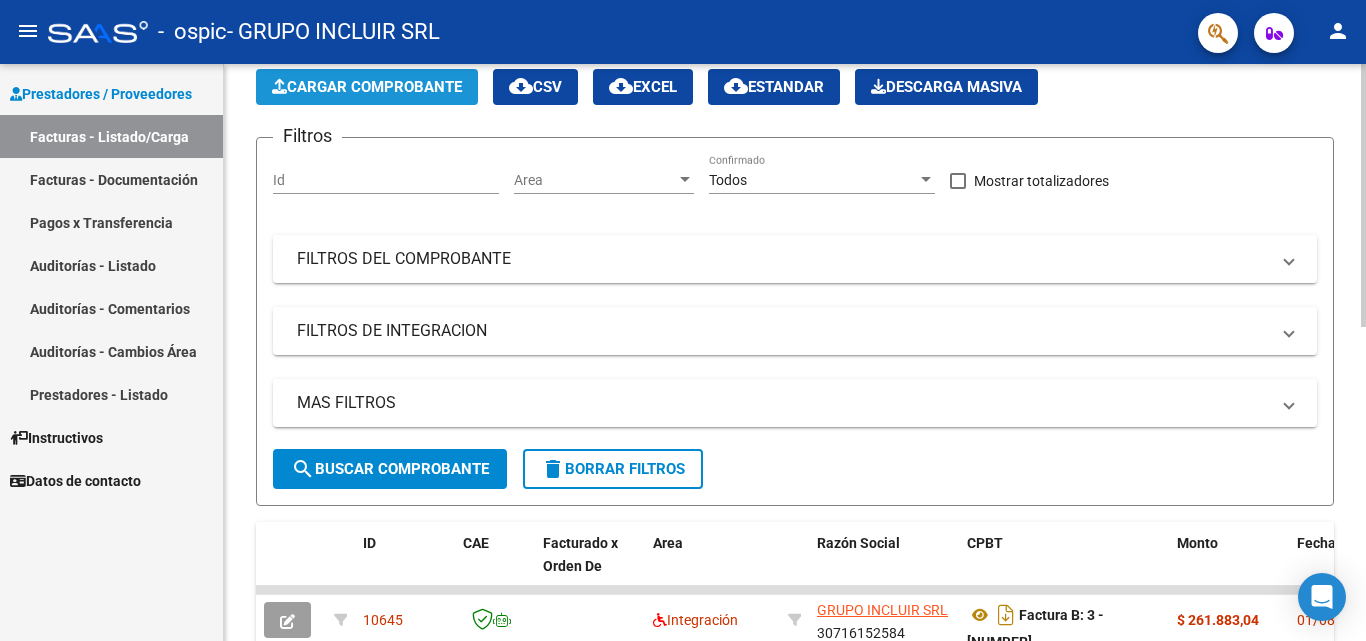 click on "Cargar Comprobante" 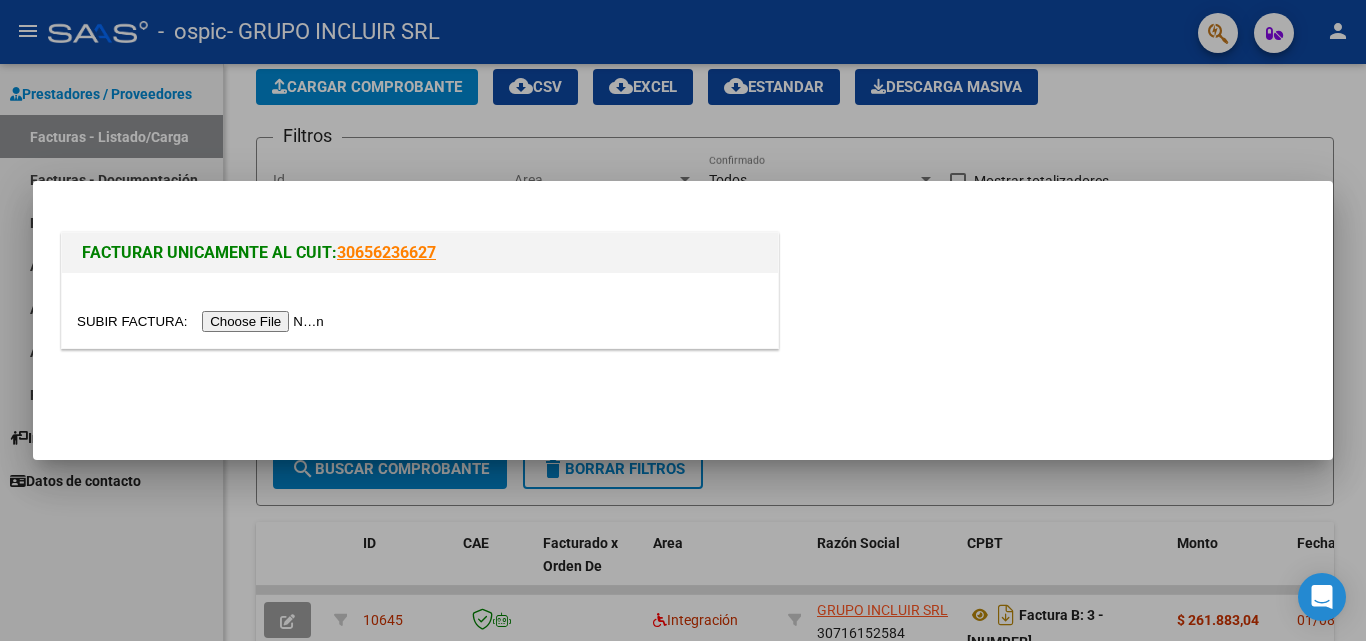 click at bounding box center (203, 321) 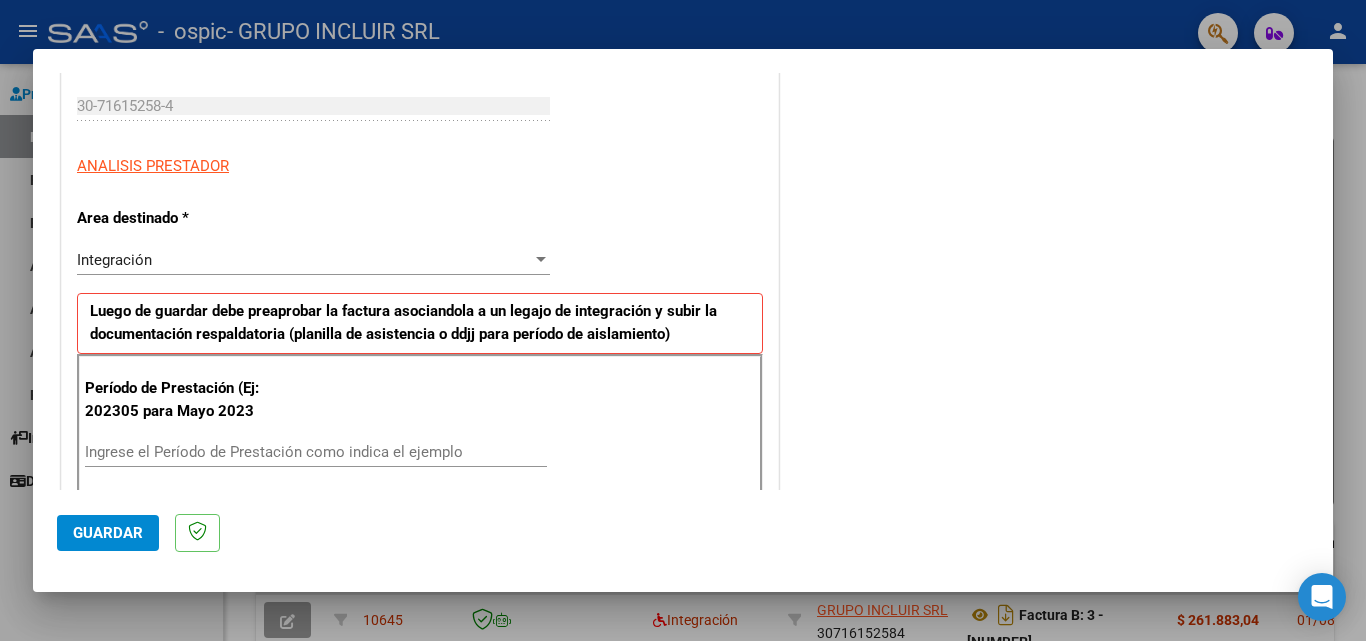 scroll, scrollTop: 600, scrollLeft: 0, axis: vertical 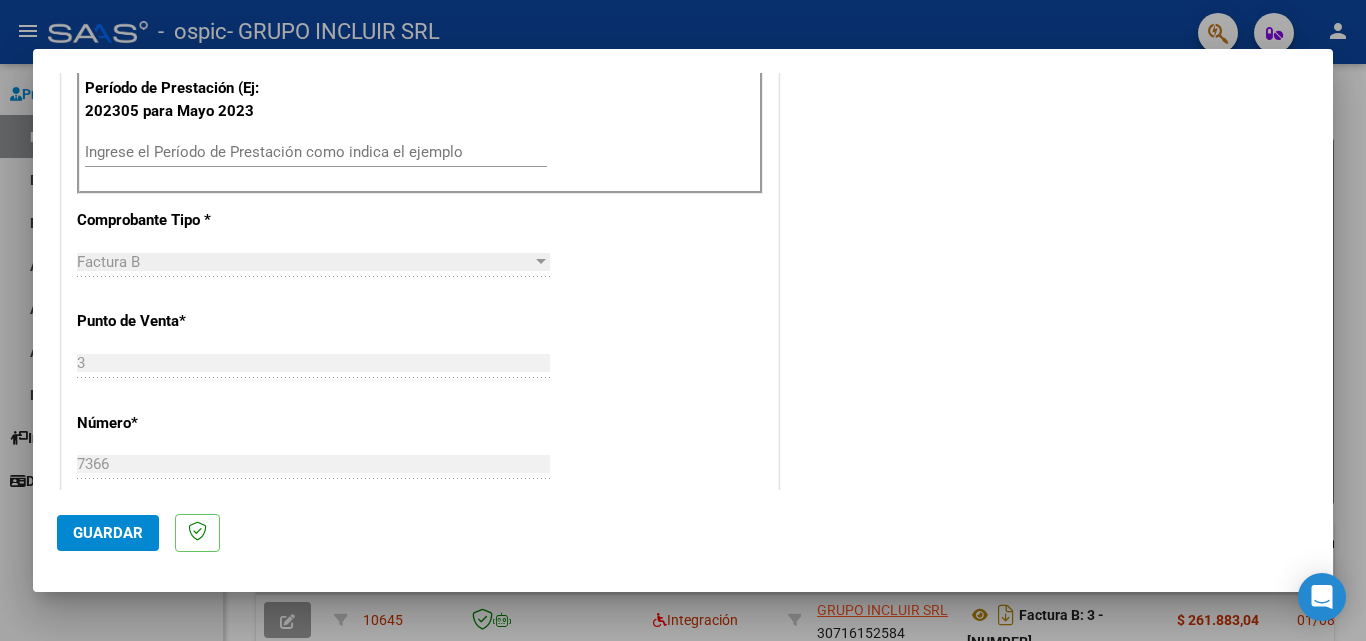 click on "Período de Prestación (Ej: 202305 para Mayo 2023    Ingrese el Período de Prestación como indica el ejemplo" at bounding box center (420, 124) 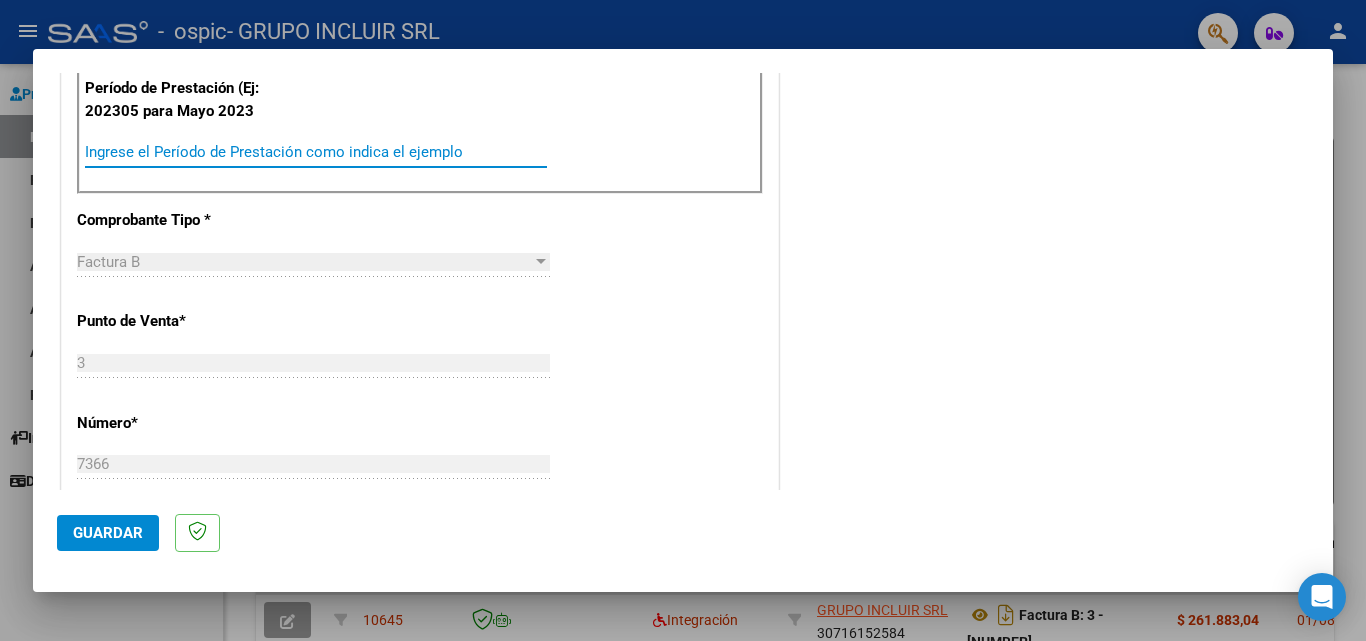 click on "Ingrese el Período de Prestación como indica el ejemplo" at bounding box center [316, 152] 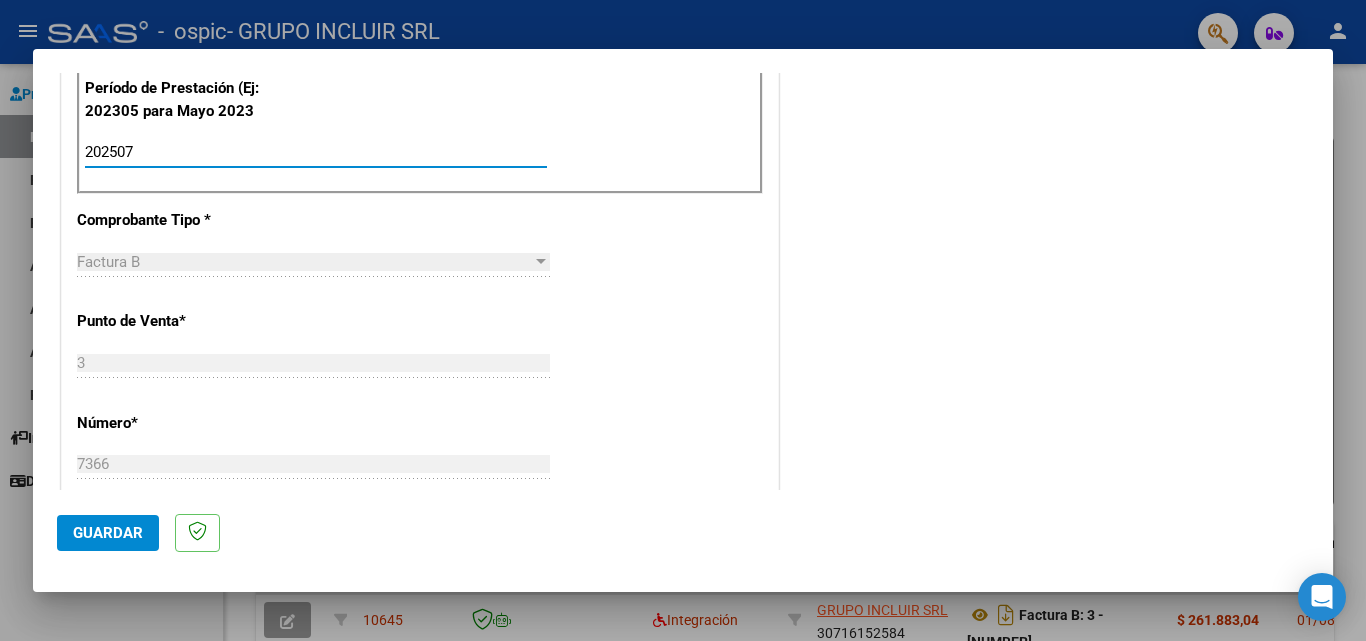 type on "202507" 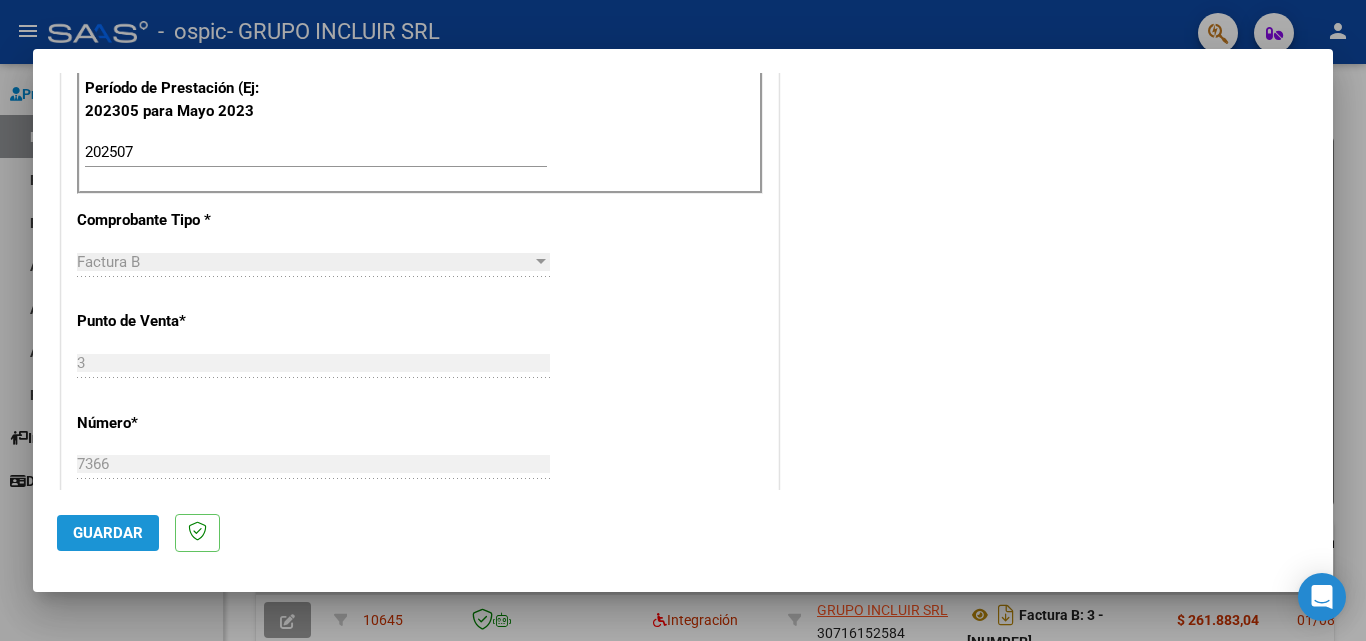 click on "Guardar" 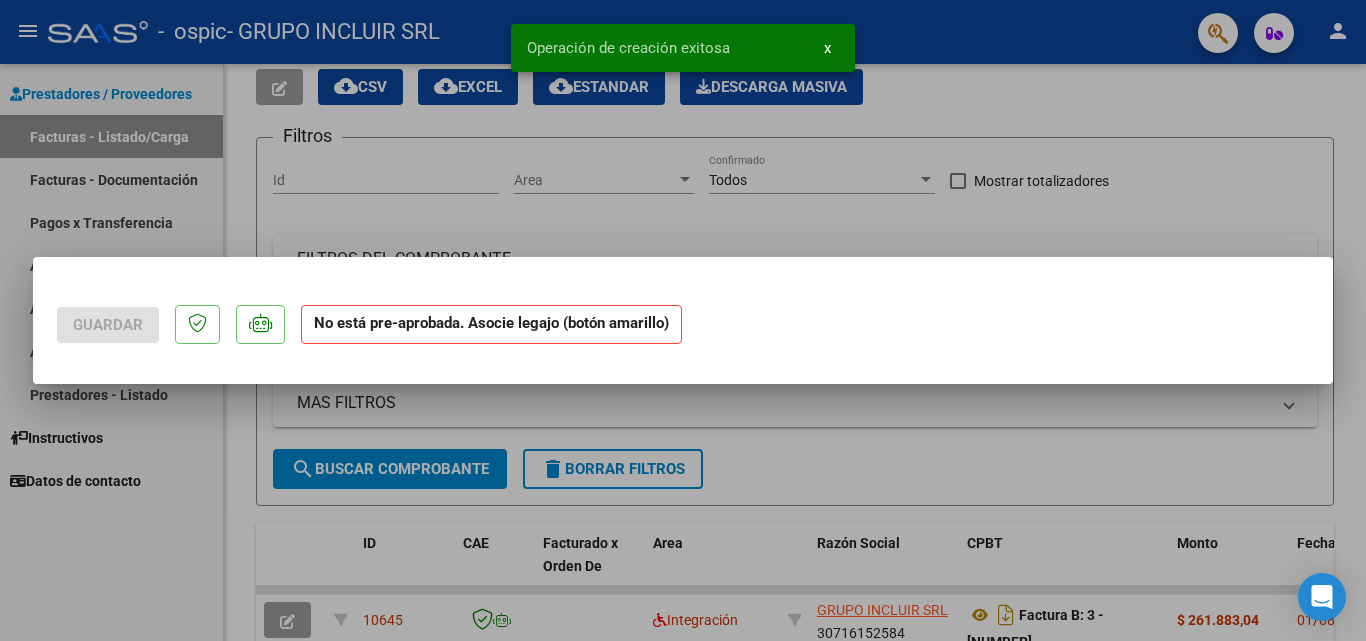 scroll, scrollTop: 0, scrollLeft: 0, axis: both 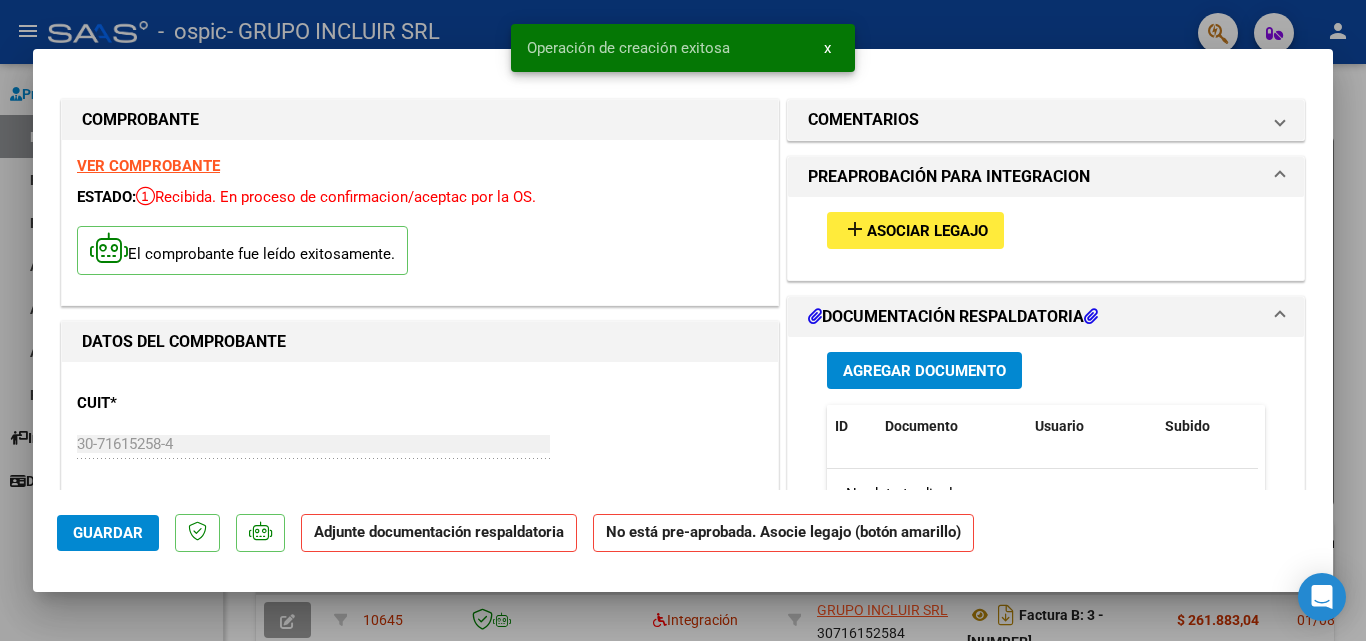 click on "add Asociar Legajo" at bounding box center (915, 230) 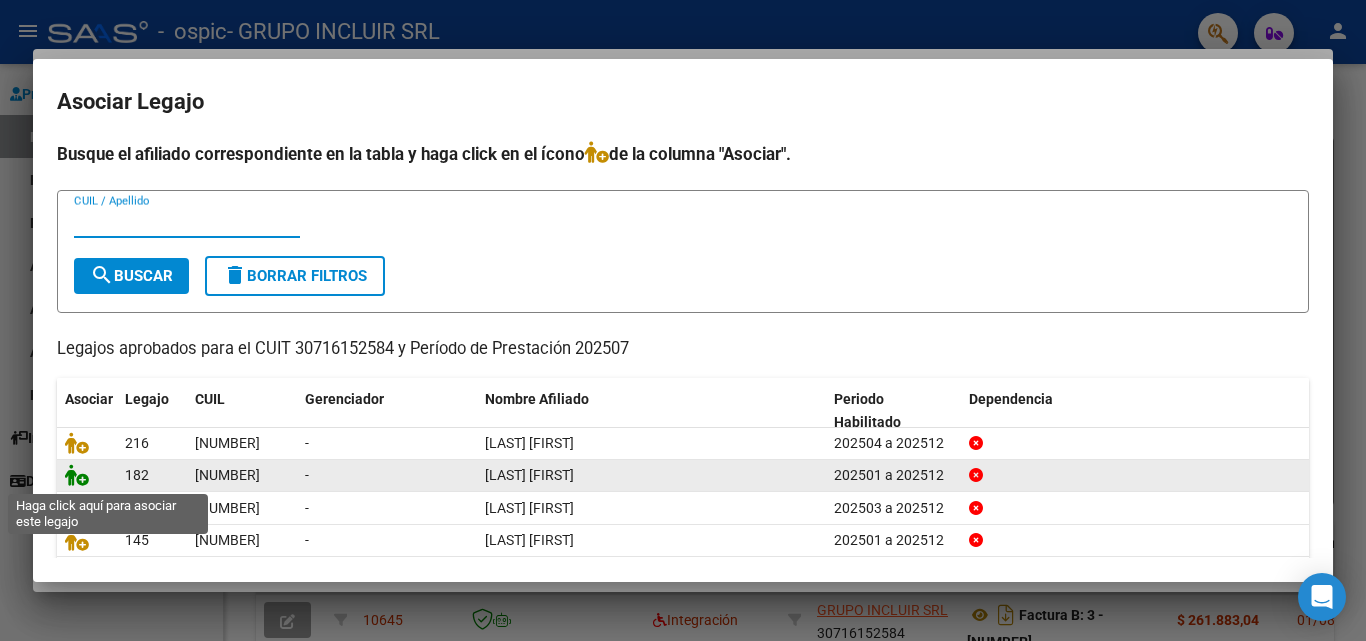 click 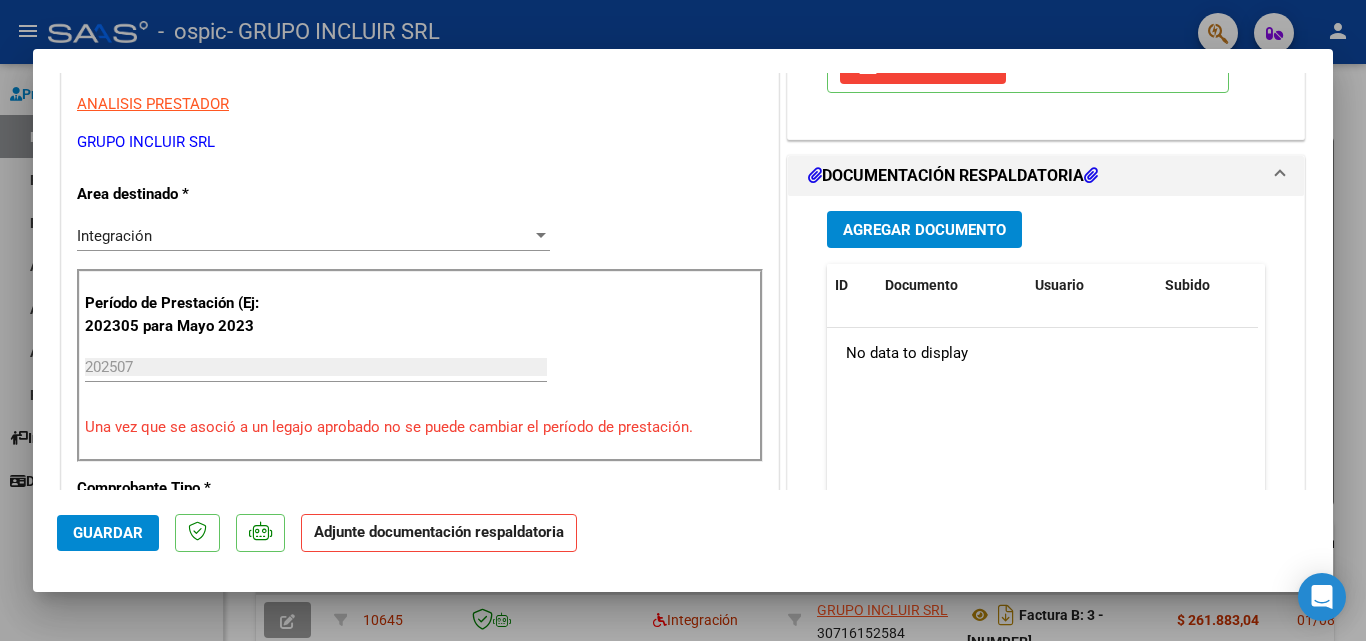 scroll, scrollTop: 200, scrollLeft: 0, axis: vertical 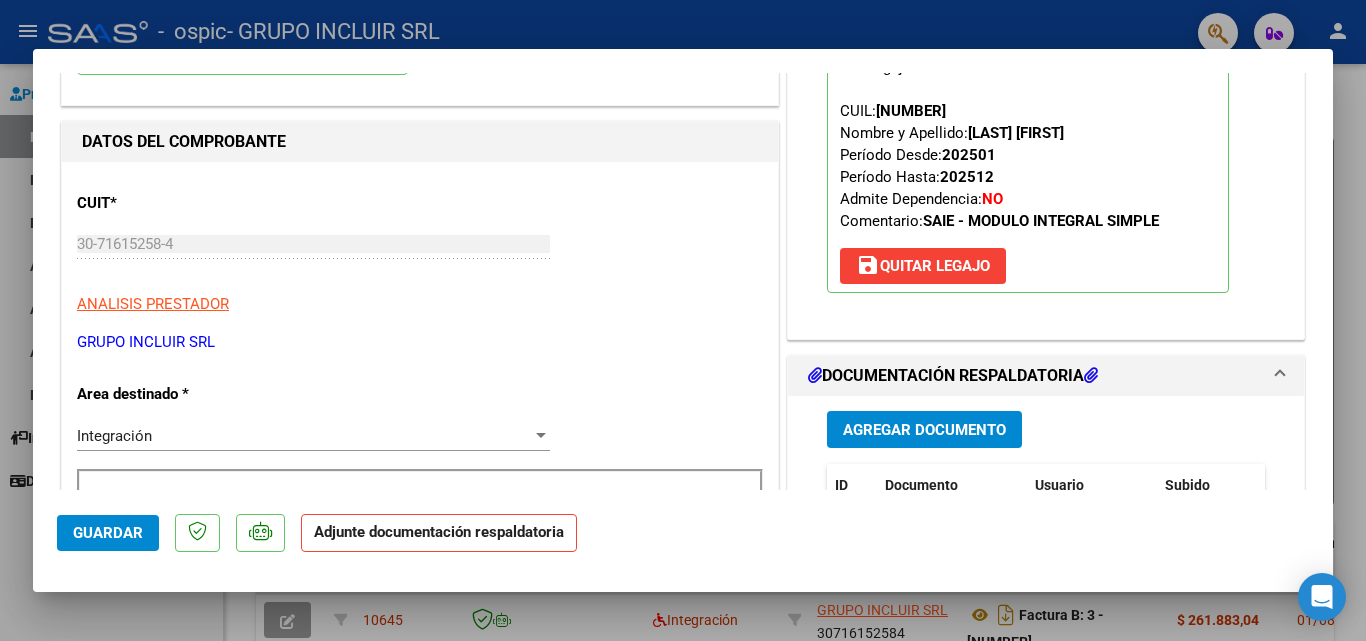 click on "Agregar Documento" at bounding box center [924, 430] 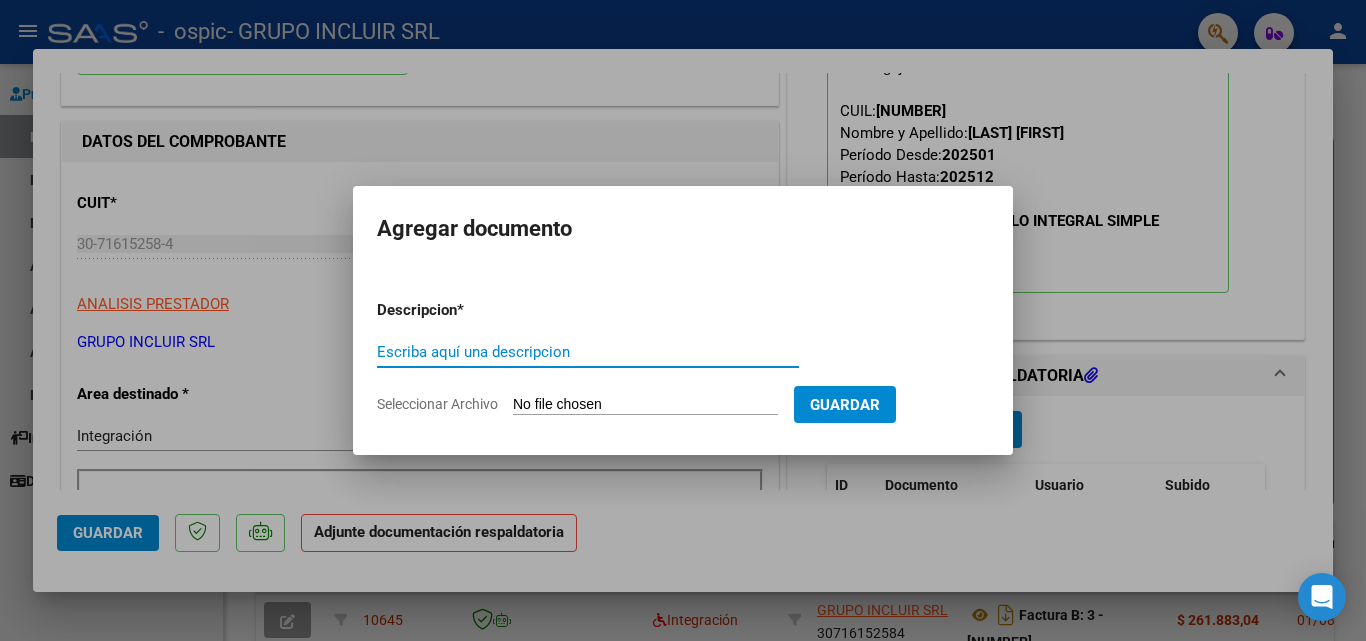 paste on "Planilla de Asistencia" 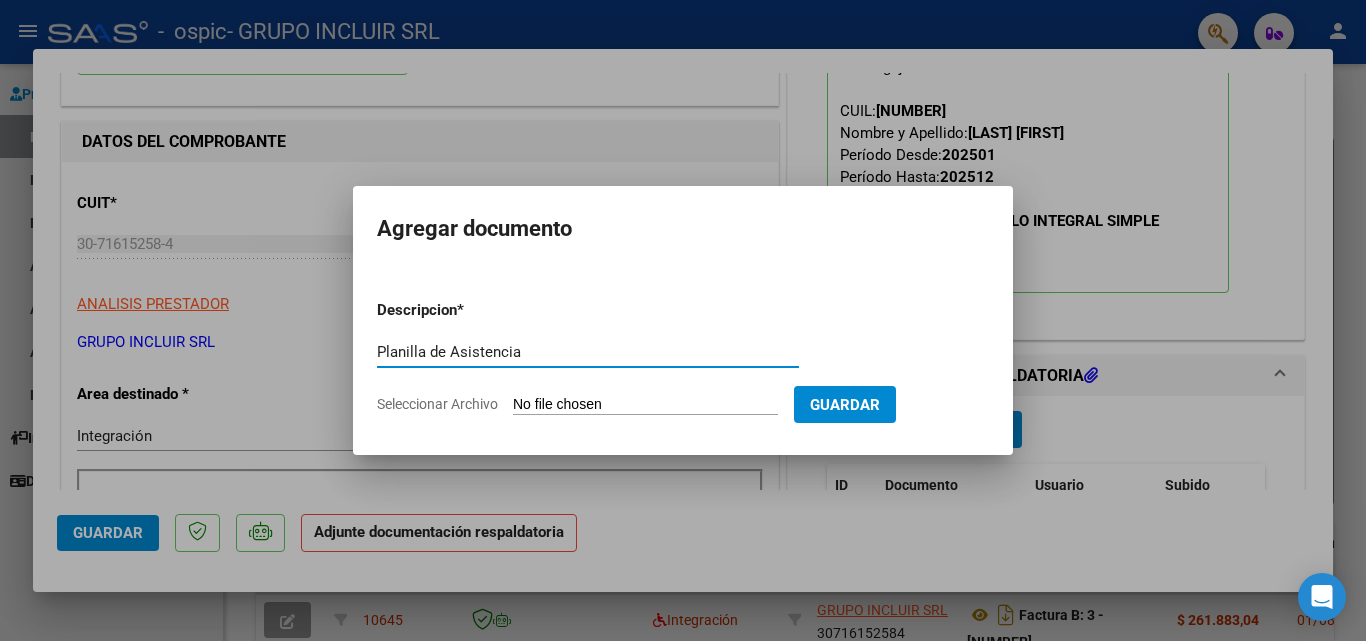 type on "Planilla de Asistencia" 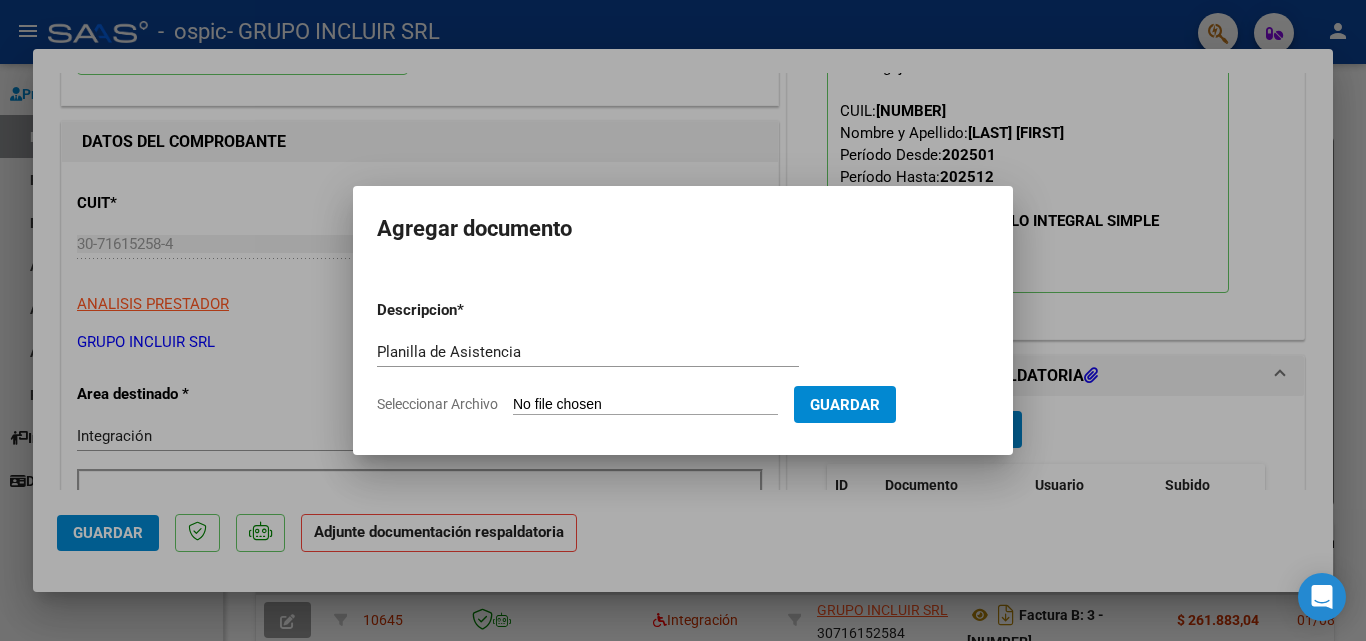 click on "Seleccionar Archivo" 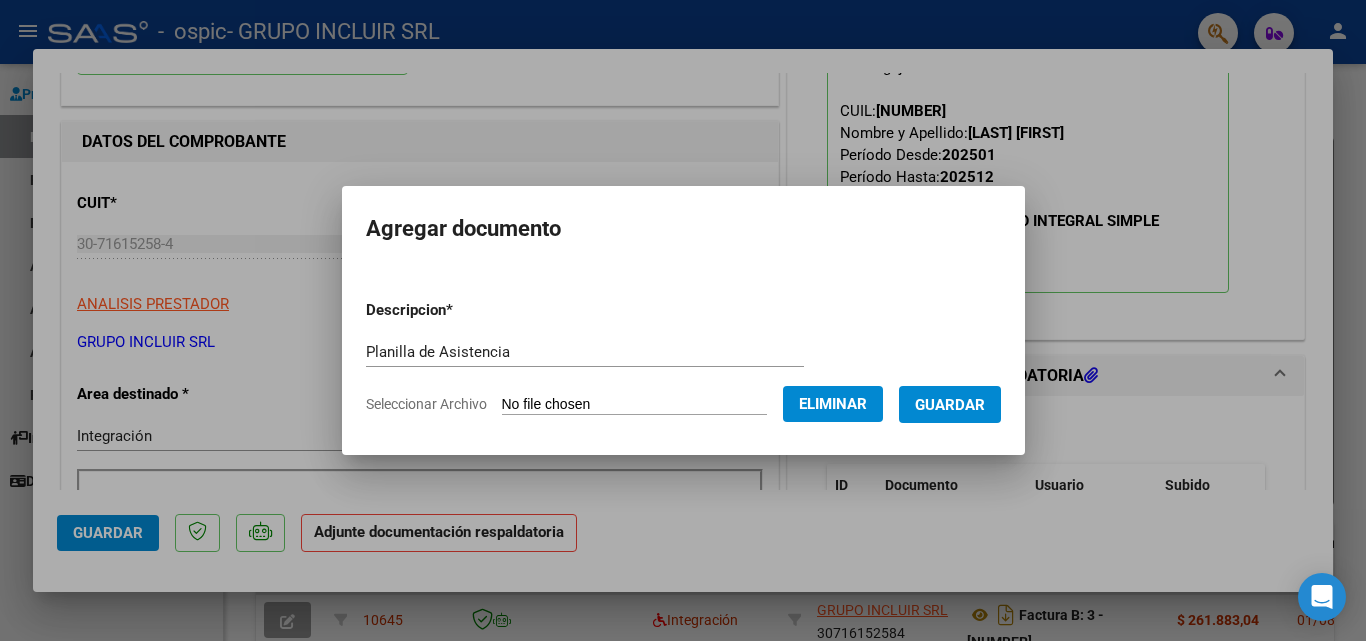 click on "Guardar" at bounding box center [950, 405] 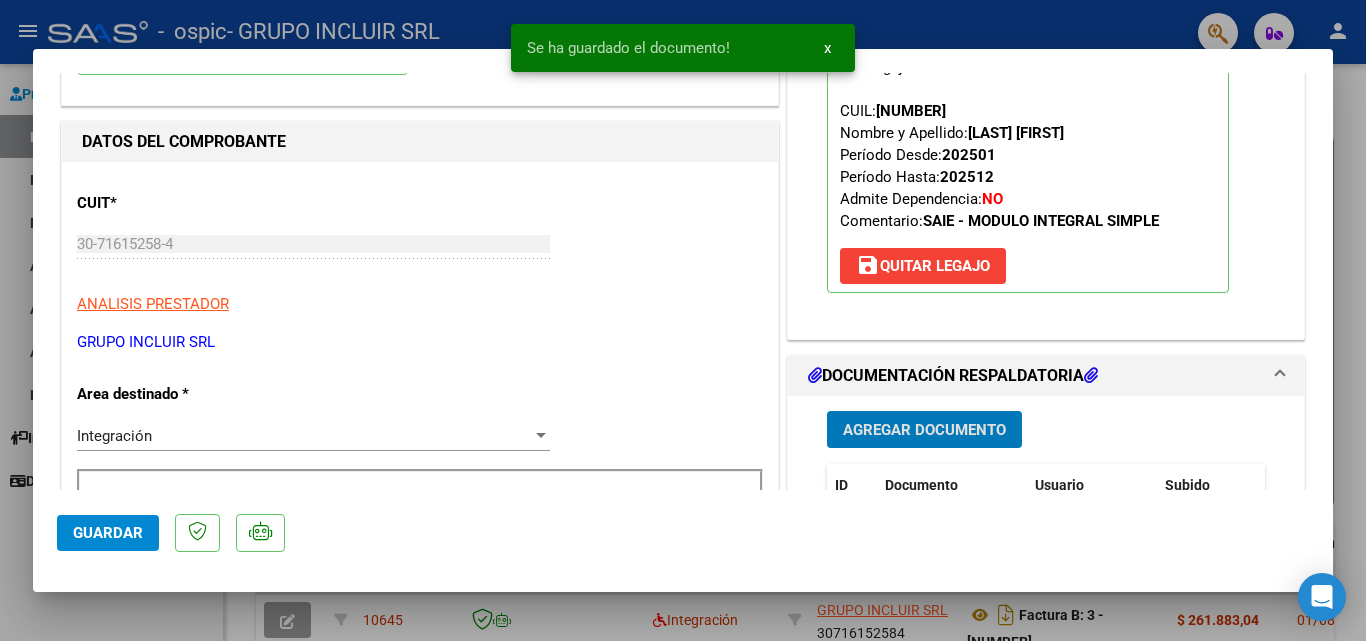 click on "Guardar" 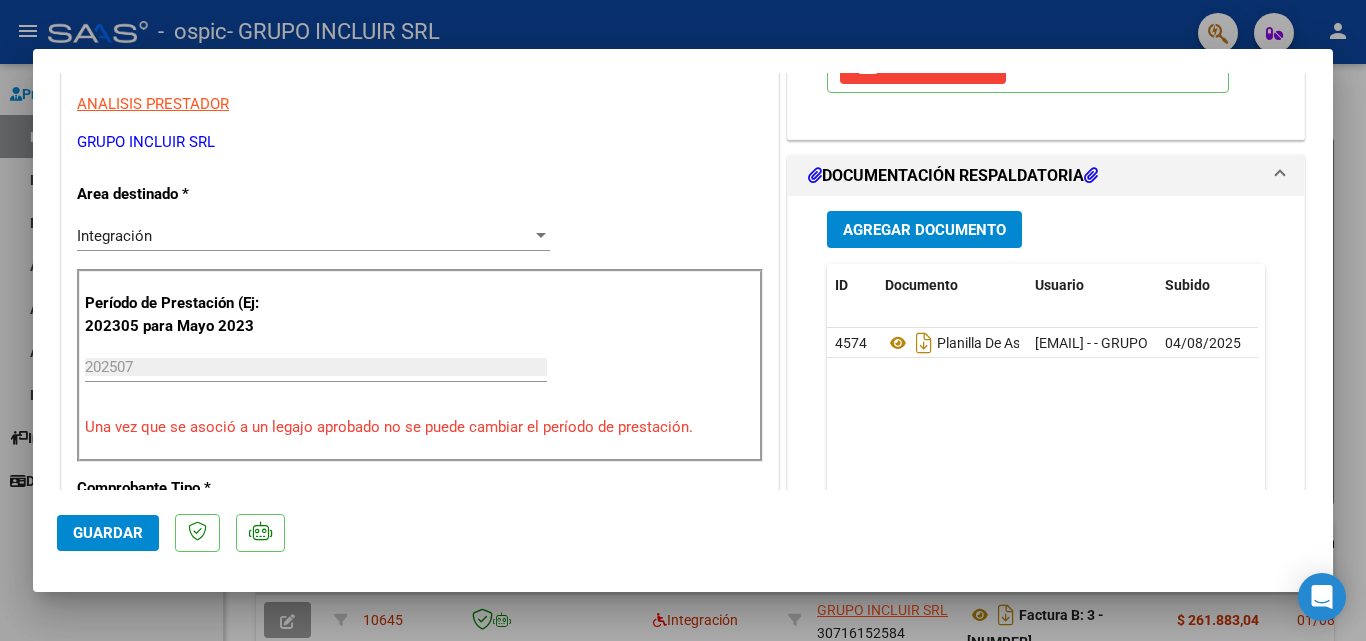scroll, scrollTop: 500, scrollLeft: 0, axis: vertical 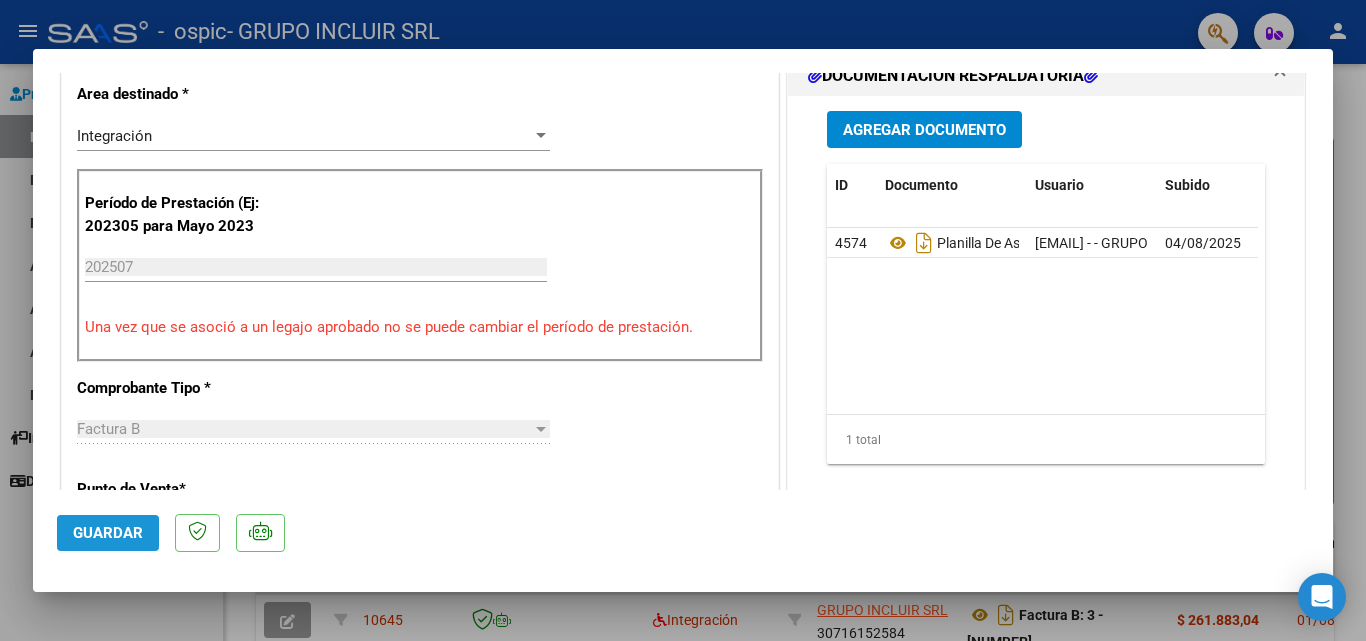 click on "Guardar" 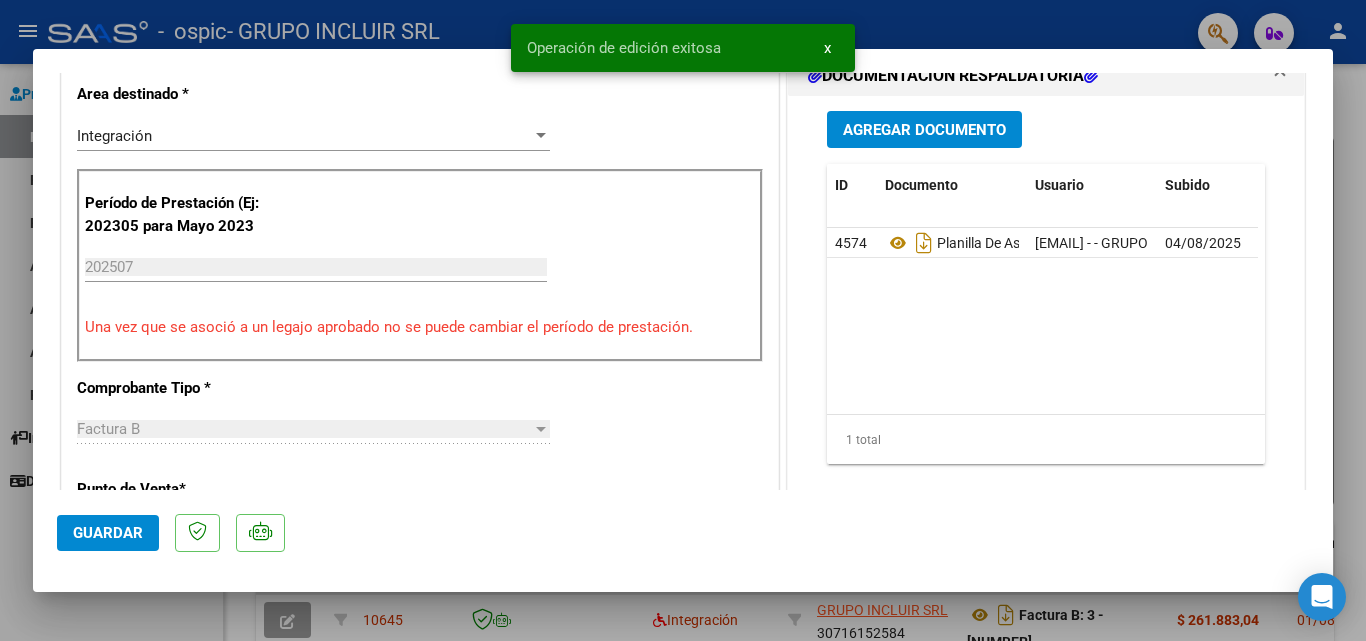 click at bounding box center (683, 320) 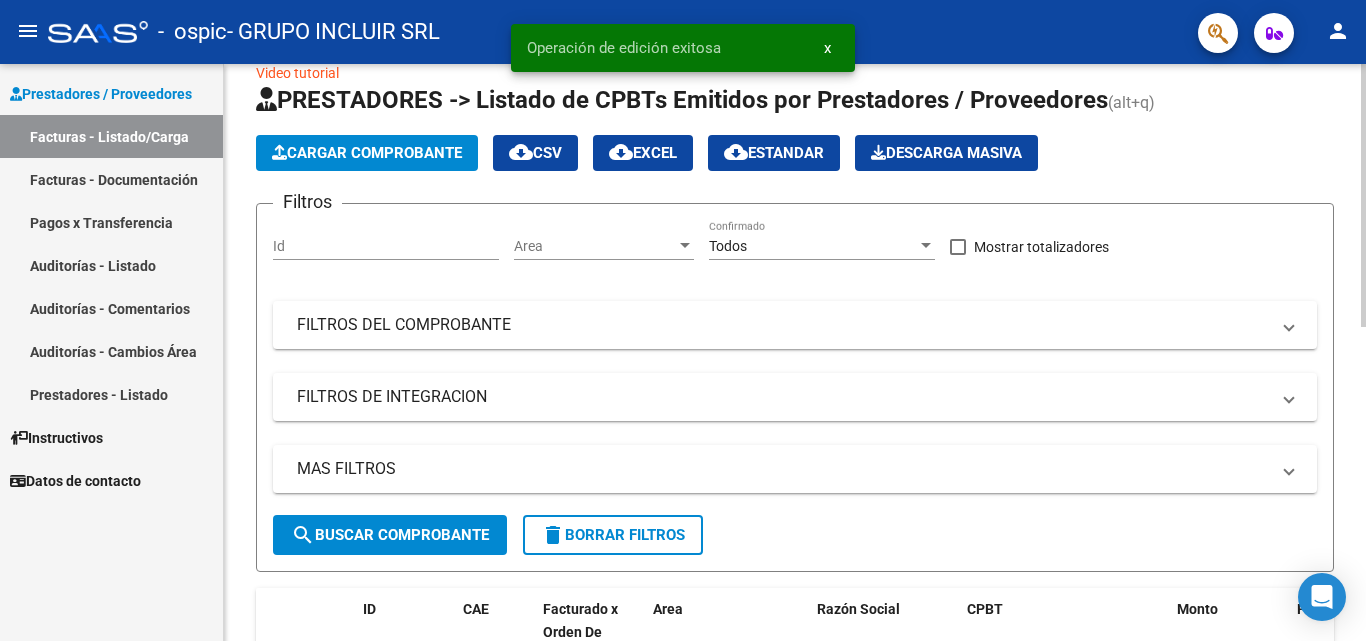 scroll, scrollTop: 0, scrollLeft: 0, axis: both 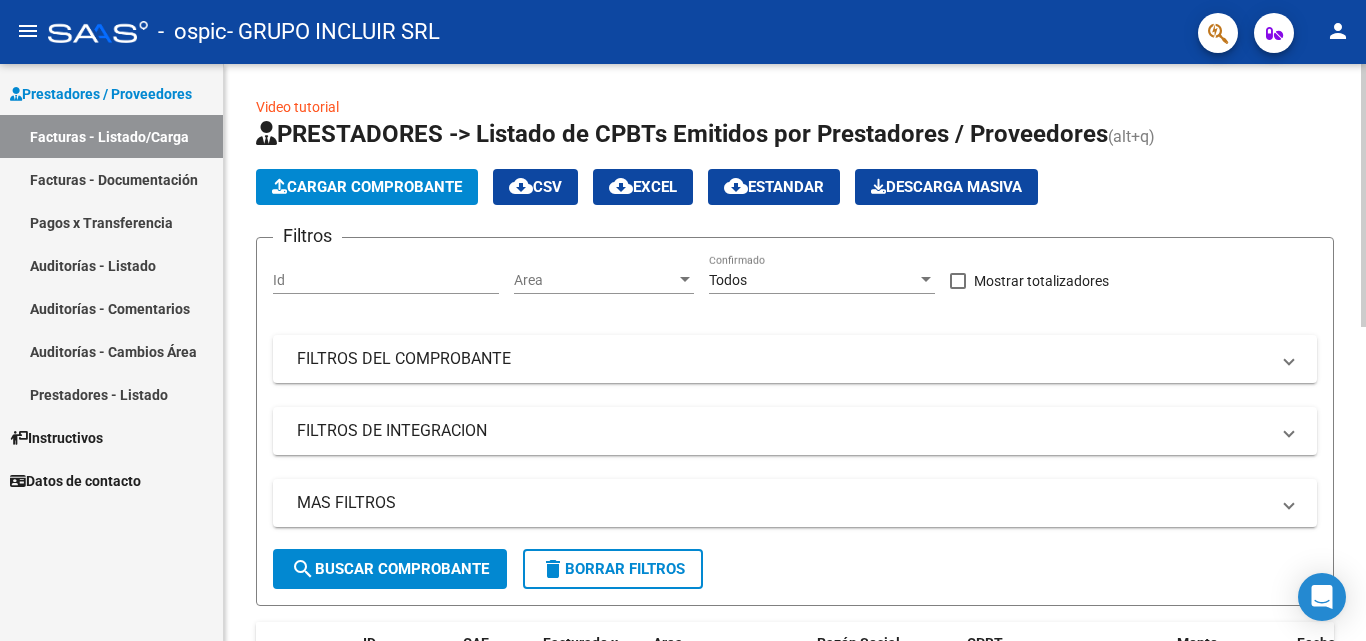 click on "Cargar Comprobante" 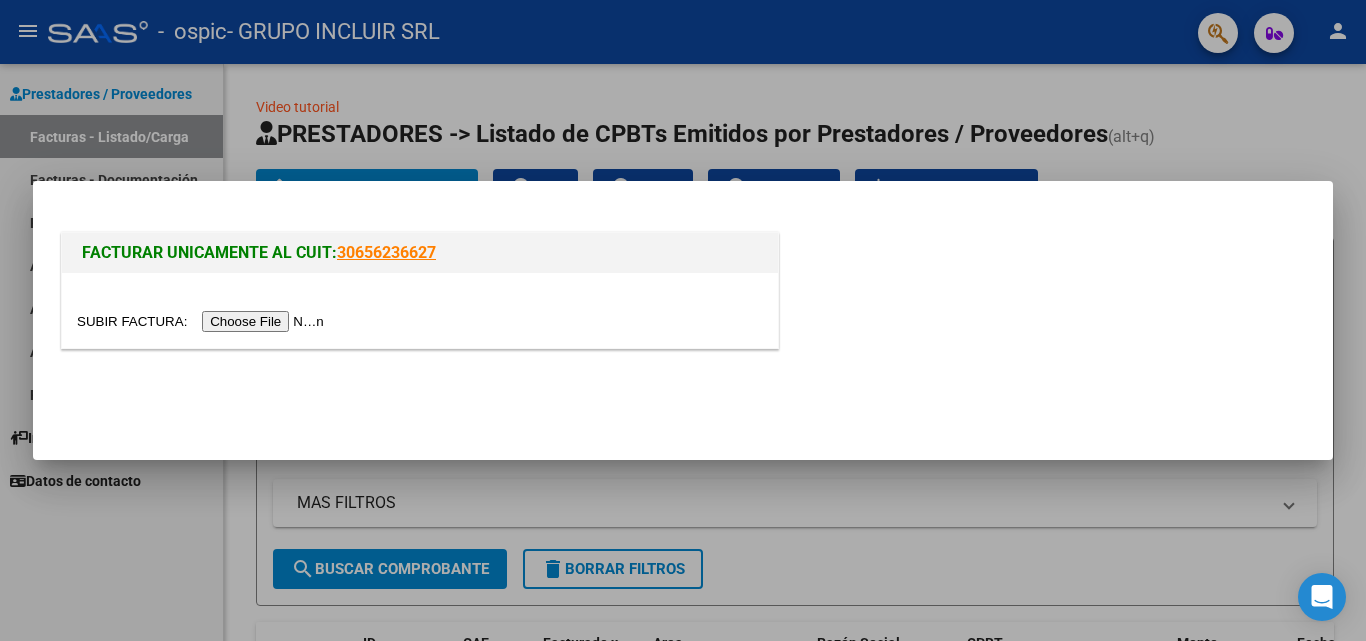 click at bounding box center (203, 321) 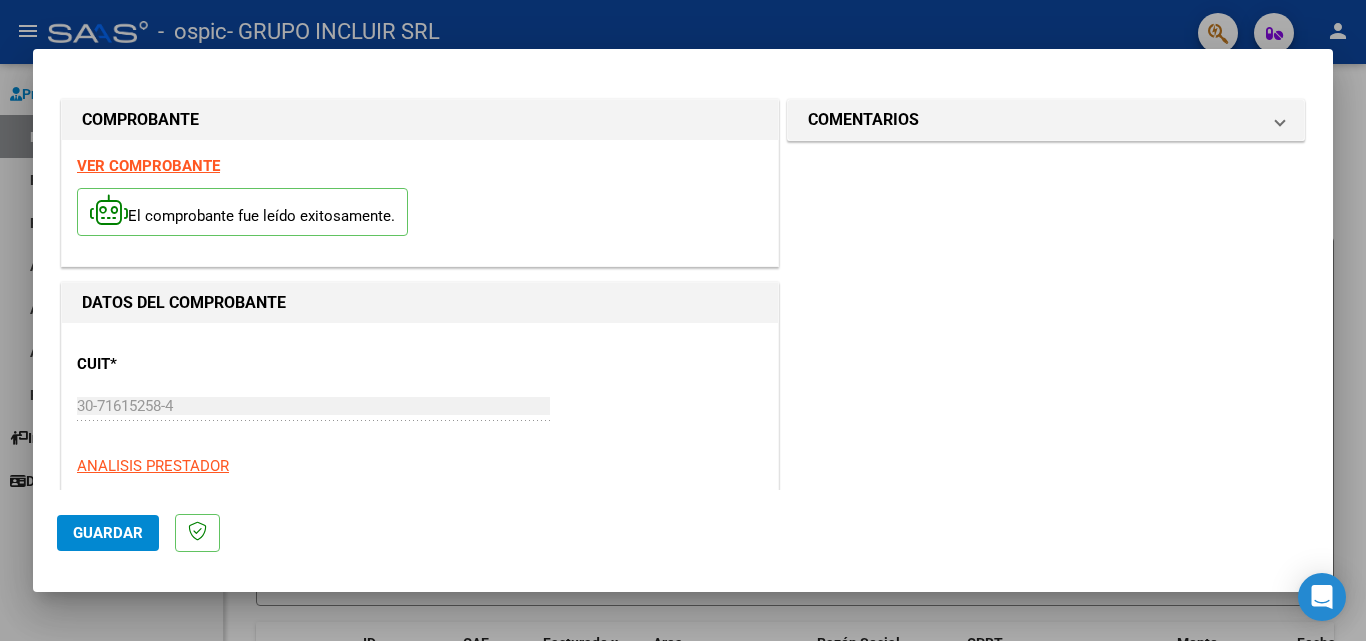 scroll, scrollTop: 300, scrollLeft: 0, axis: vertical 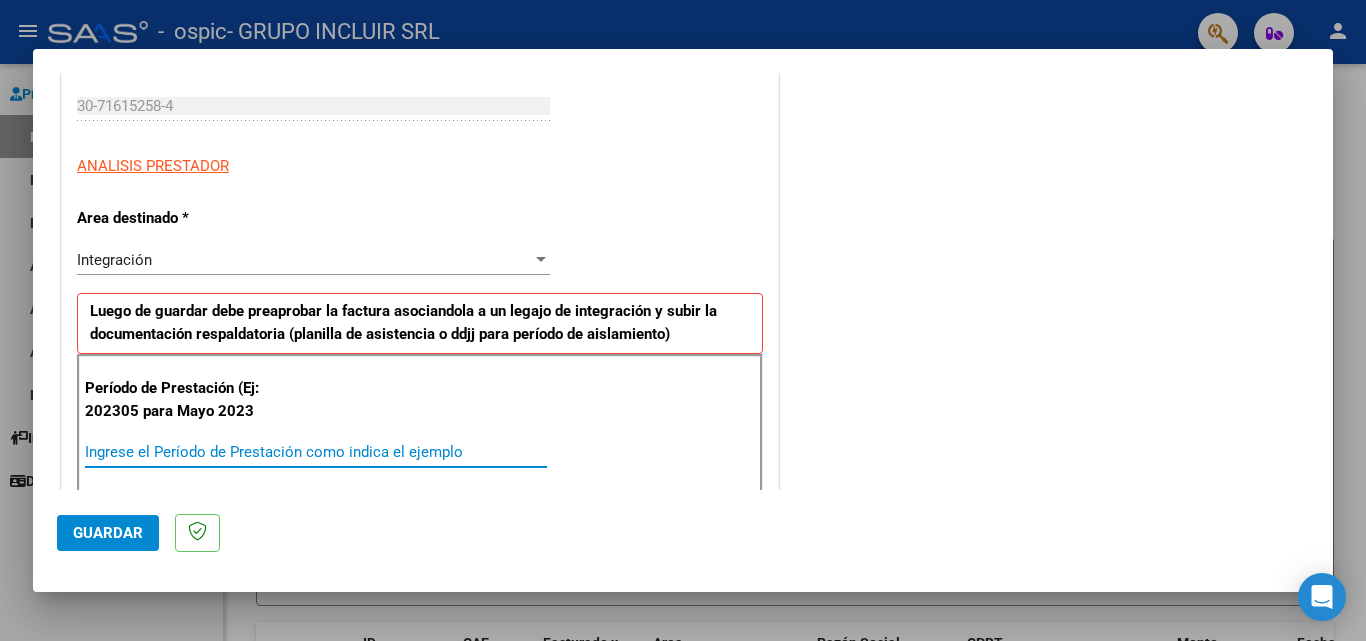 click on "Ingrese el Período de Prestación como indica el ejemplo" at bounding box center (316, 452) 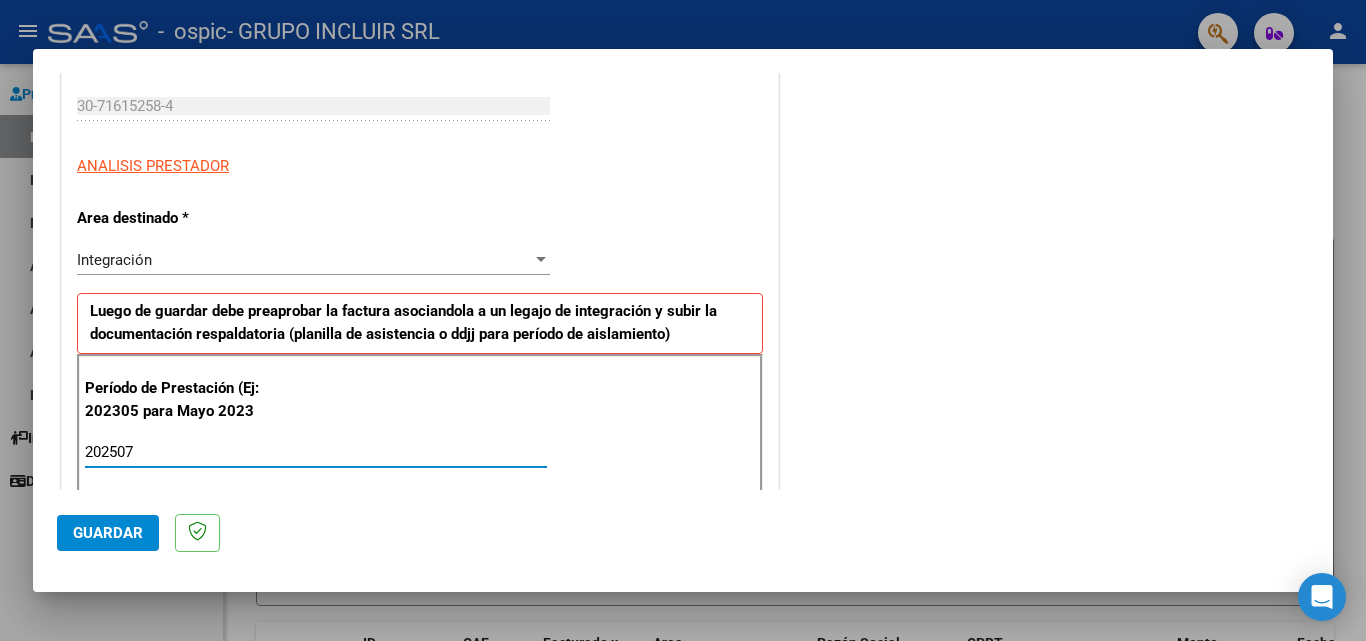 type on "202507" 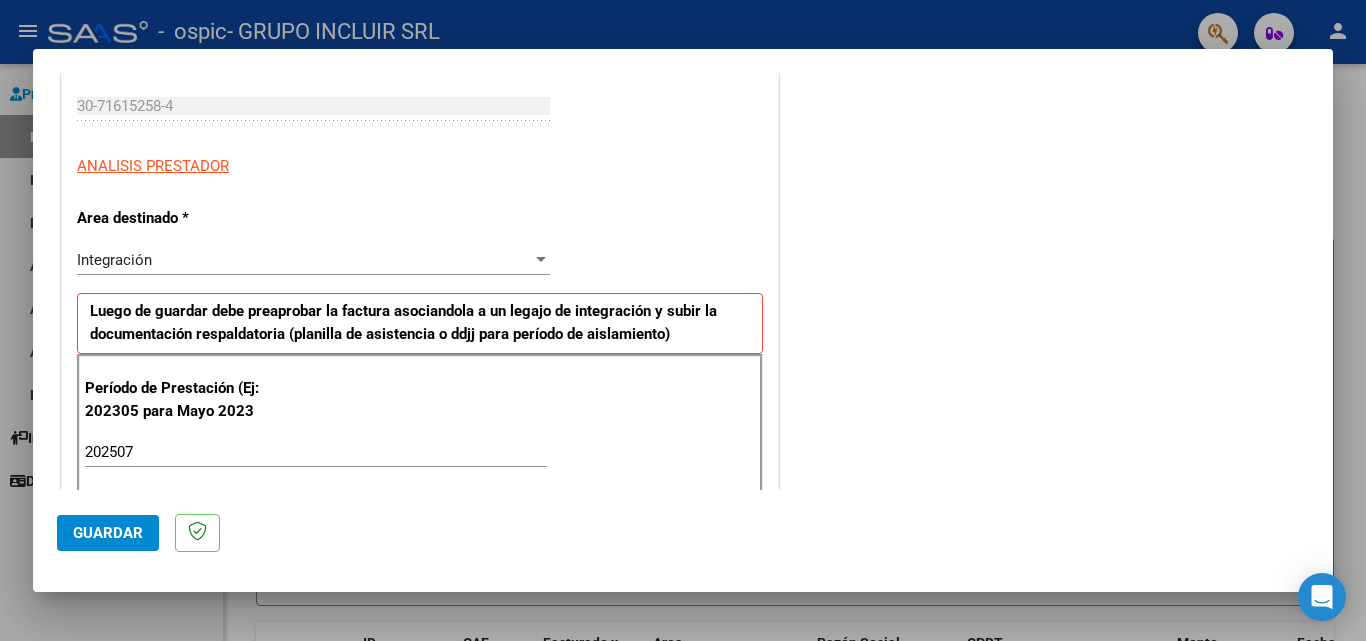 scroll, scrollTop: 600, scrollLeft: 0, axis: vertical 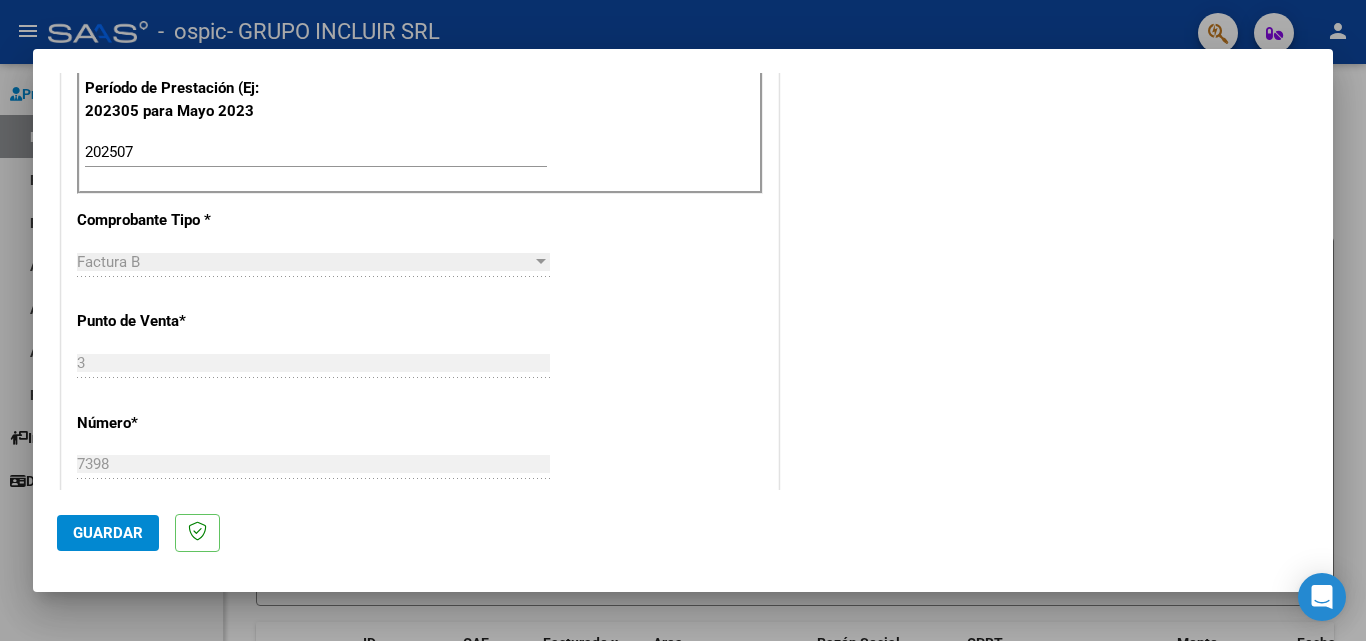 click on "Guardar" 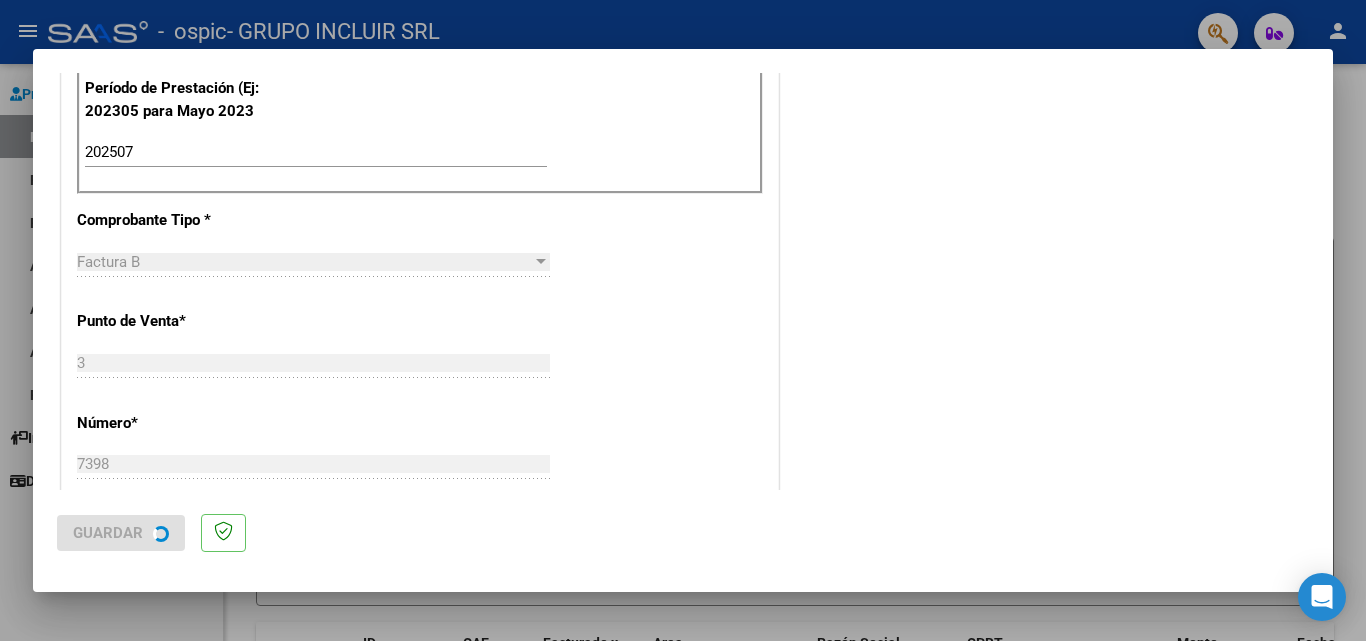 scroll, scrollTop: 0, scrollLeft: 0, axis: both 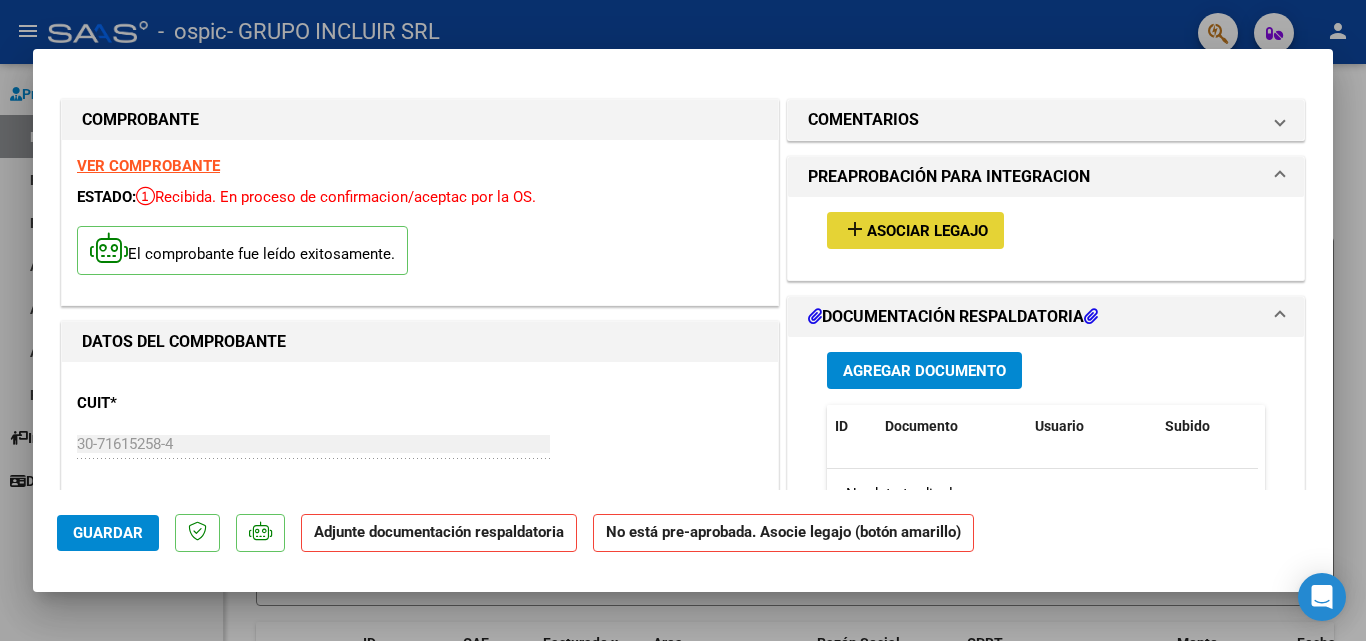 click on "Asociar Legajo" at bounding box center (927, 231) 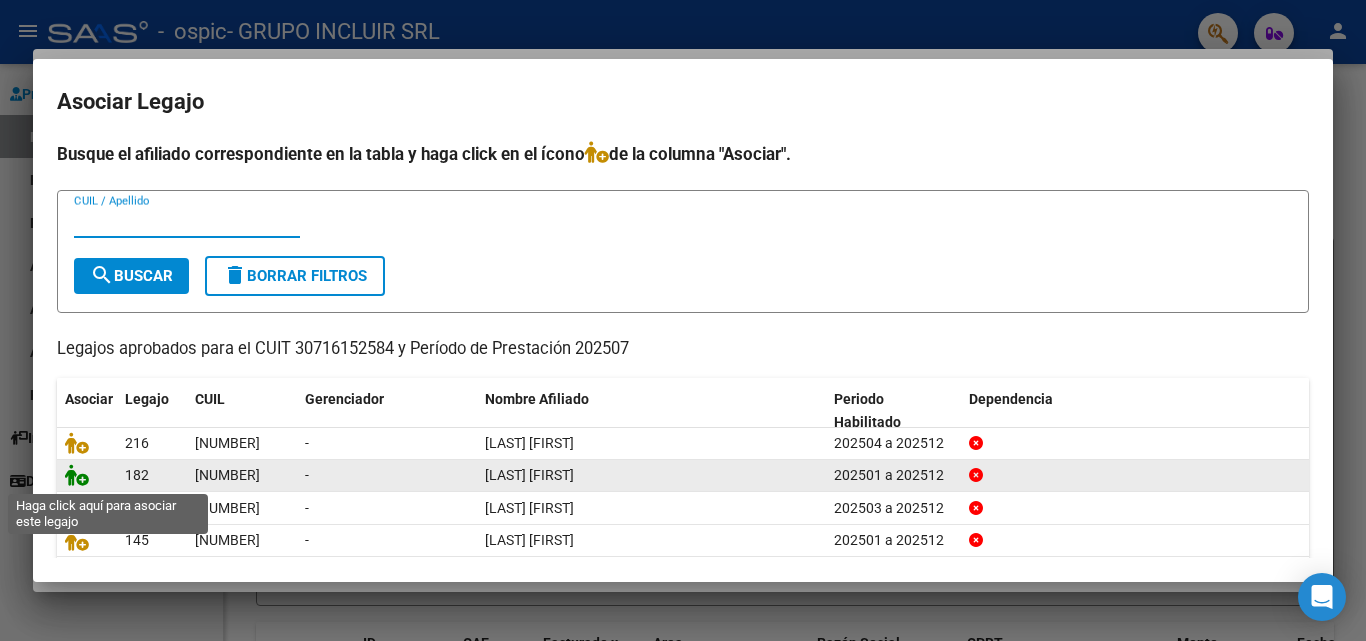 click 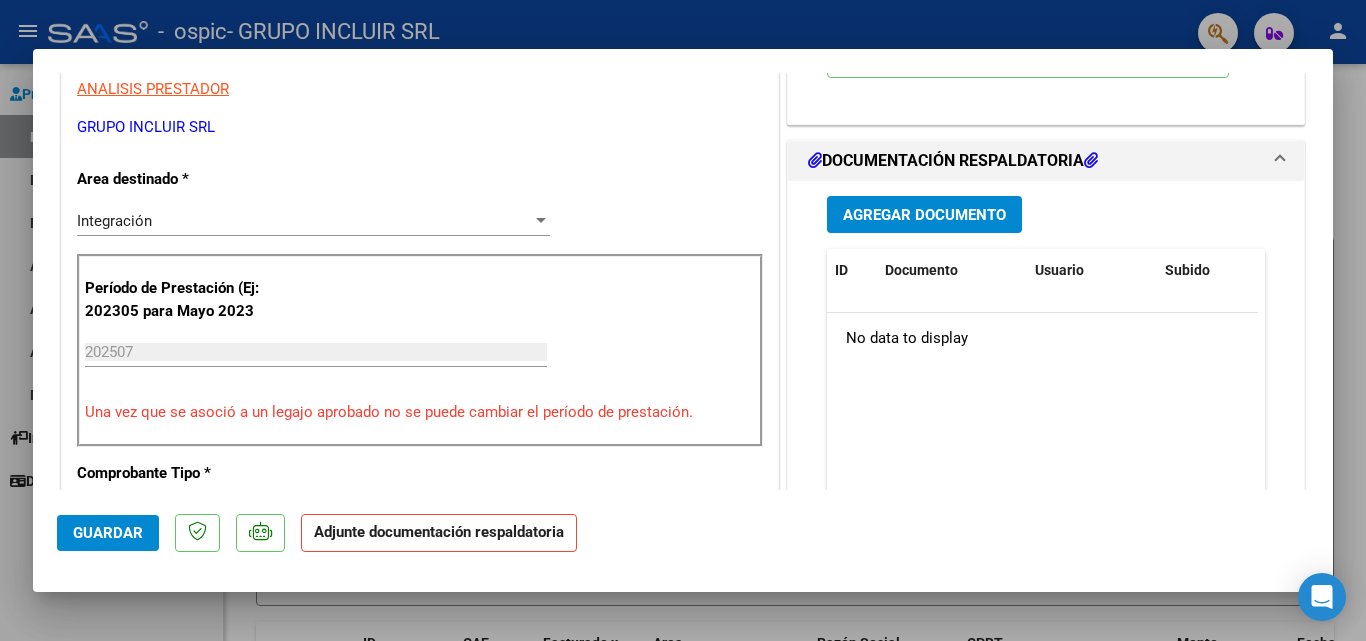 scroll, scrollTop: 500, scrollLeft: 0, axis: vertical 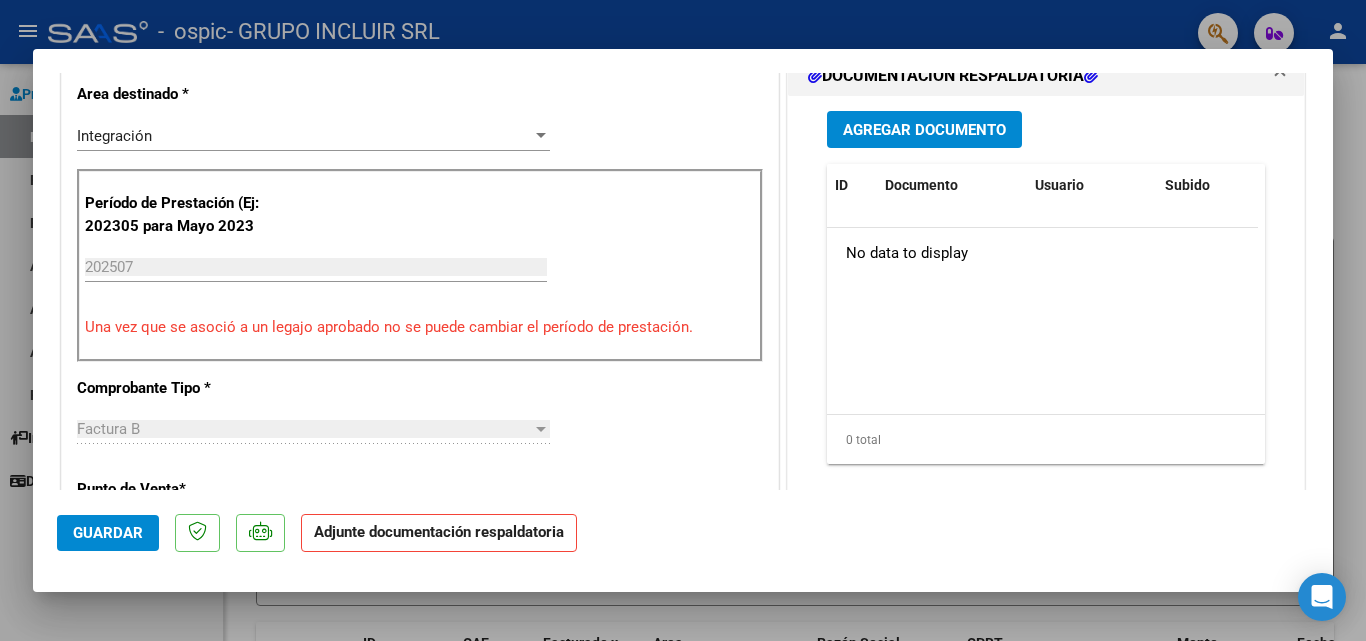 click on "Agregar Documento" at bounding box center (924, 130) 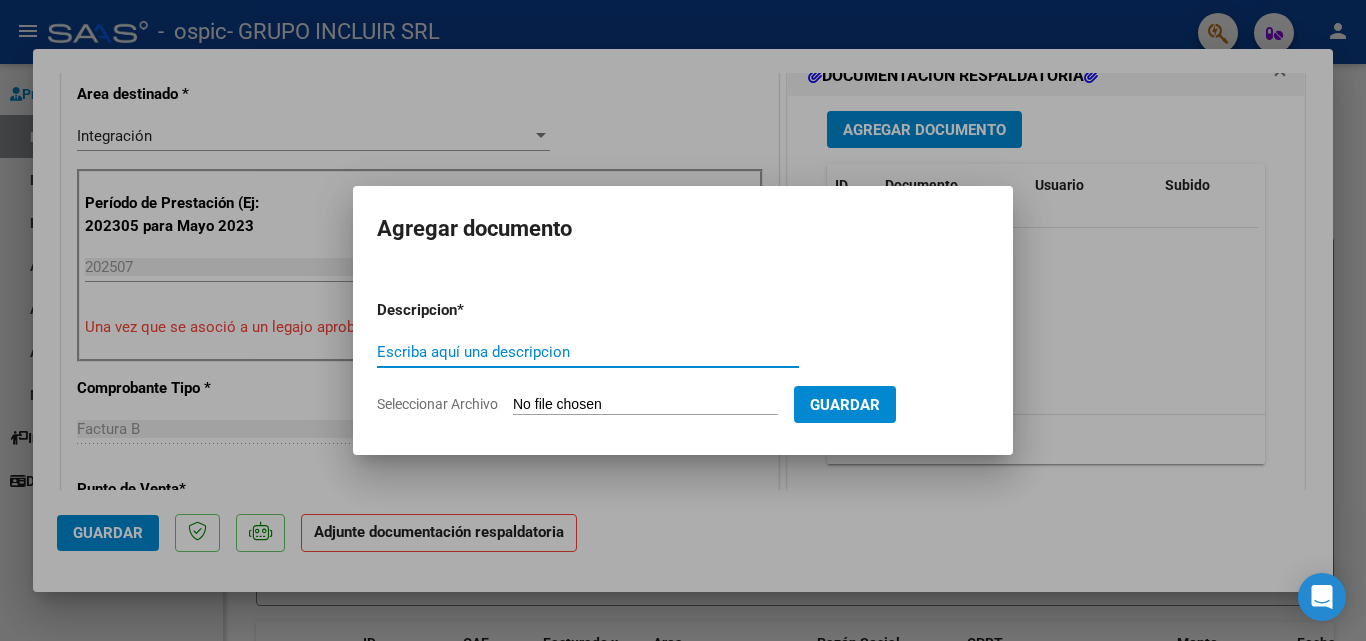 paste on "Planilla de Asistencia" 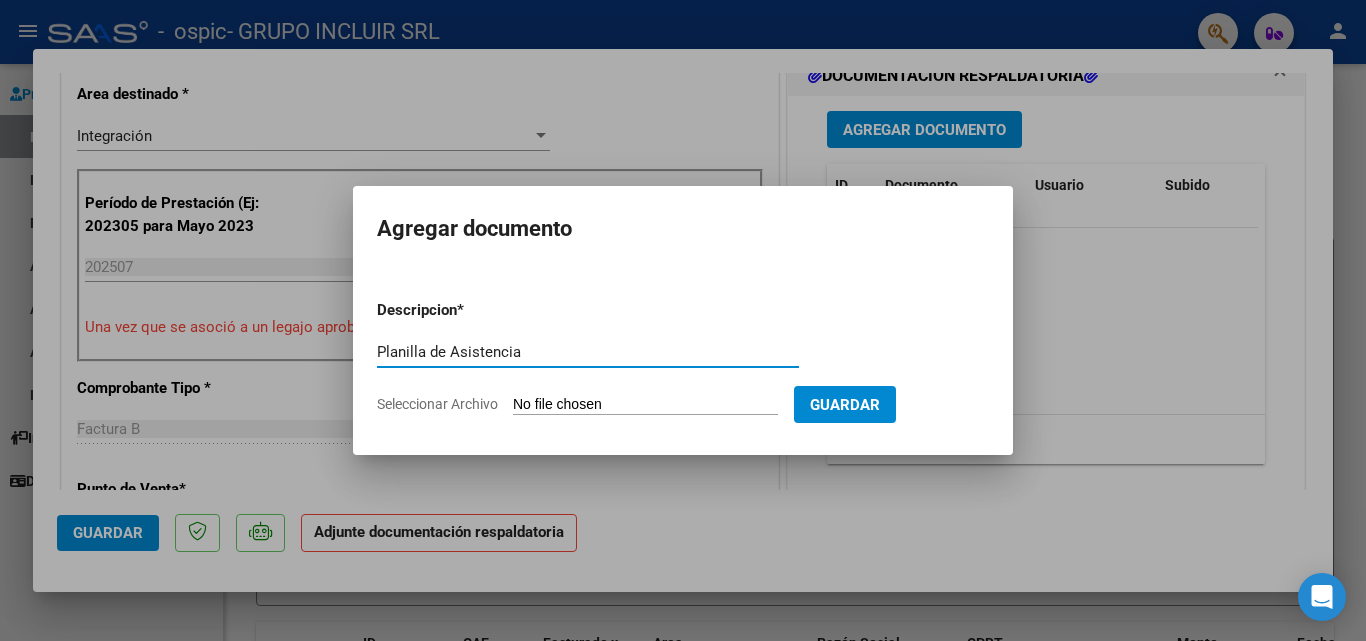 type on "Planilla de Asistencia" 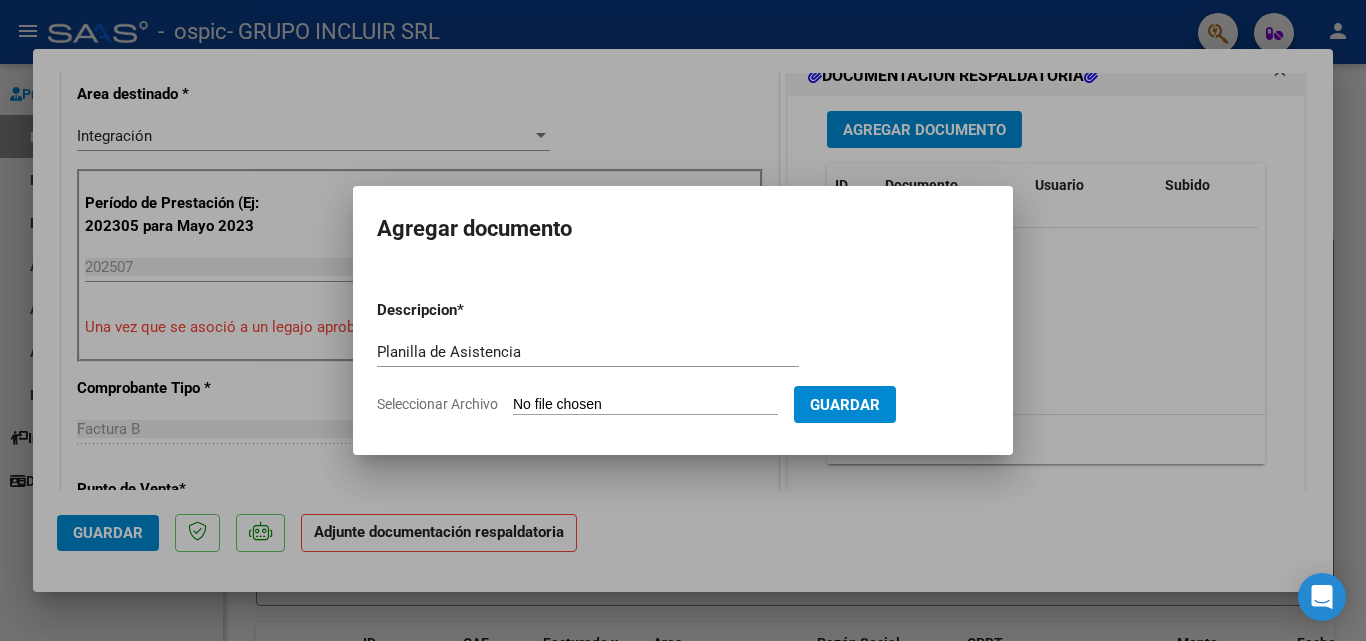 type on "C:\fakepath\07-2025 Planillas.pdf" 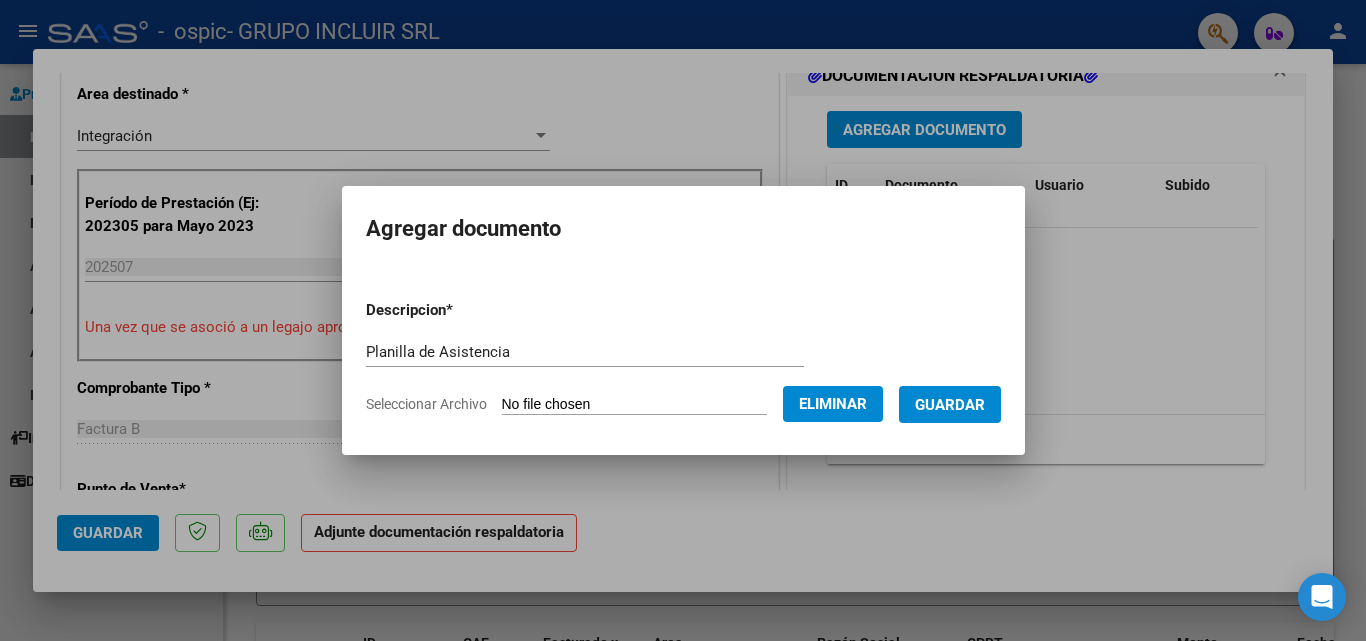click on "Guardar" at bounding box center (950, 404) 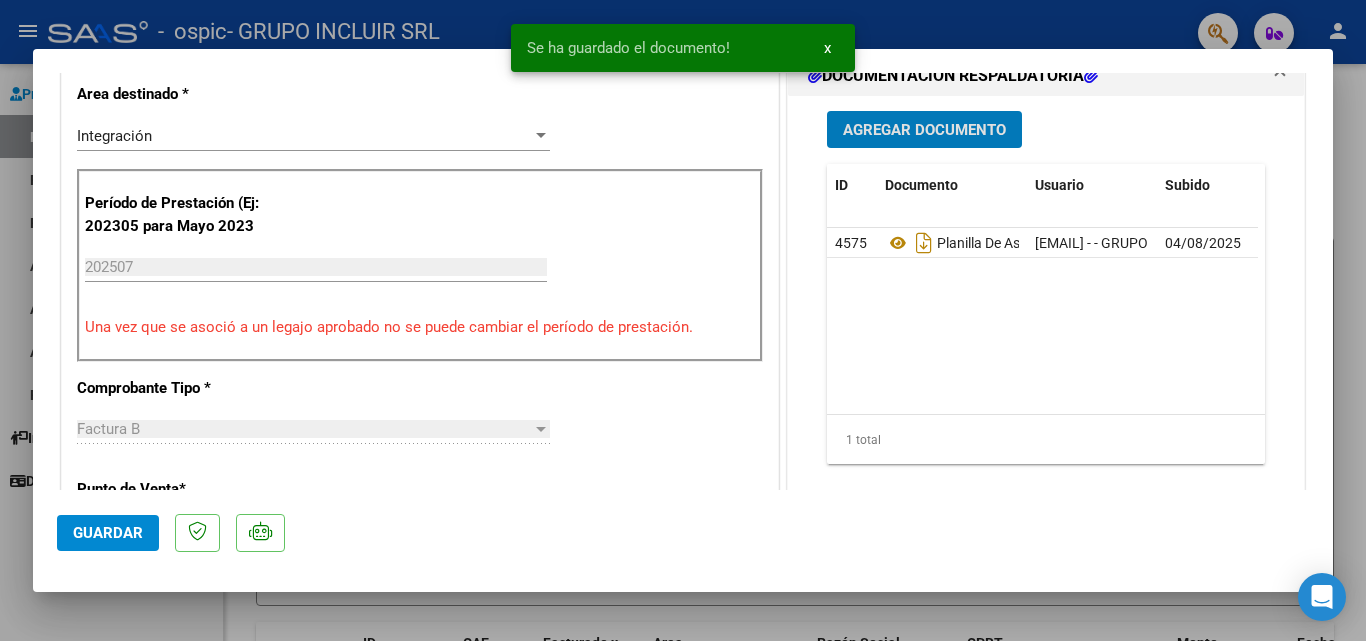 click on "Guardar" 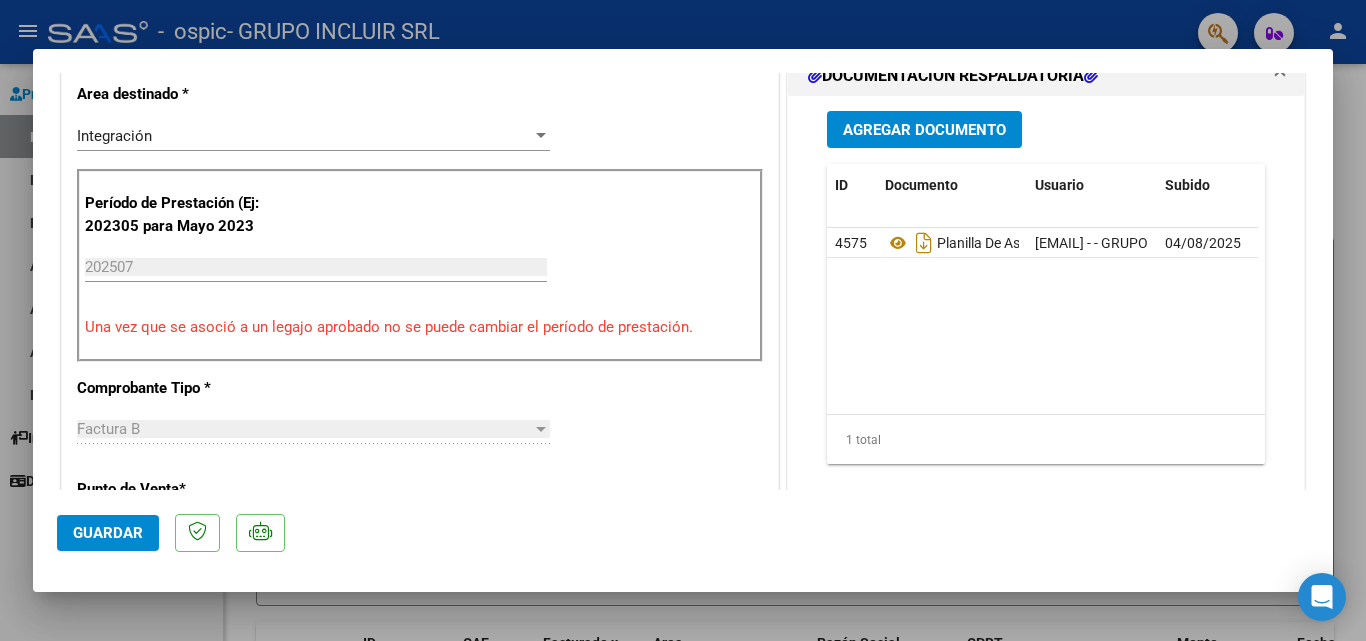 click at bounding box center [683, 320] 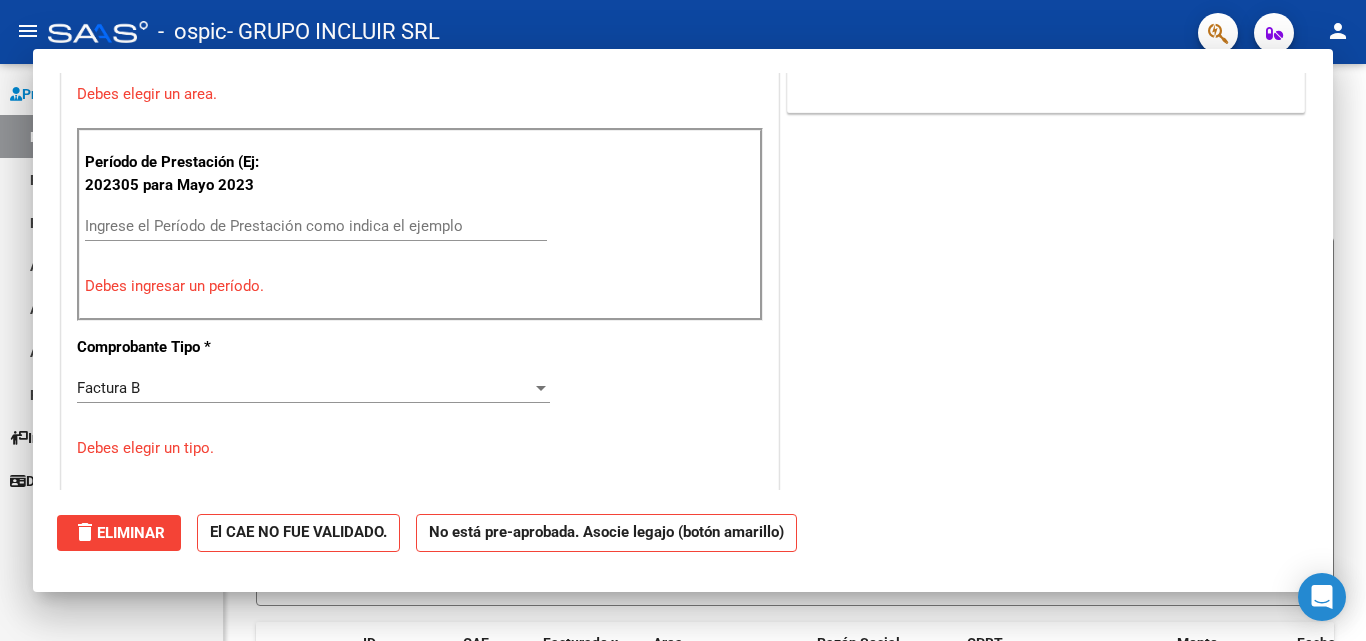 scroll, scrollTop: 0, scrollLeft: 0, axis: both 